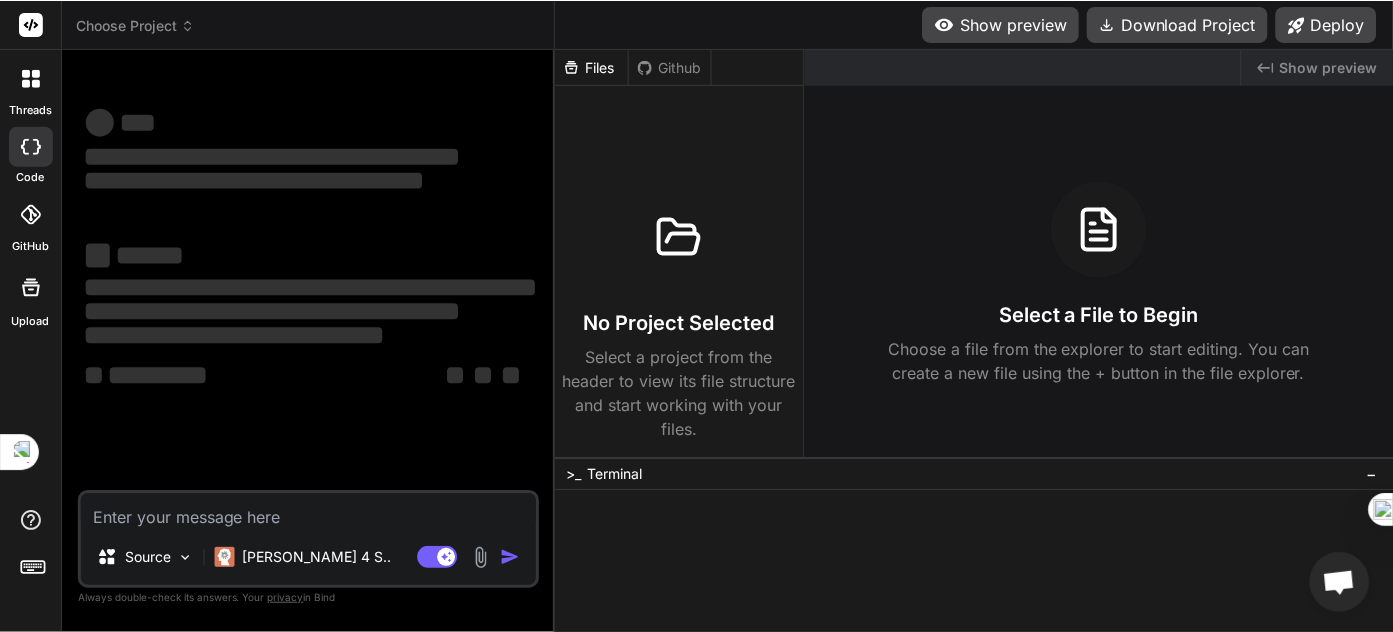 scroll, scrollTop: 0, scrollLeft: 0, axis: both 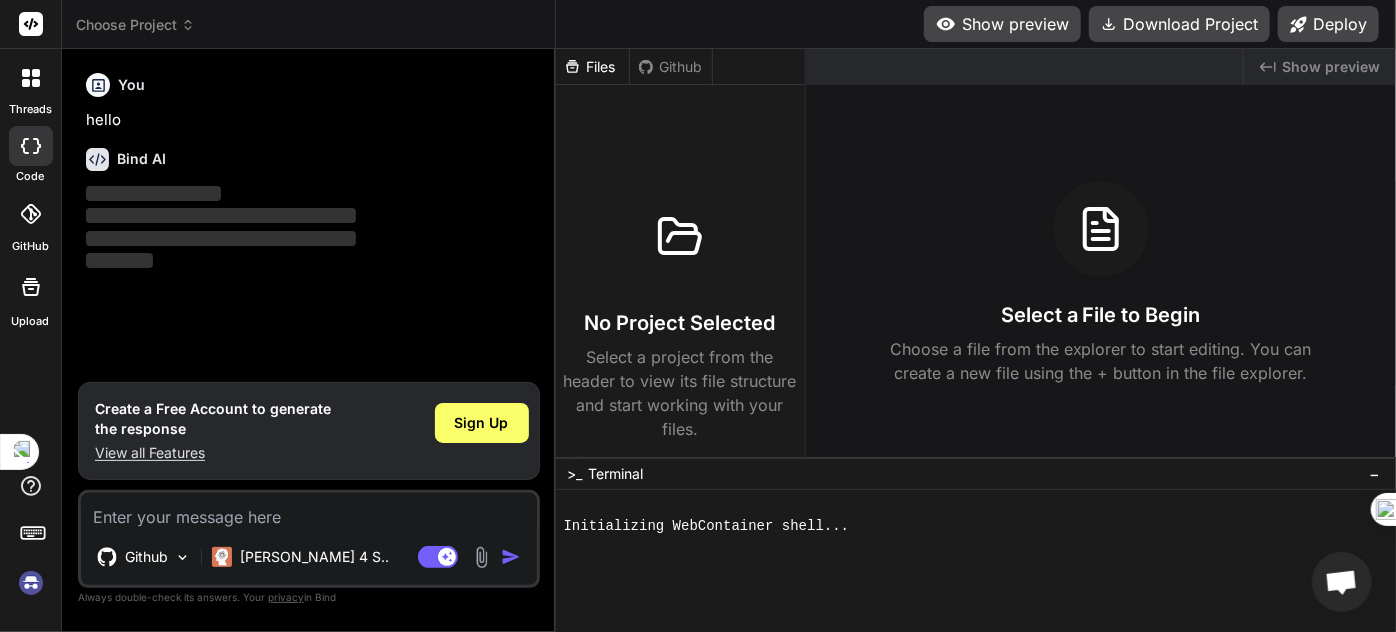 click at bounding box center (31, 583) 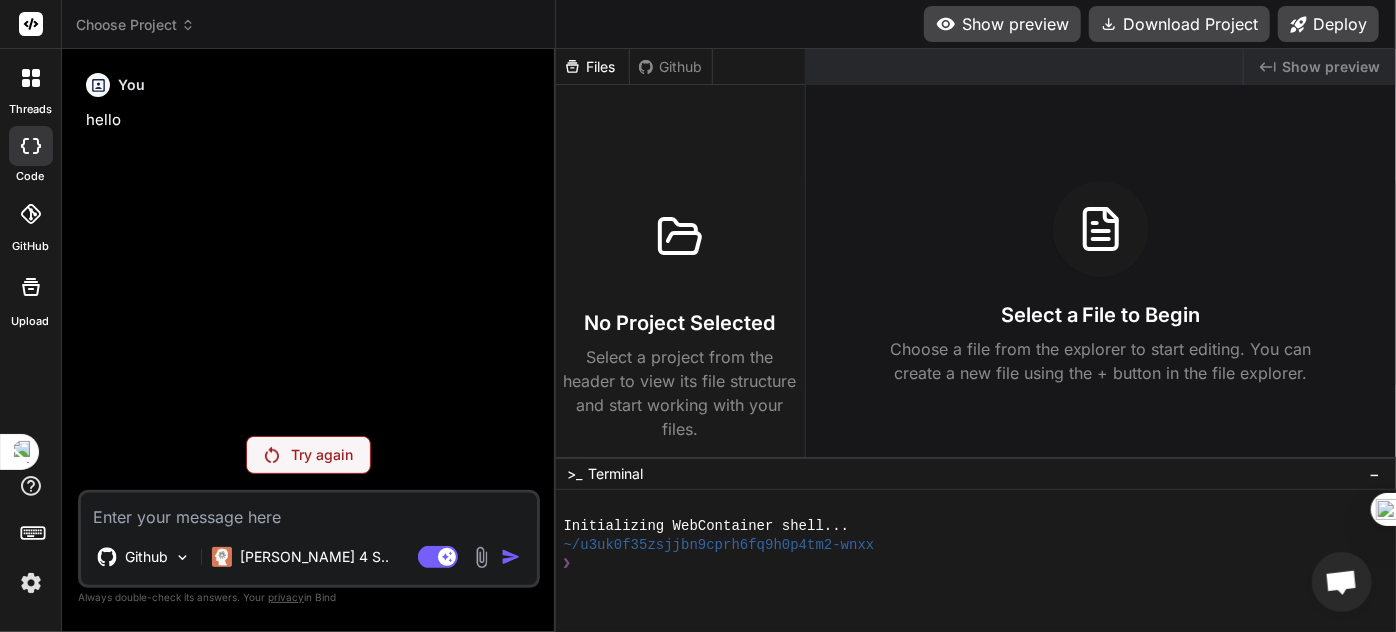 click on "Choose Project" at bounding box center [135, 25] 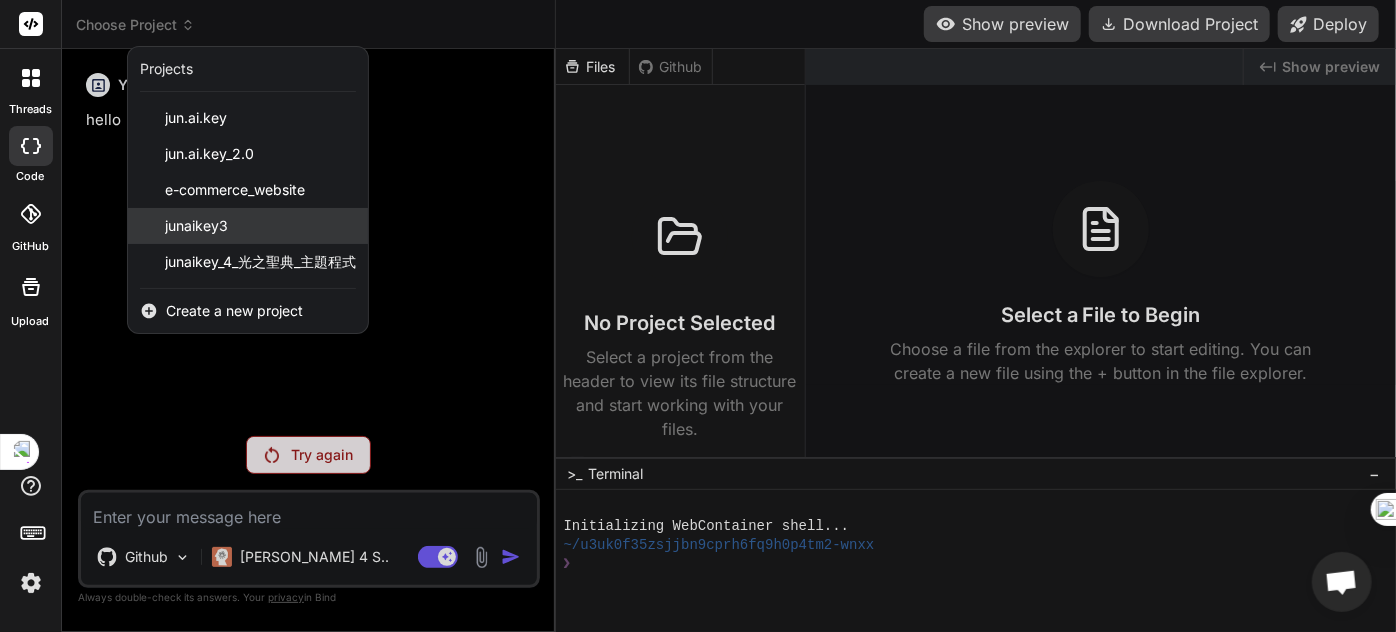 click on "junaikey3" at bounding box center [196, 226] 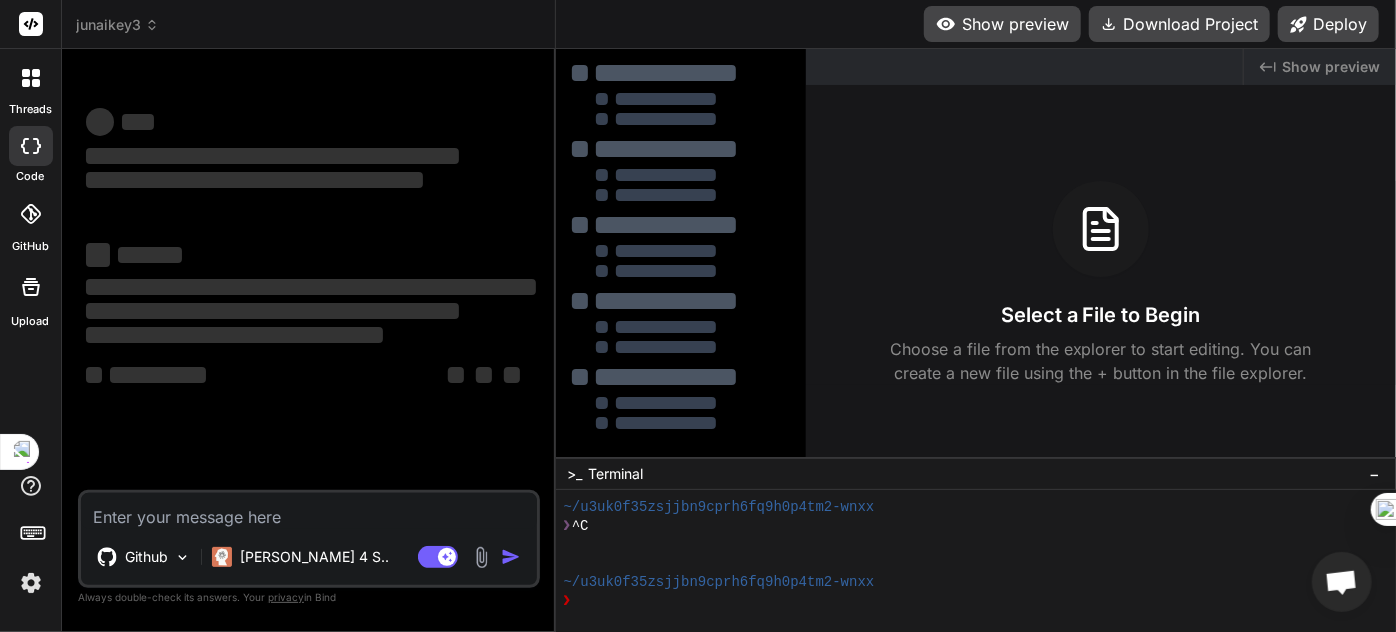 scroll, scrollTop: 37, scrollLeft: 0, axis: vertical 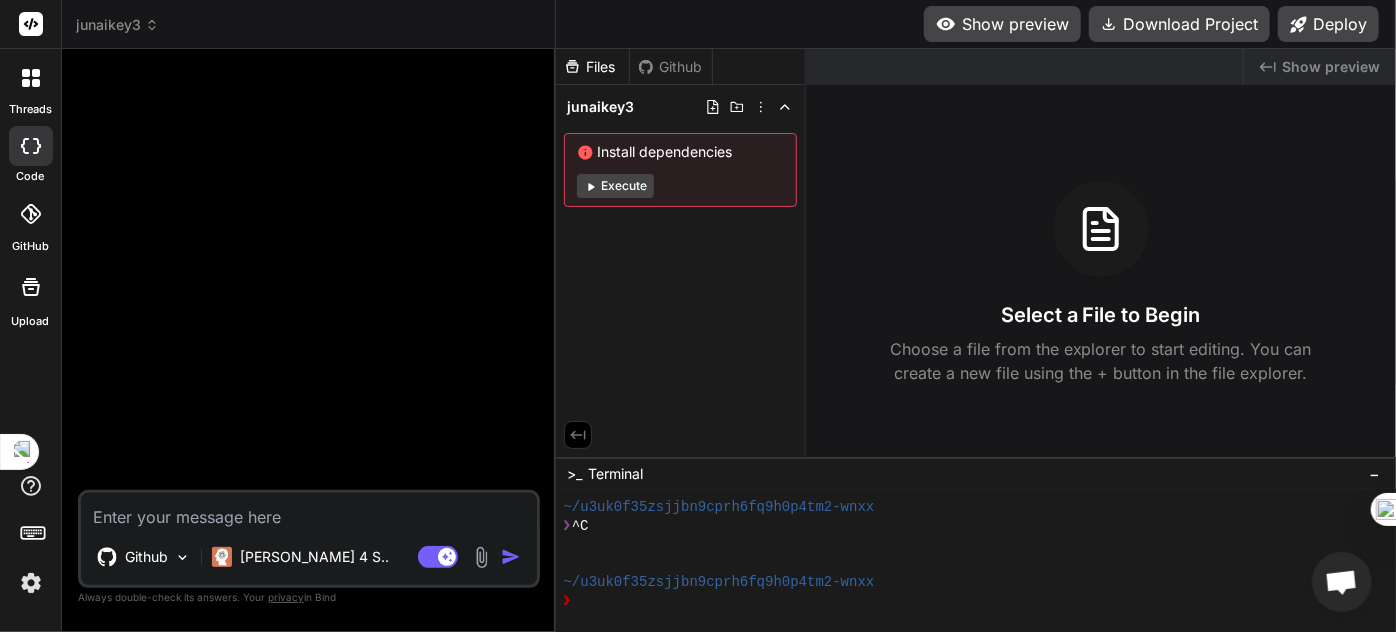 click on "Github" at bounding box center (671, 67) 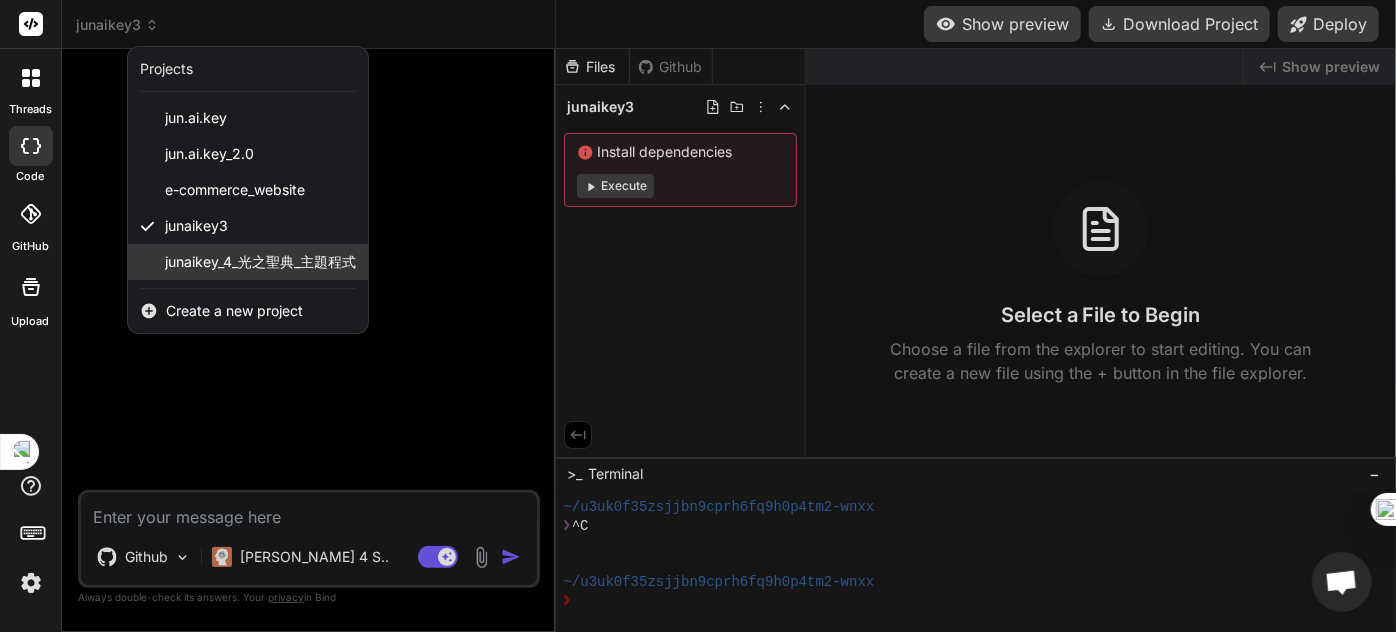 click on "junaikey_4_光之聖典_主題程式" at bounding box center [248, 262] 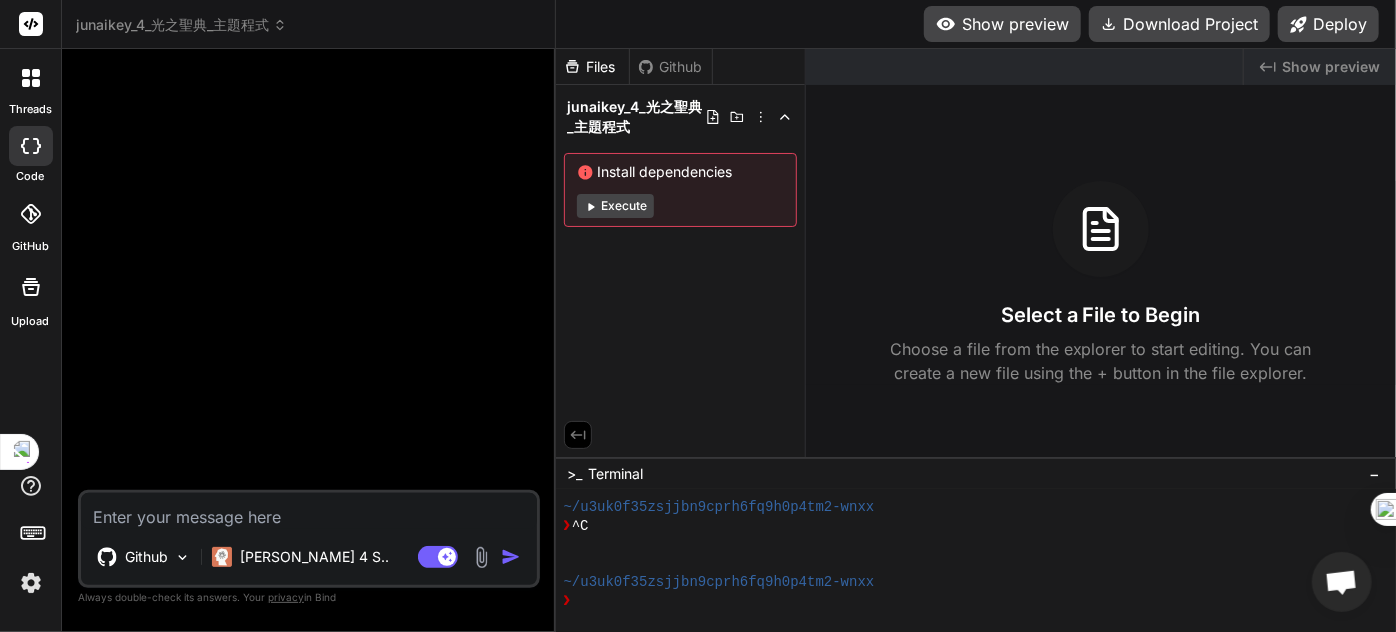 click at bounding box center (311, 277) 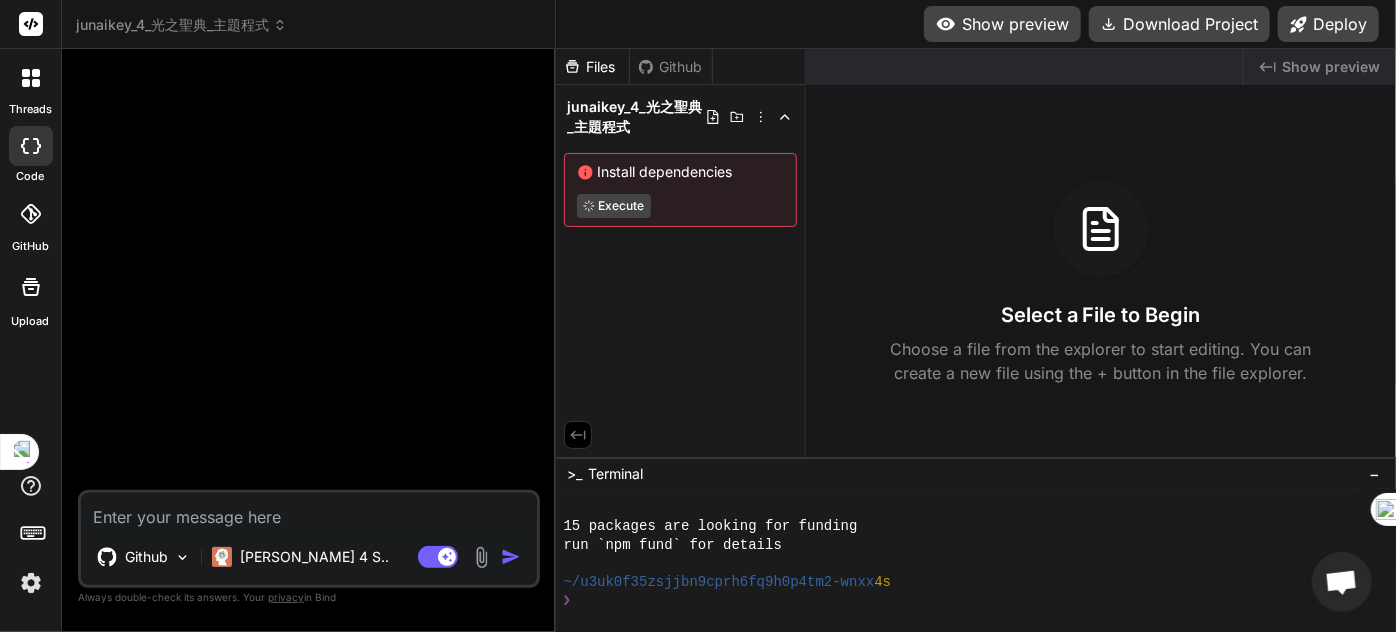 scroll, scrollTop: 397, scrollLeft: 0, axis: vertical 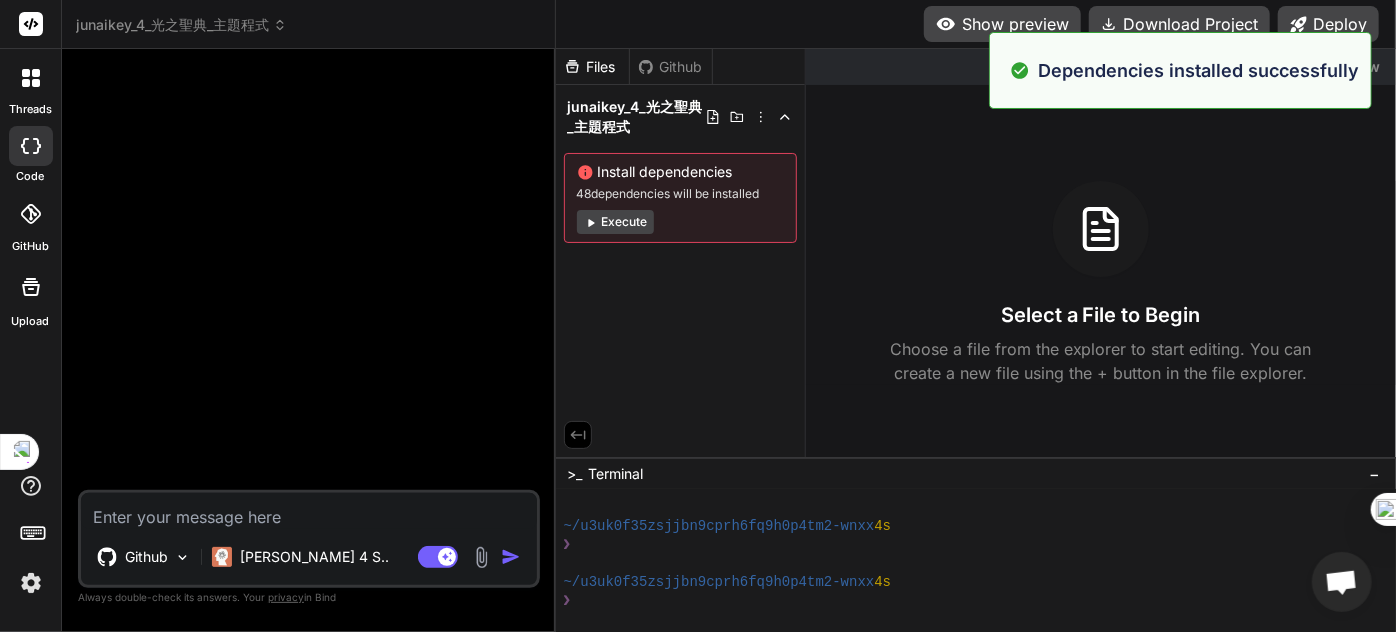 click on "Execute" at bounding box center (615, 222) 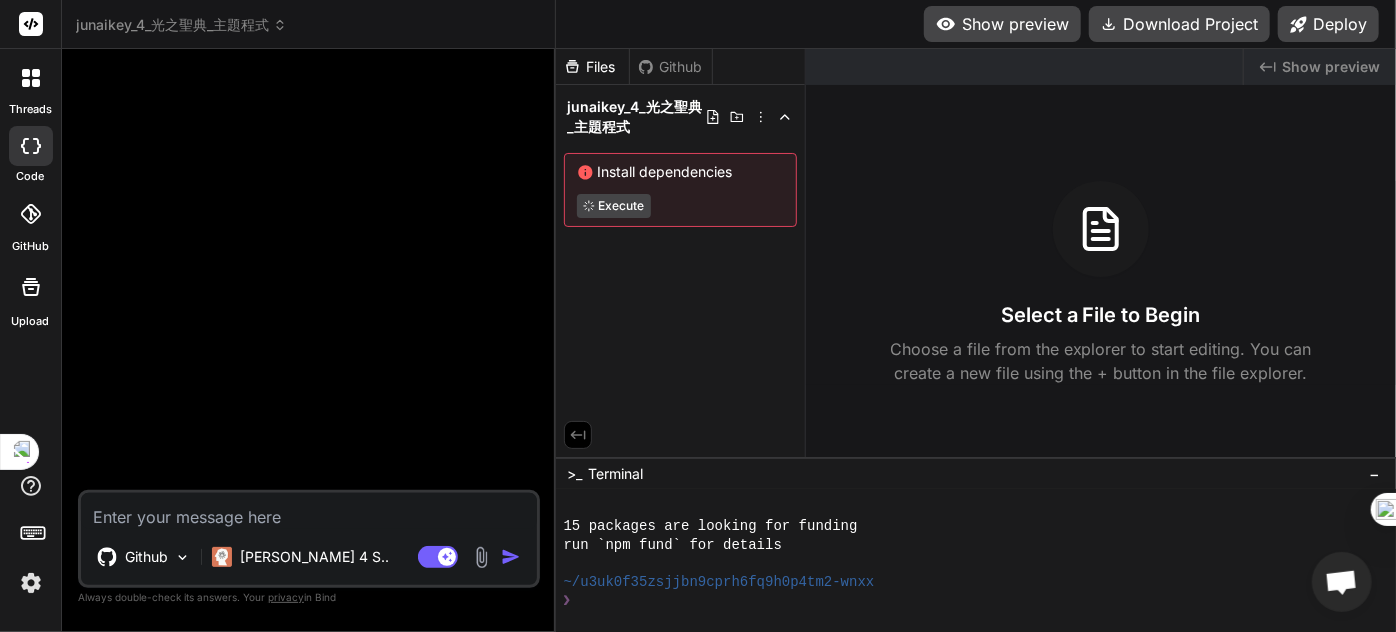 scroll, scrollTop: 624, scrollLeft: 0, axis: vertical 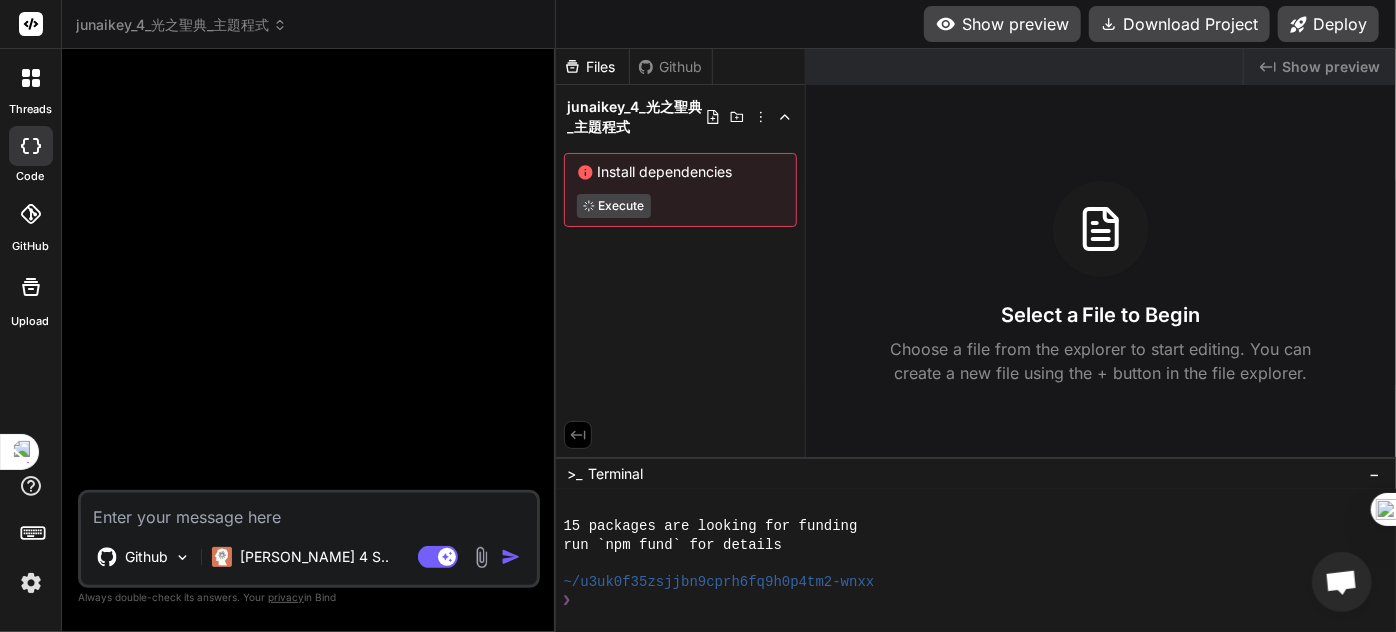 click on "Github" at bounding box center [671, 67] 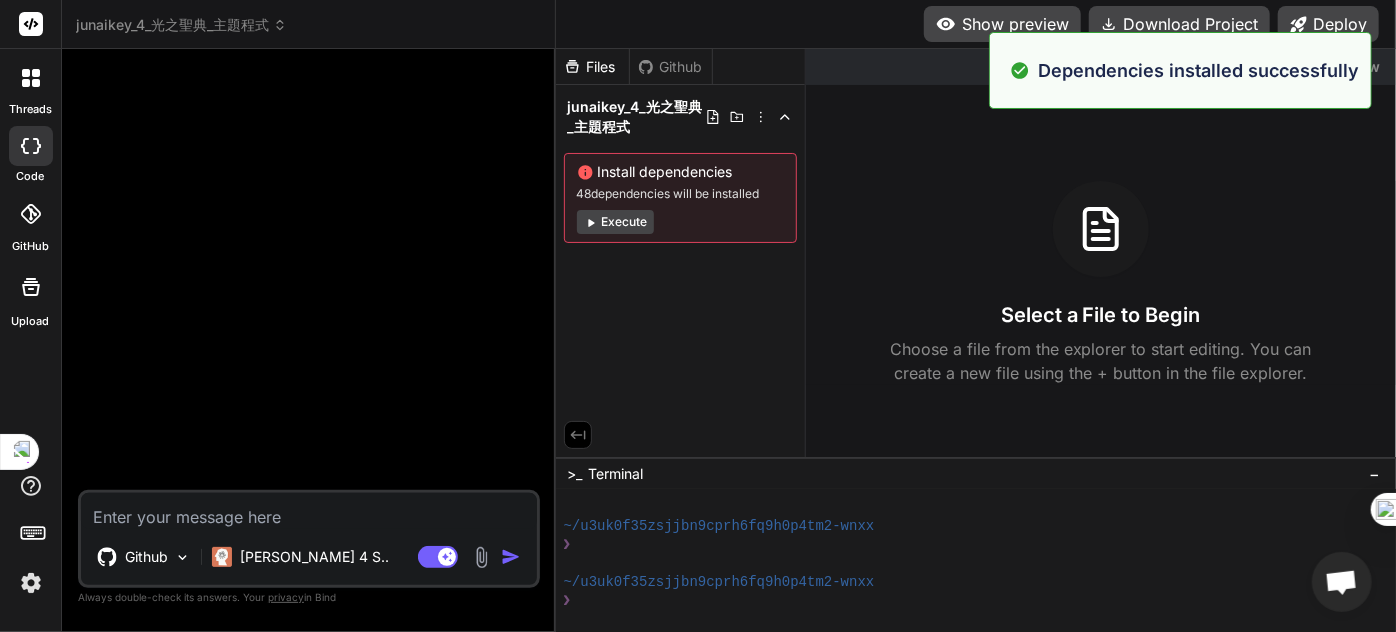 scroll, scrollTop: 680, scrollLeft: 0, axis: vertical 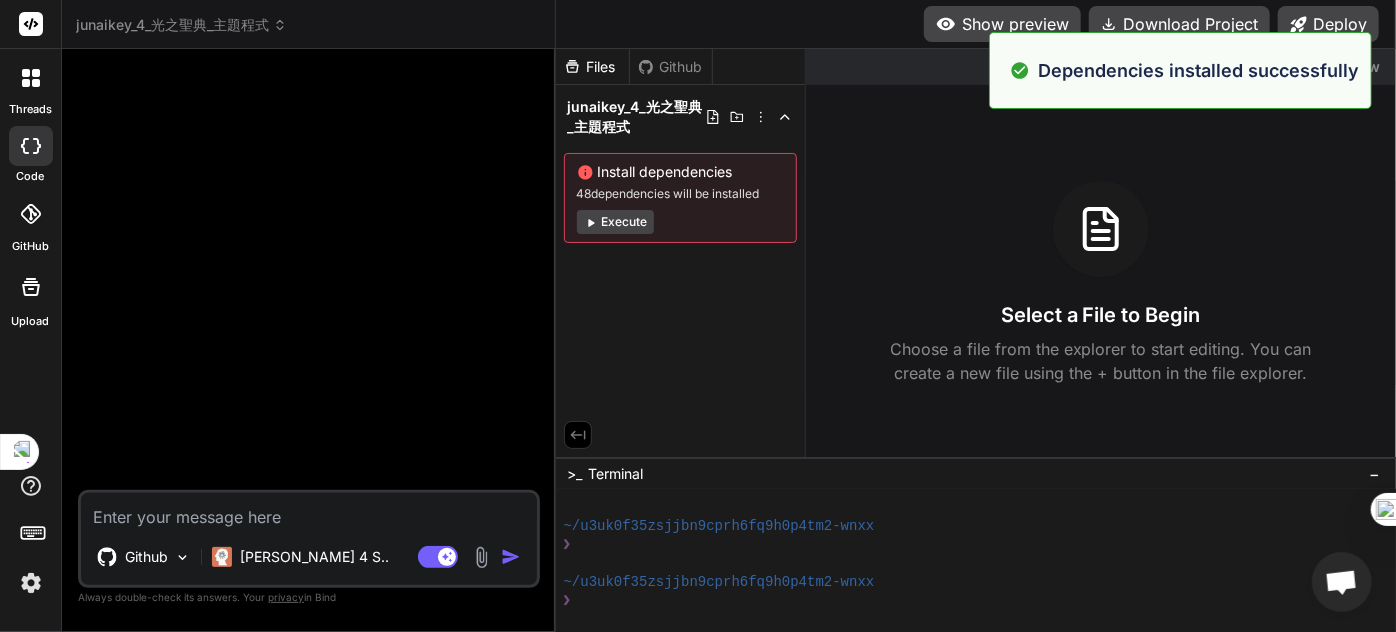 click 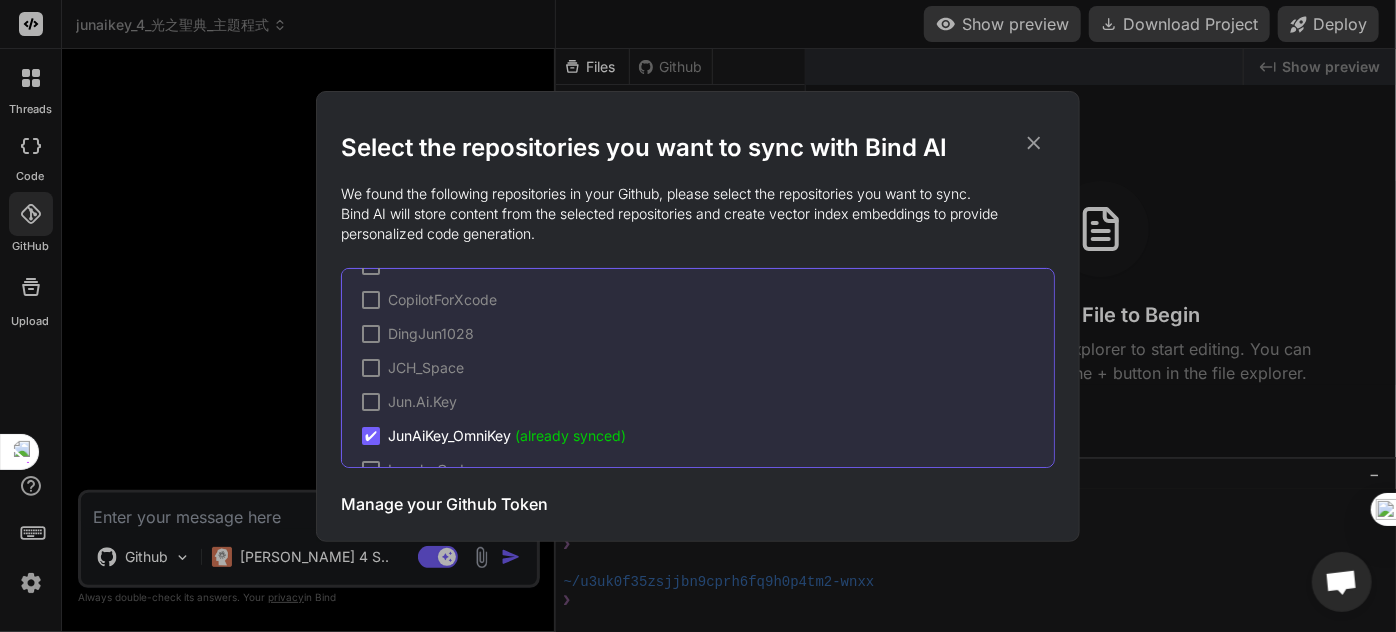 scroll, scrollTop: 0, scrollLeft: 0, axis: both 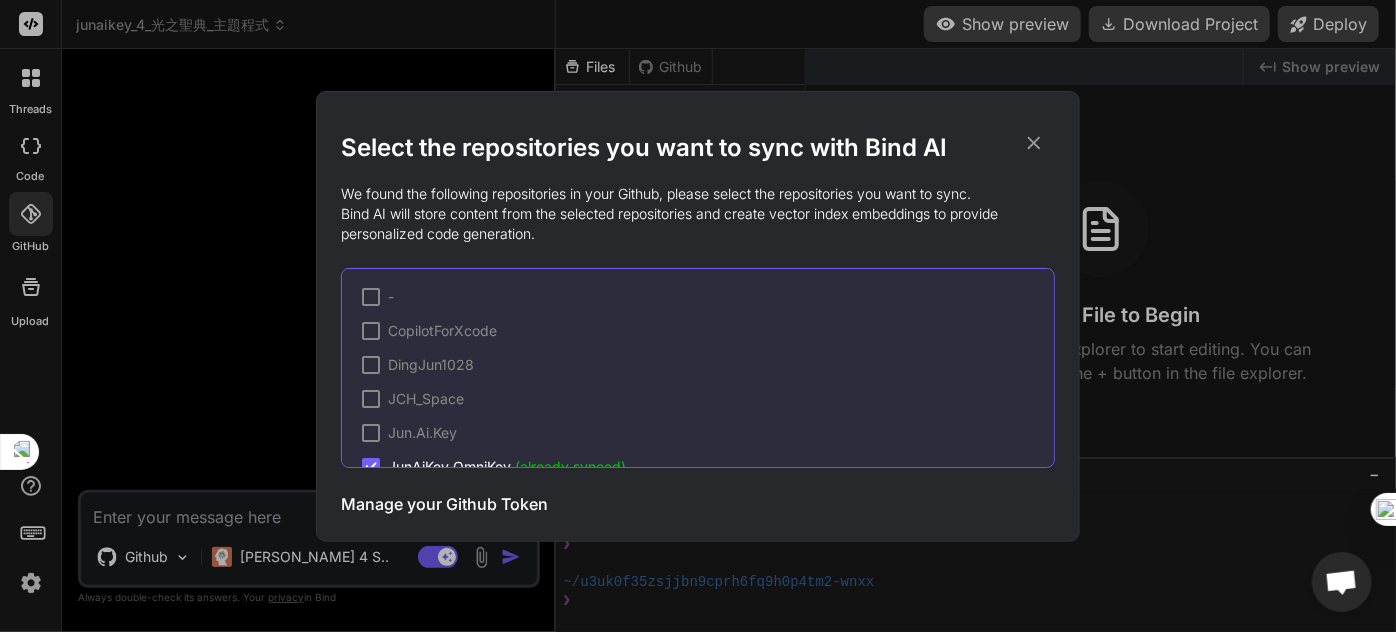click 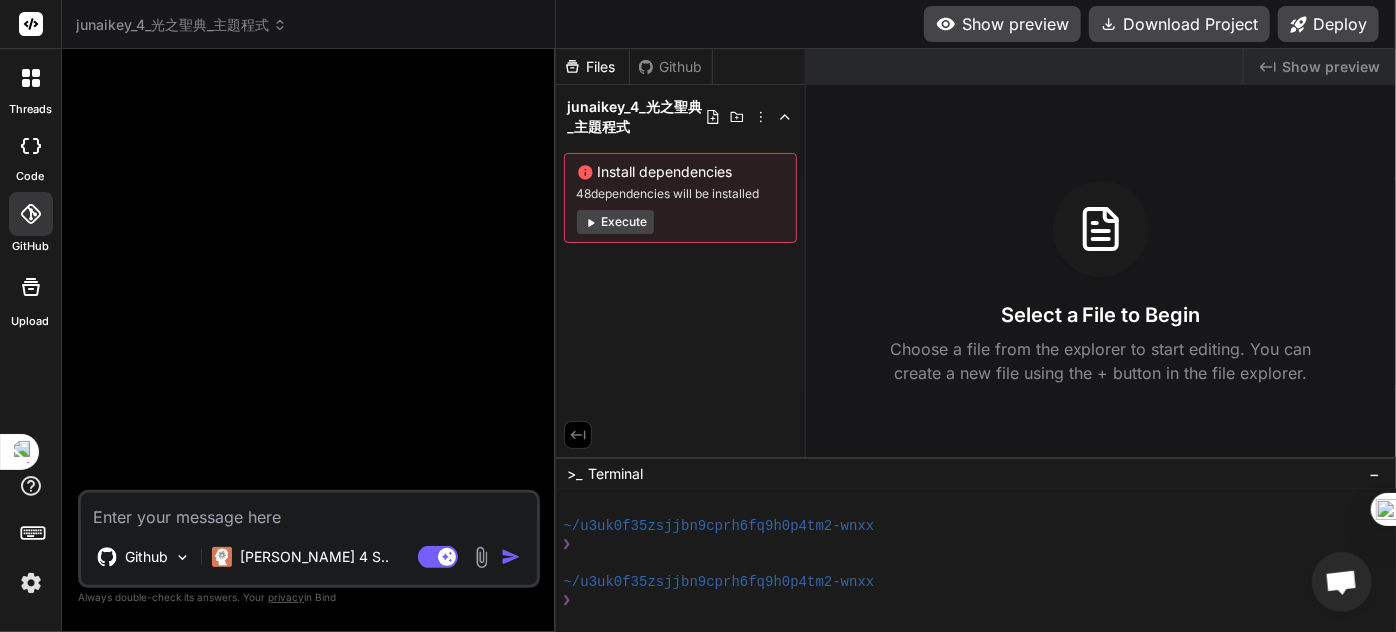 click on "Github" at bounding box center [671, 67] 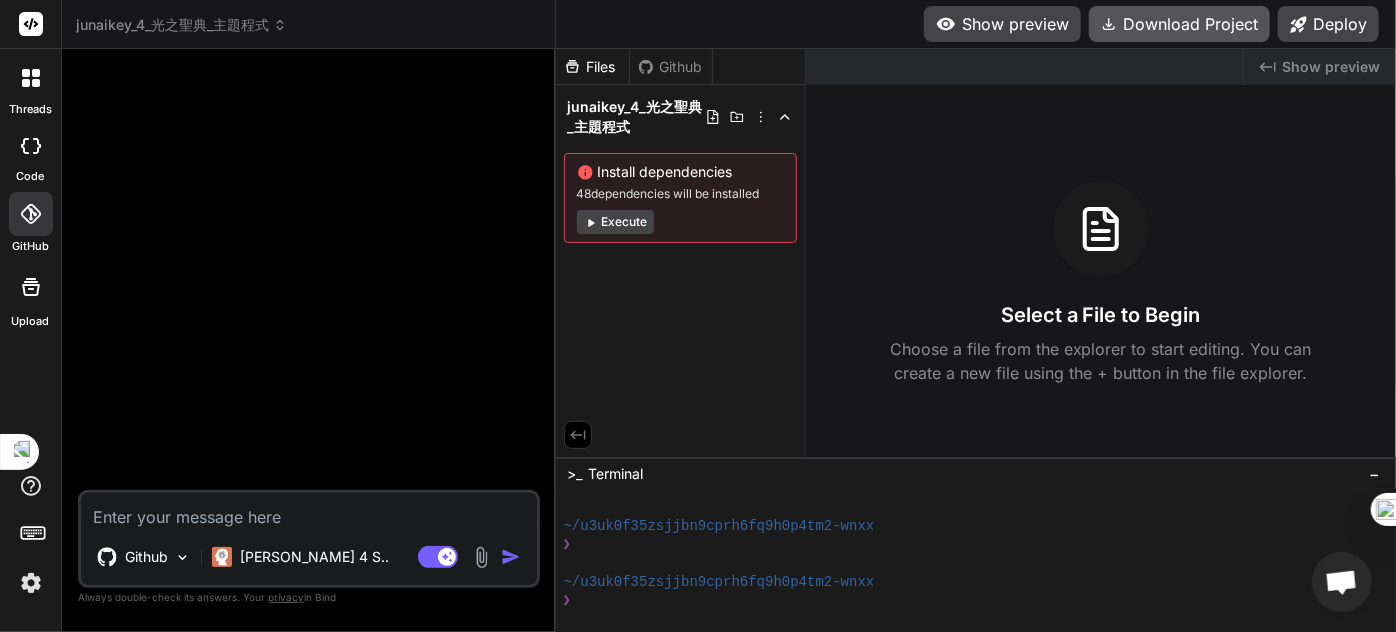 click on "Download Project" at bounding box center (1179, 24) 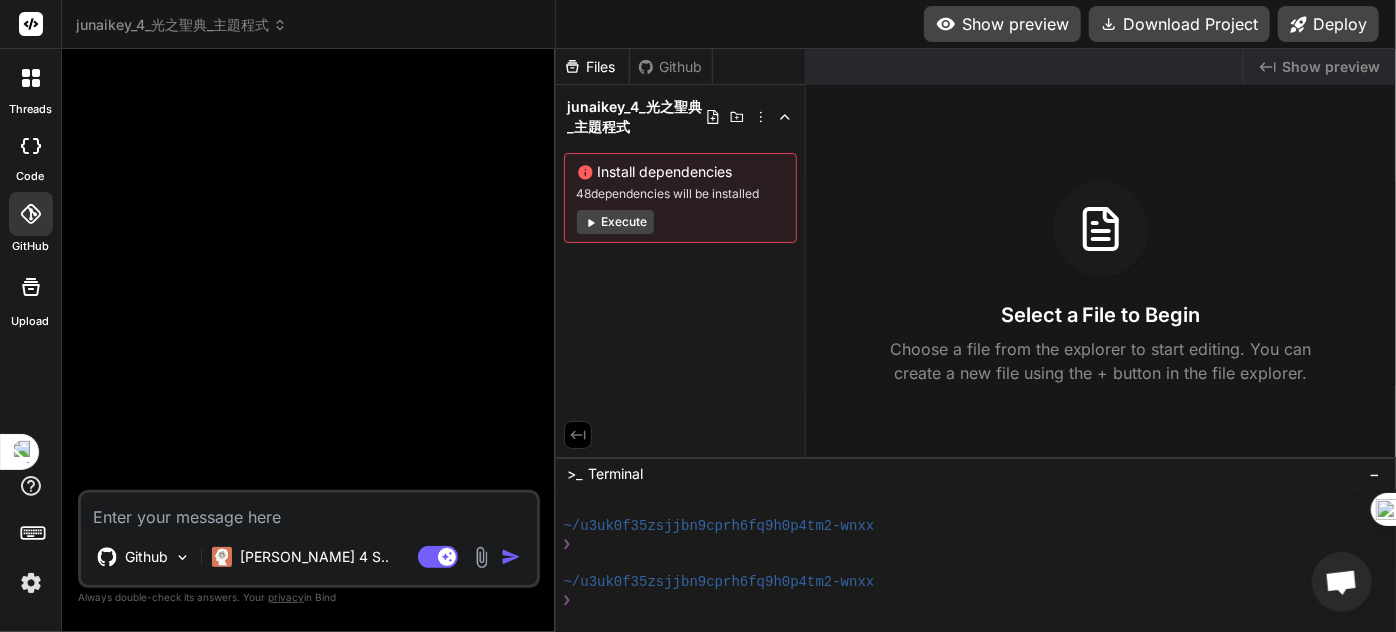 click on "Select a File to Begin Choose a file from the explorer to start editing. You can create a new file using the + button in the file explorer." at bounding box center (1101, 283) 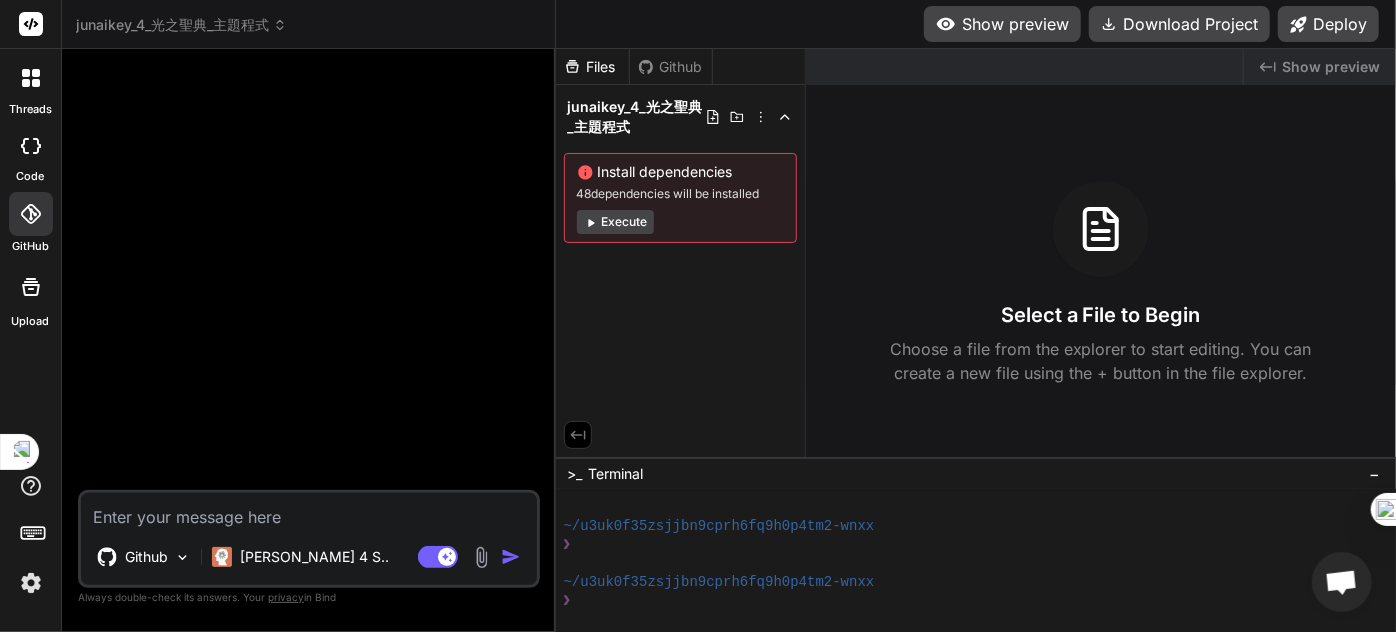 drag, startPoint x: 1045, startPoint y: 337, endPoint x: 1016, endPoint y: 325, distance: 31.38471 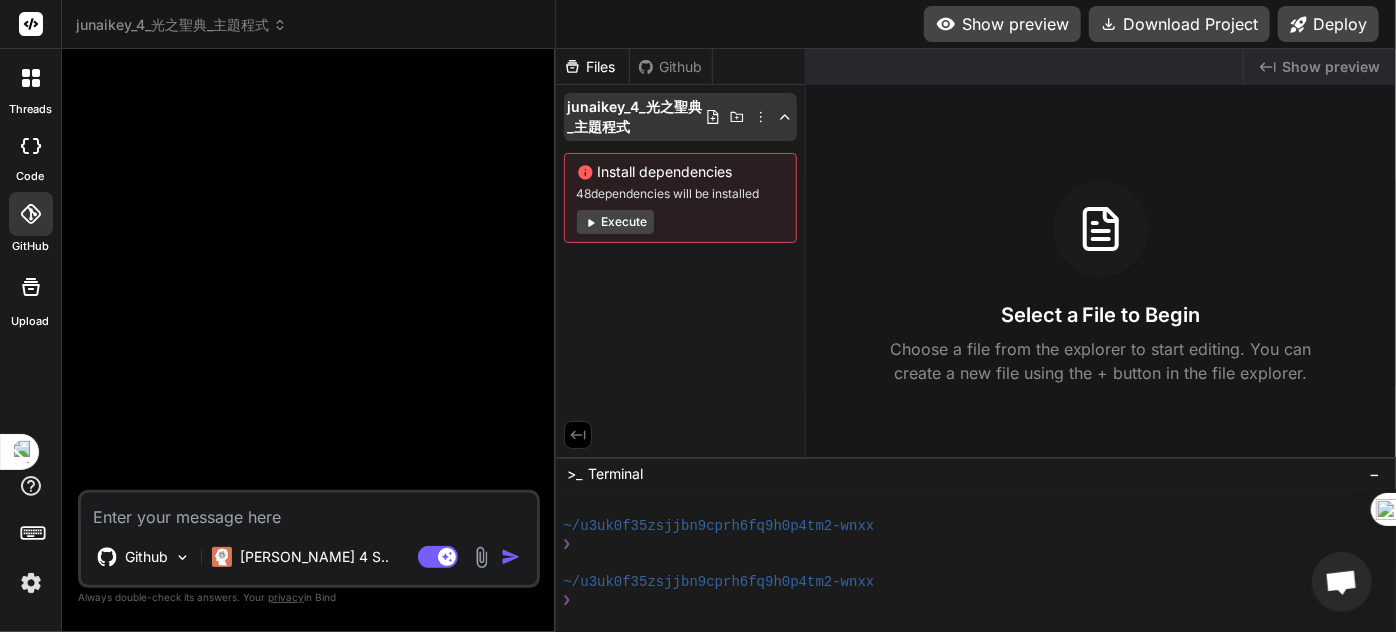 click 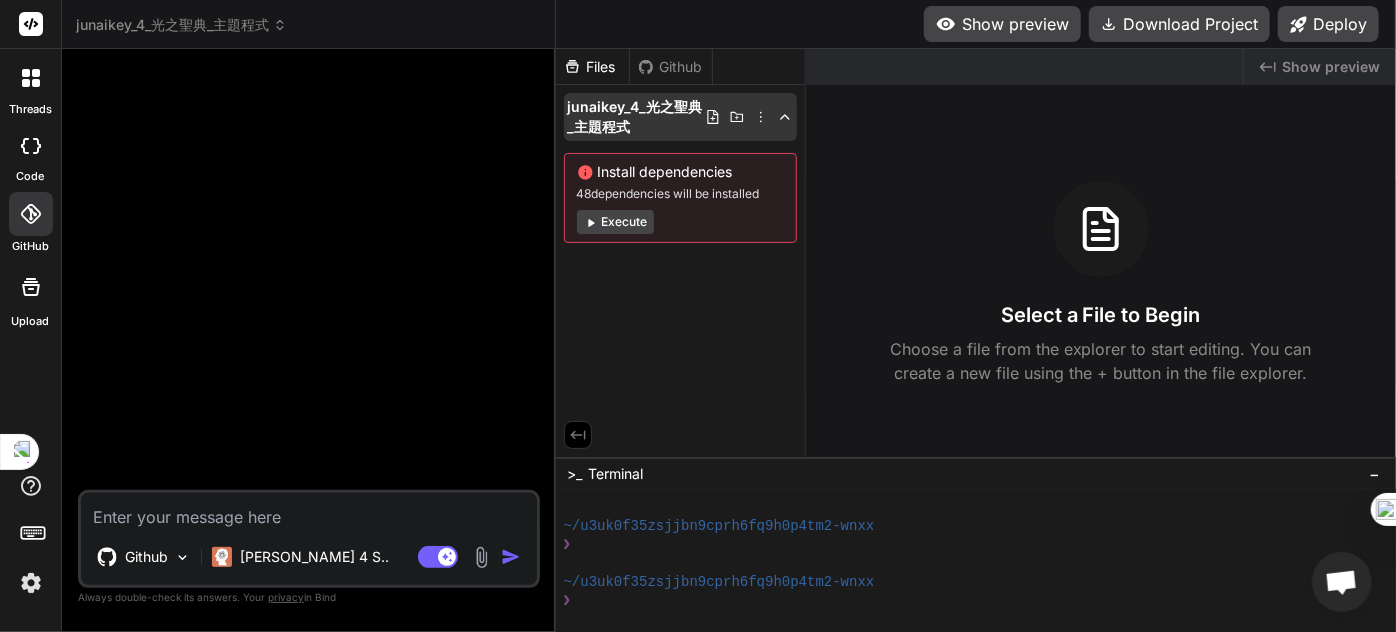 click 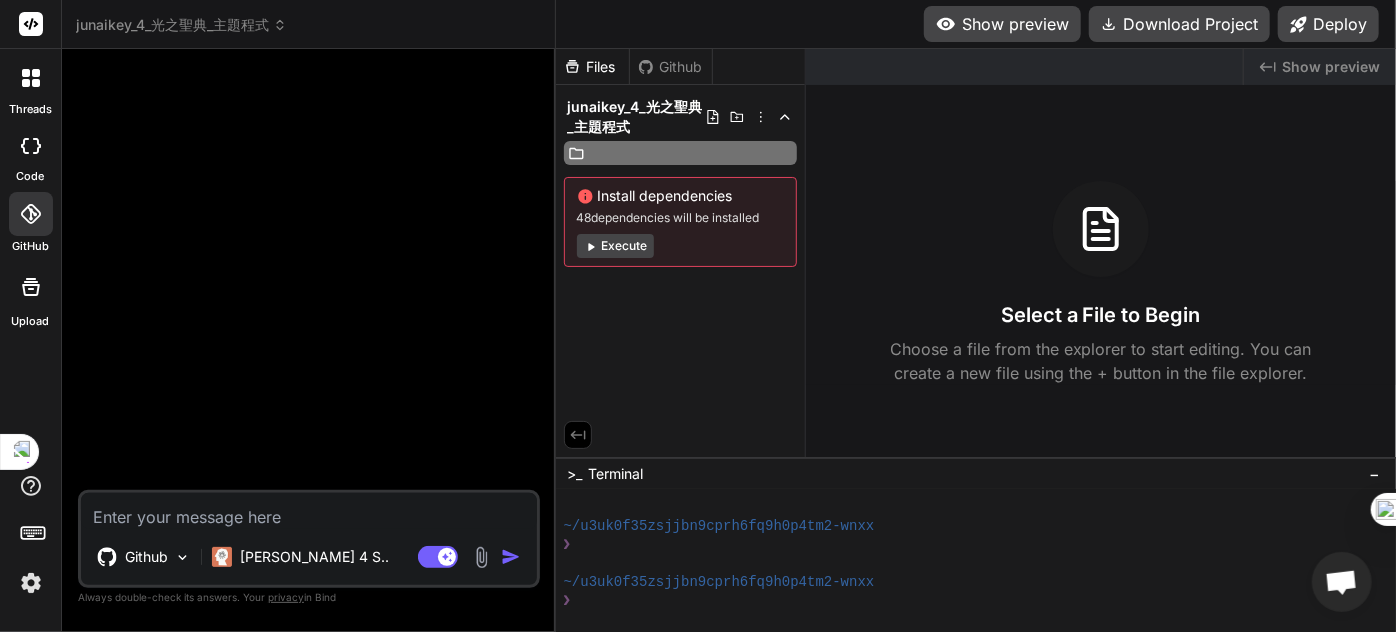 type on "F" 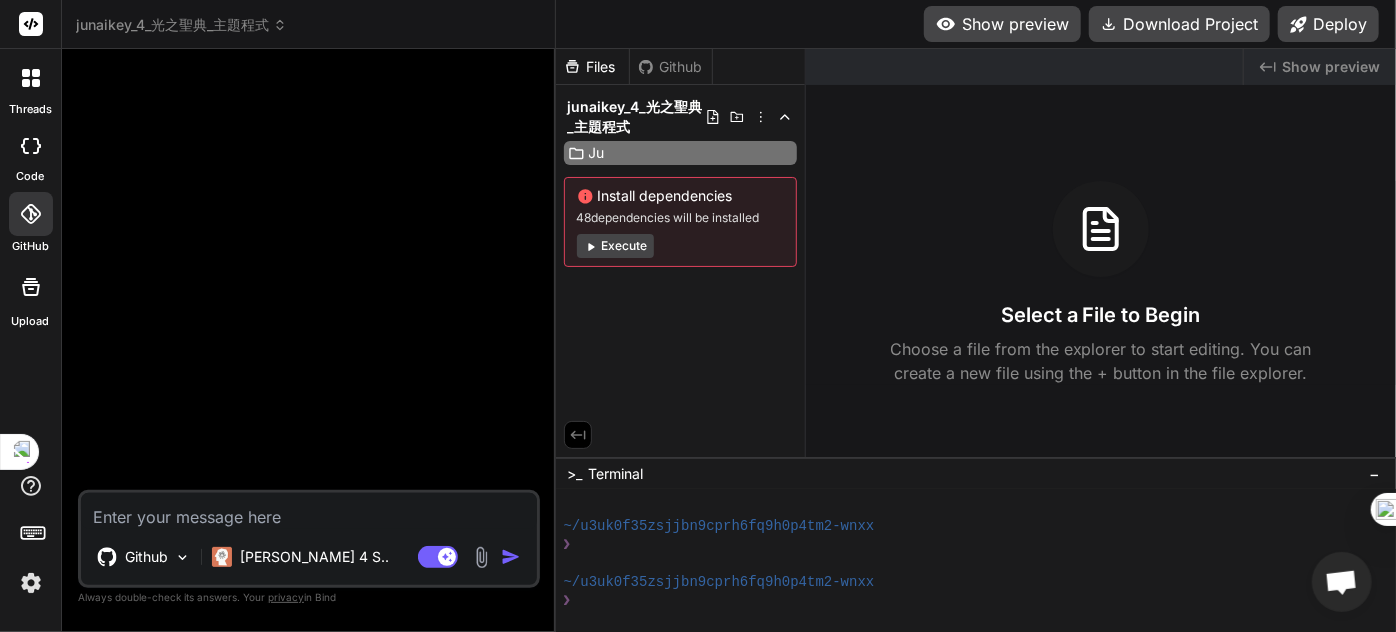 type on "J" 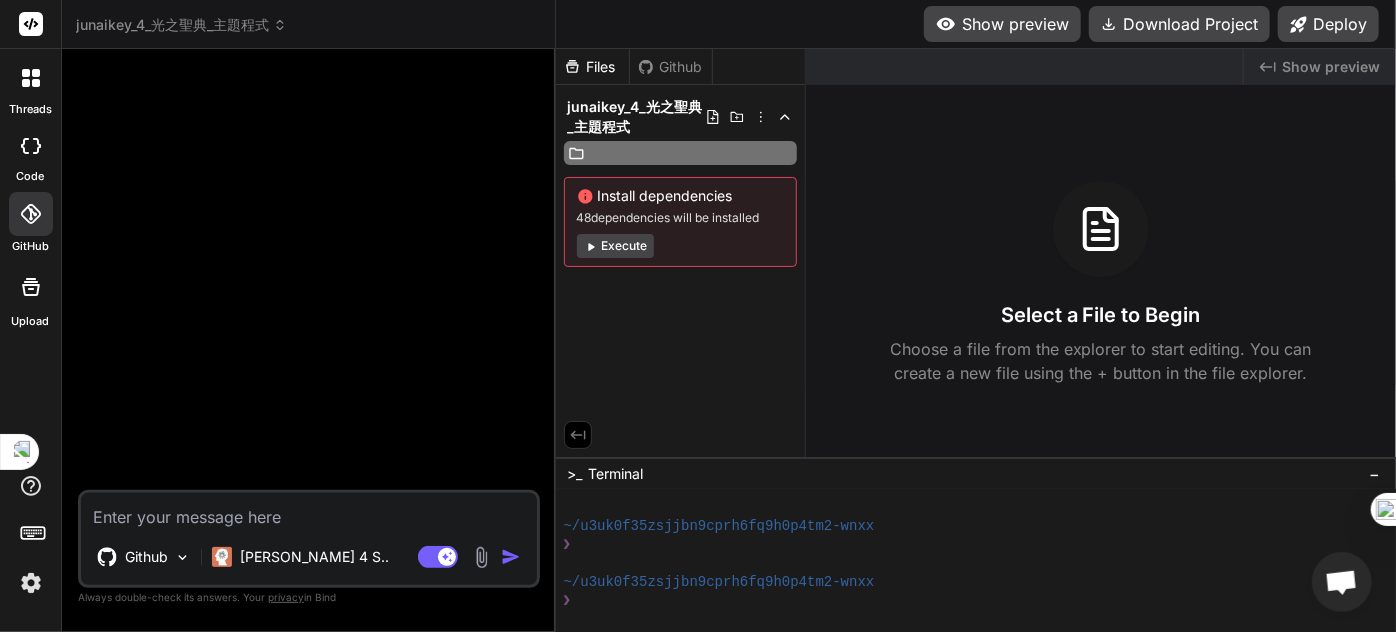 type on "j" 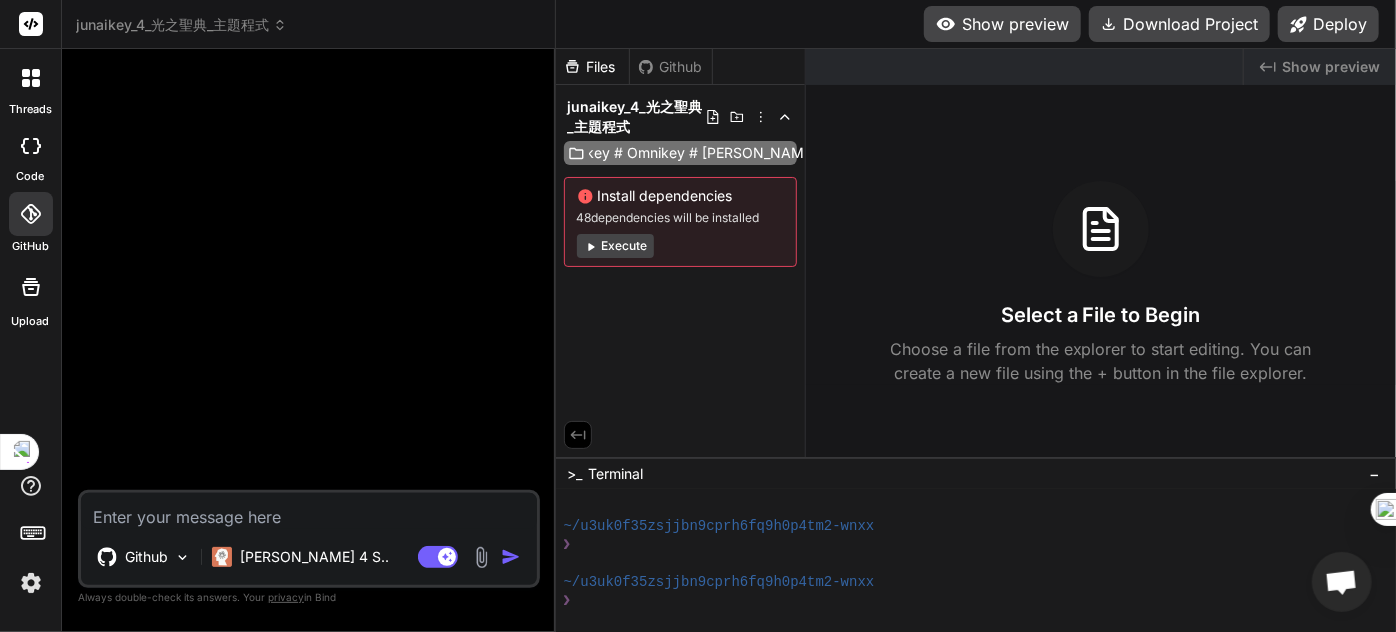 type on "junaikey # Omnikey # Angel''s Calling" 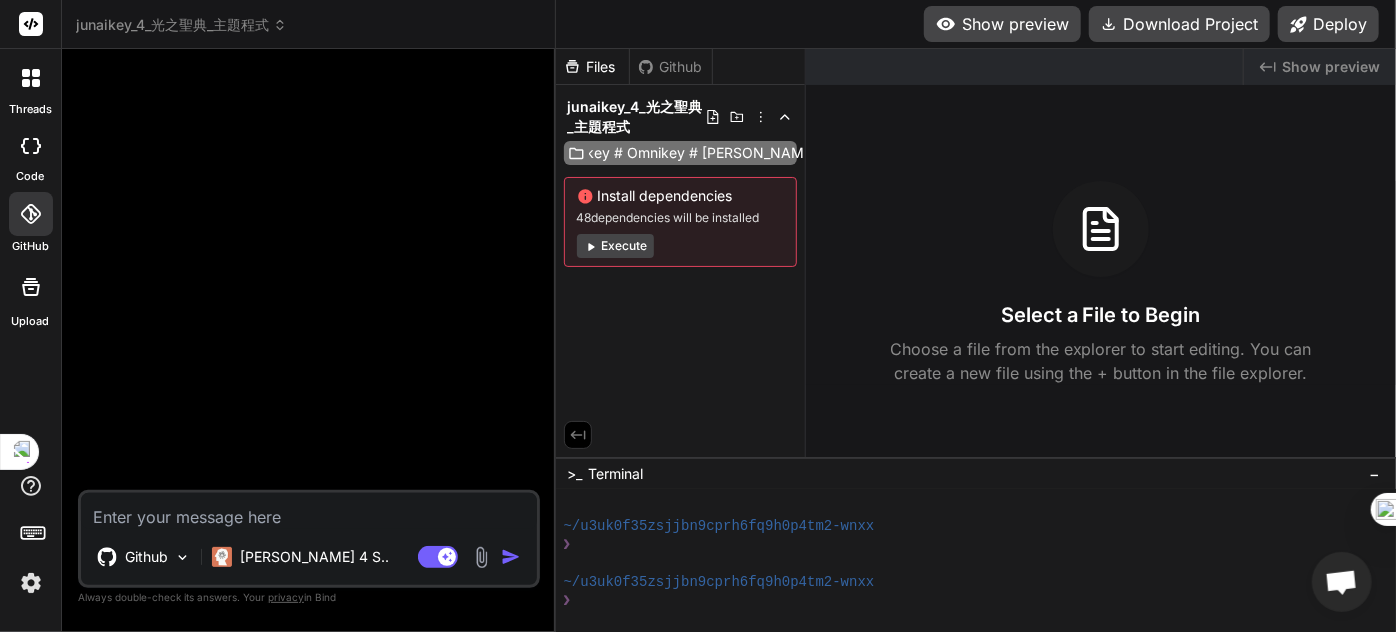 scroll, scrollTop: 0, scrollLeft: 50, axis: horizontal 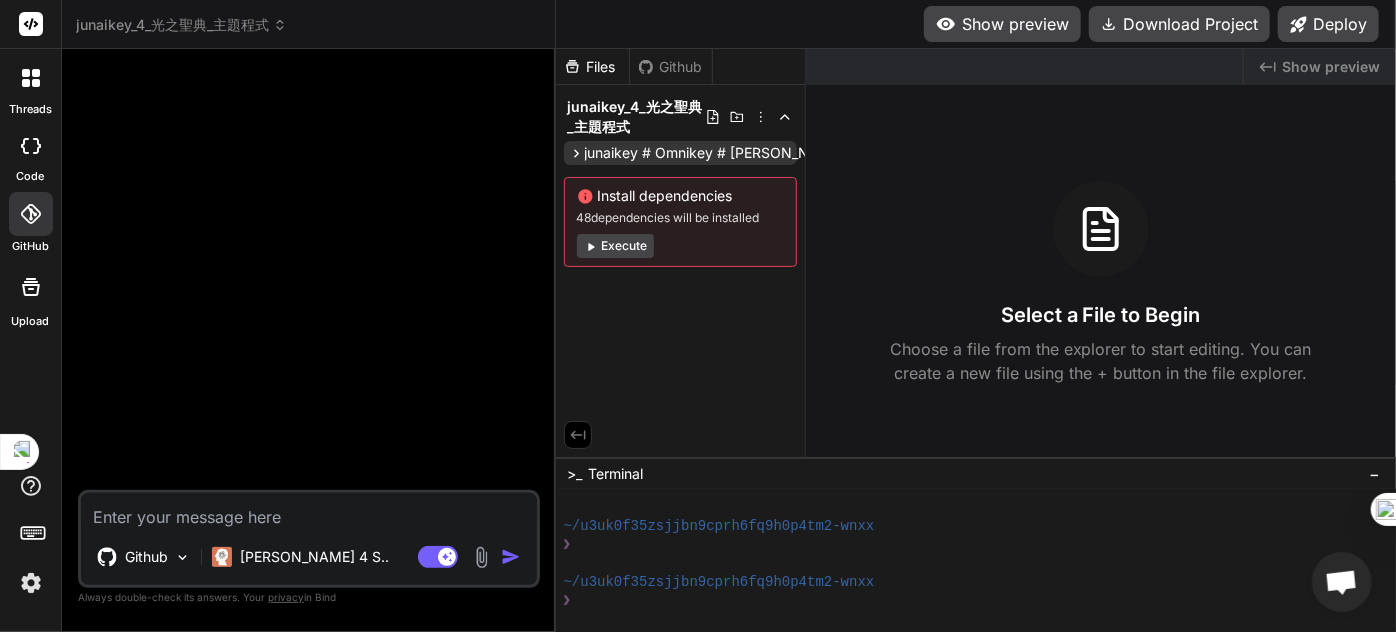click on "junaikey # Omnikey # Angel''s Calling" at bounding box center [747, 153] 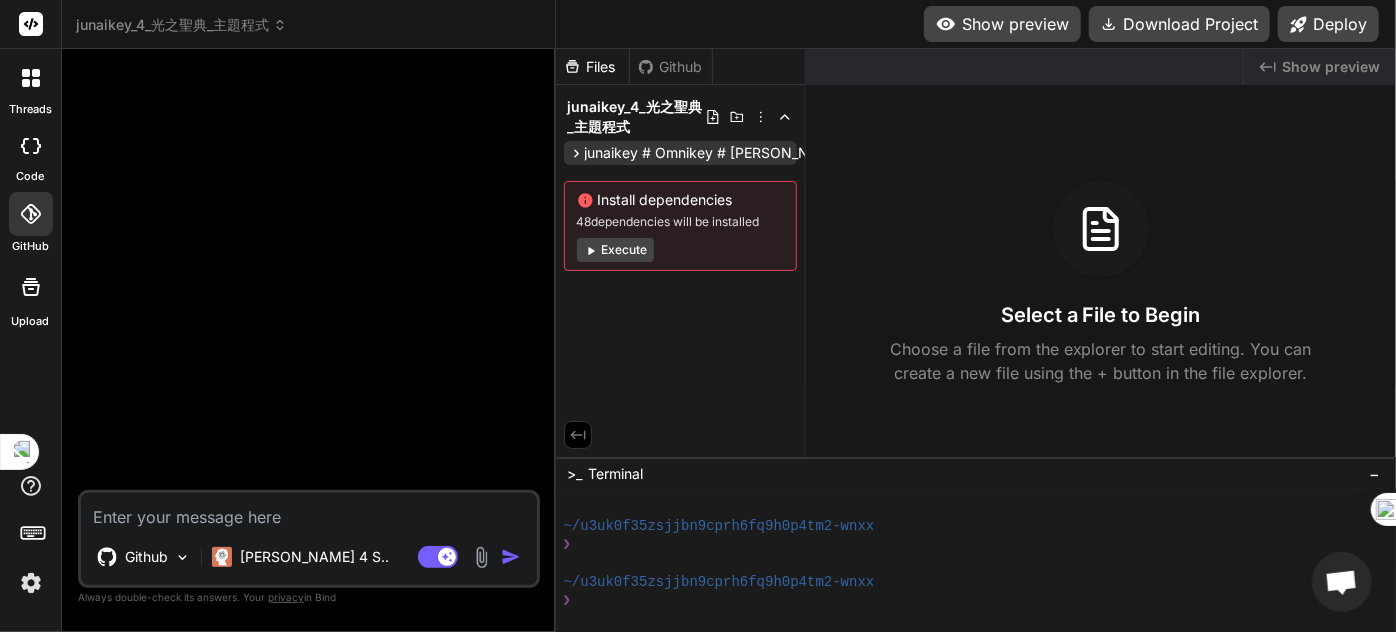 click on "junaikey # Omnikey # Angel''s Calling" at bounding box center [747, 153] 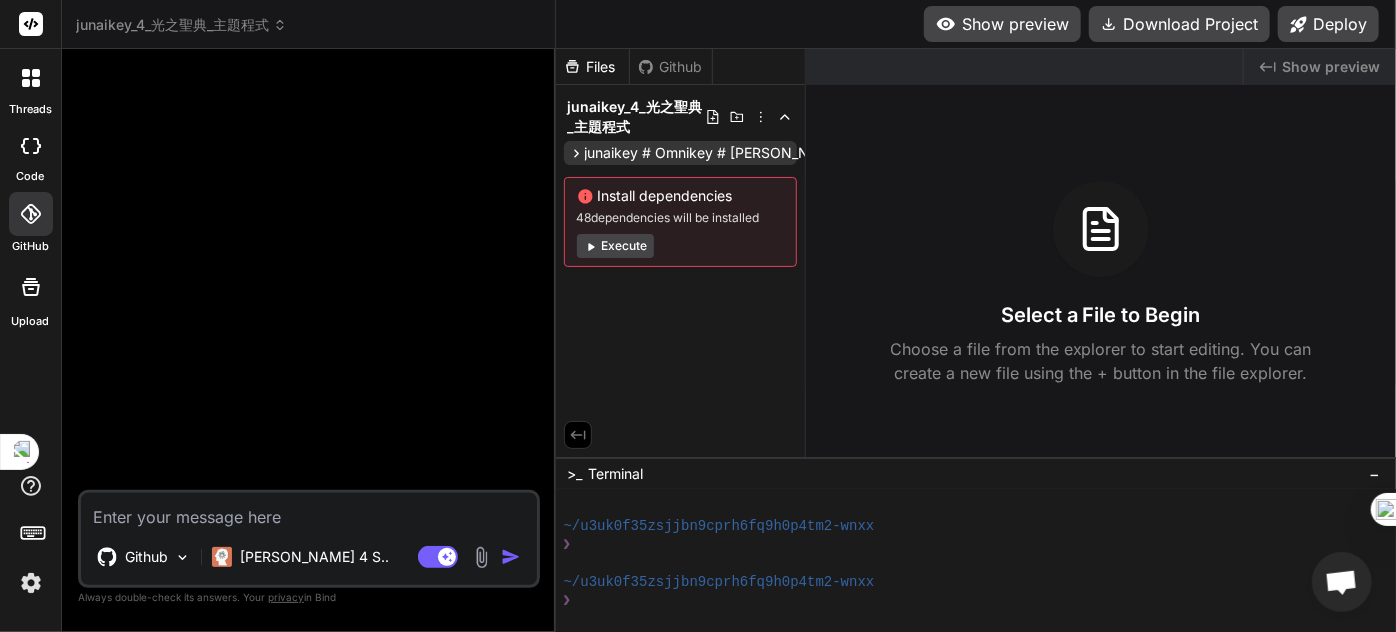 click on "junaikey # Omnikey # Angel''s Calling" at bounding box center (747, 153) 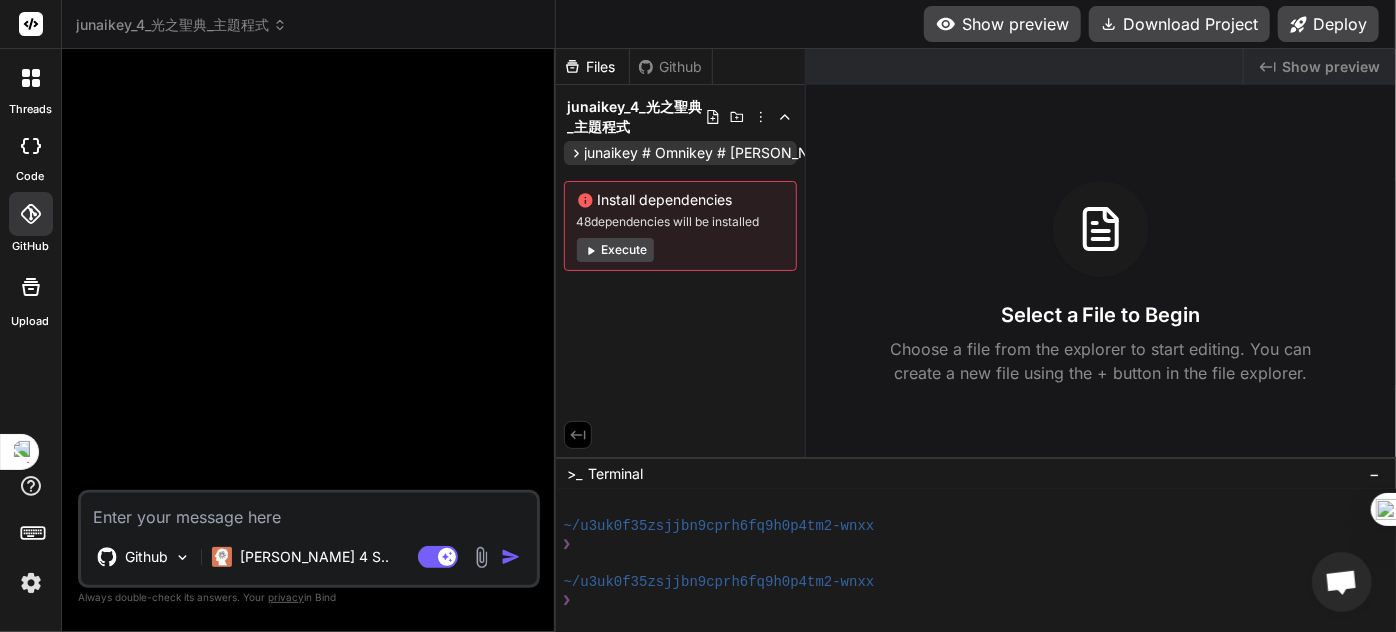 click on "junaikey # Omnikey # Angel''s Calling" at bounding box center [747, 153] 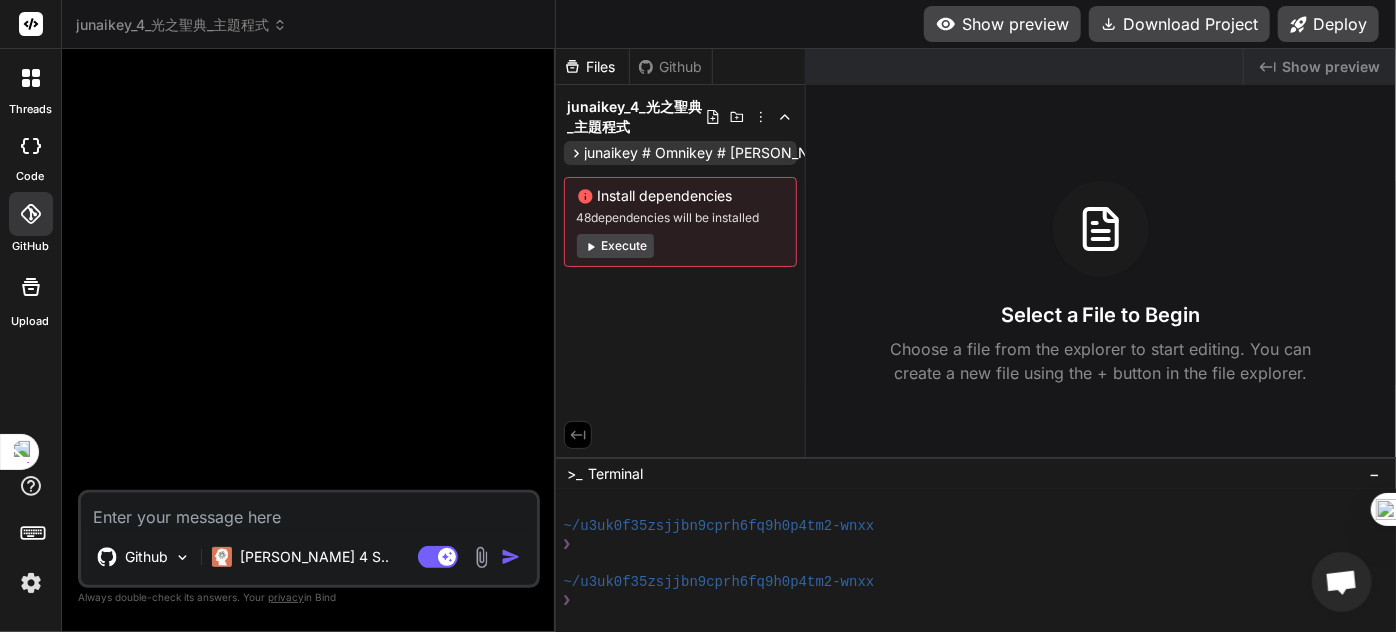 click on "junaikey # Omnikey # Angel''s Calling" at bounding box center [747, 153] 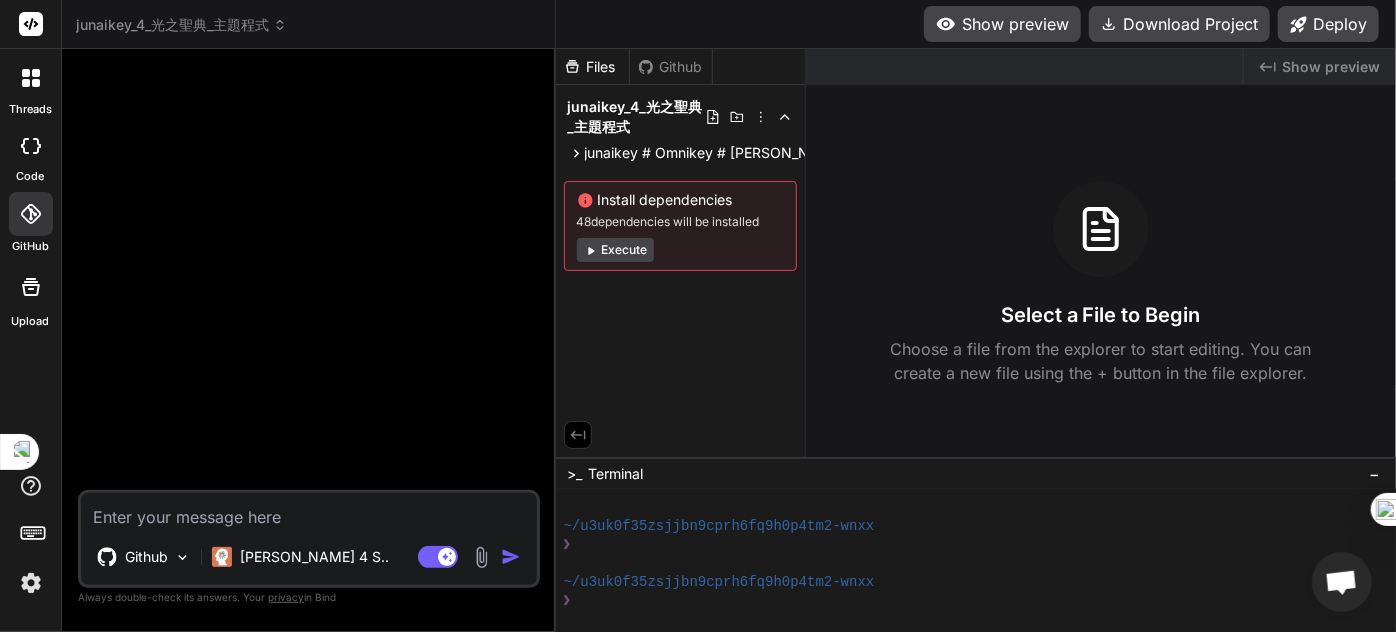 click on "Files" at bounding box center [592, 67] 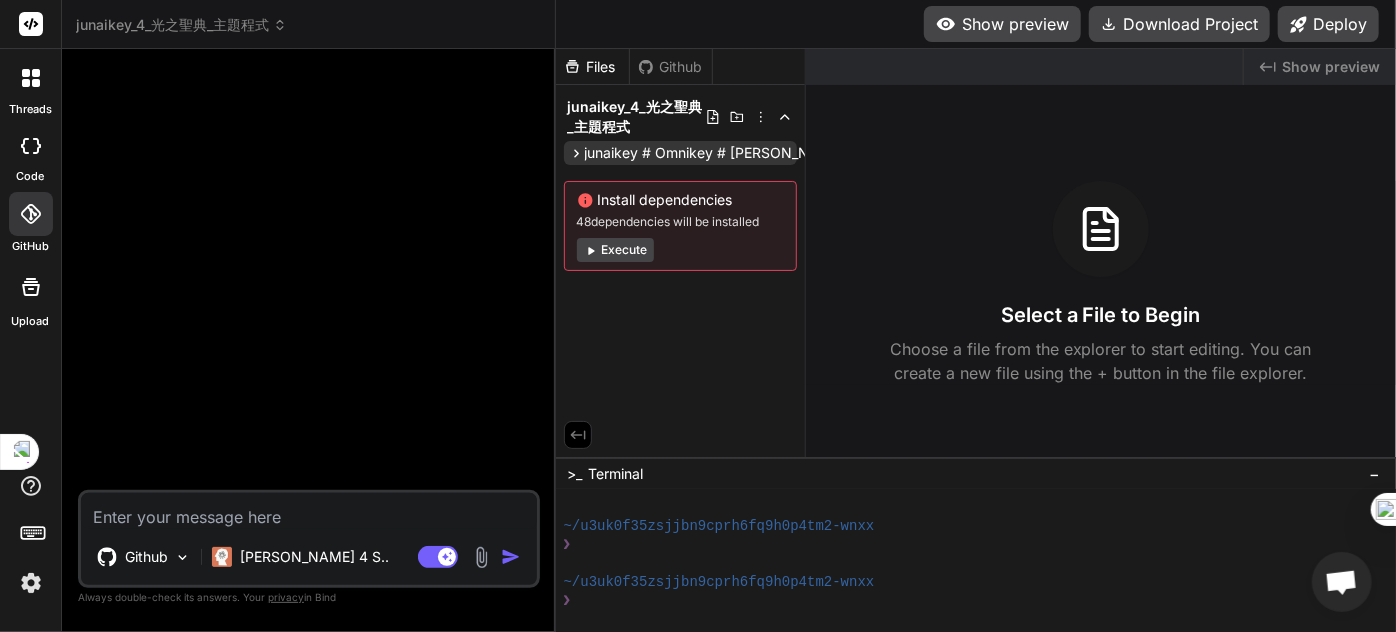 click on "junaikey # Omnikey # Angel''s Calling" at bounding box center [747, 153] 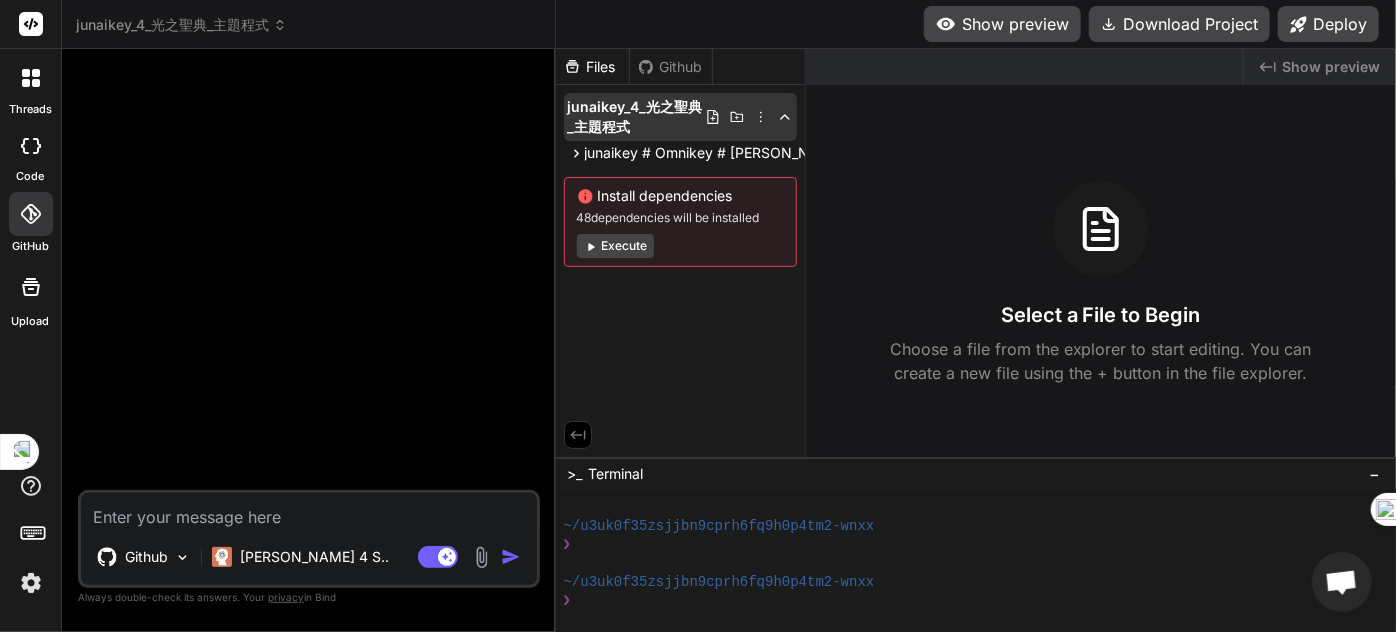 click 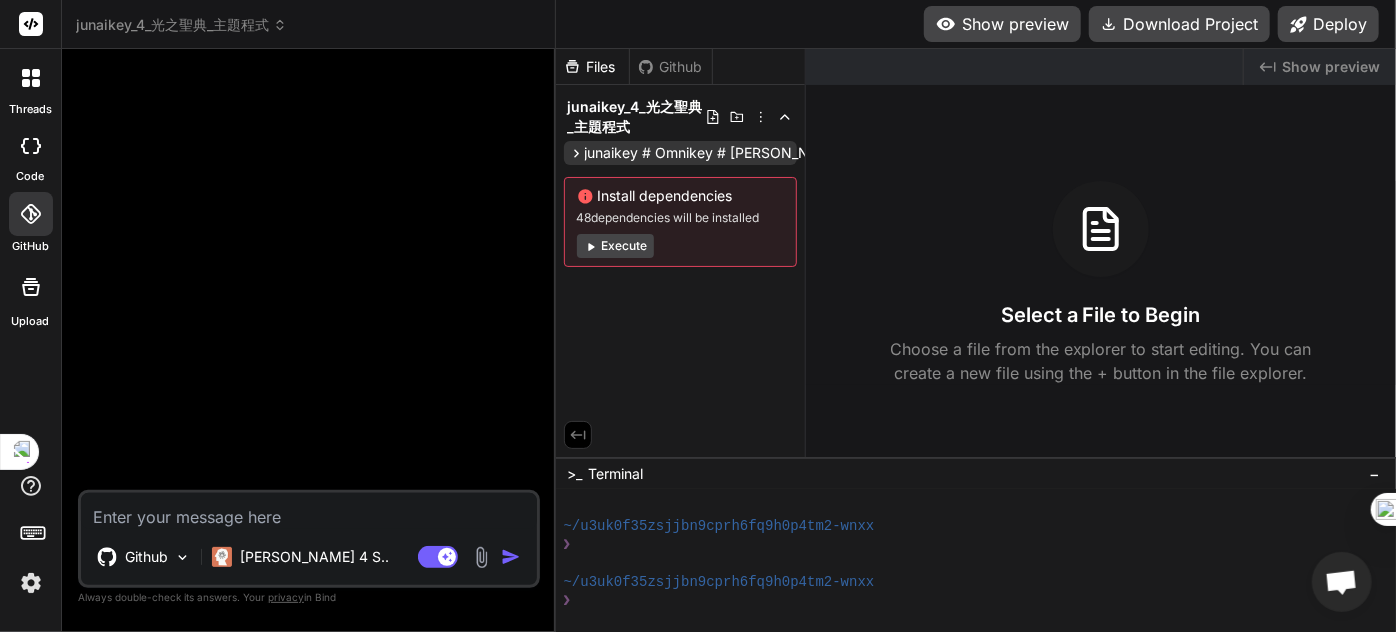 drag, startPoint x: 618, startPoint y: 178, endPoint x: 610, endPoint y: 160, distance: 19.697716 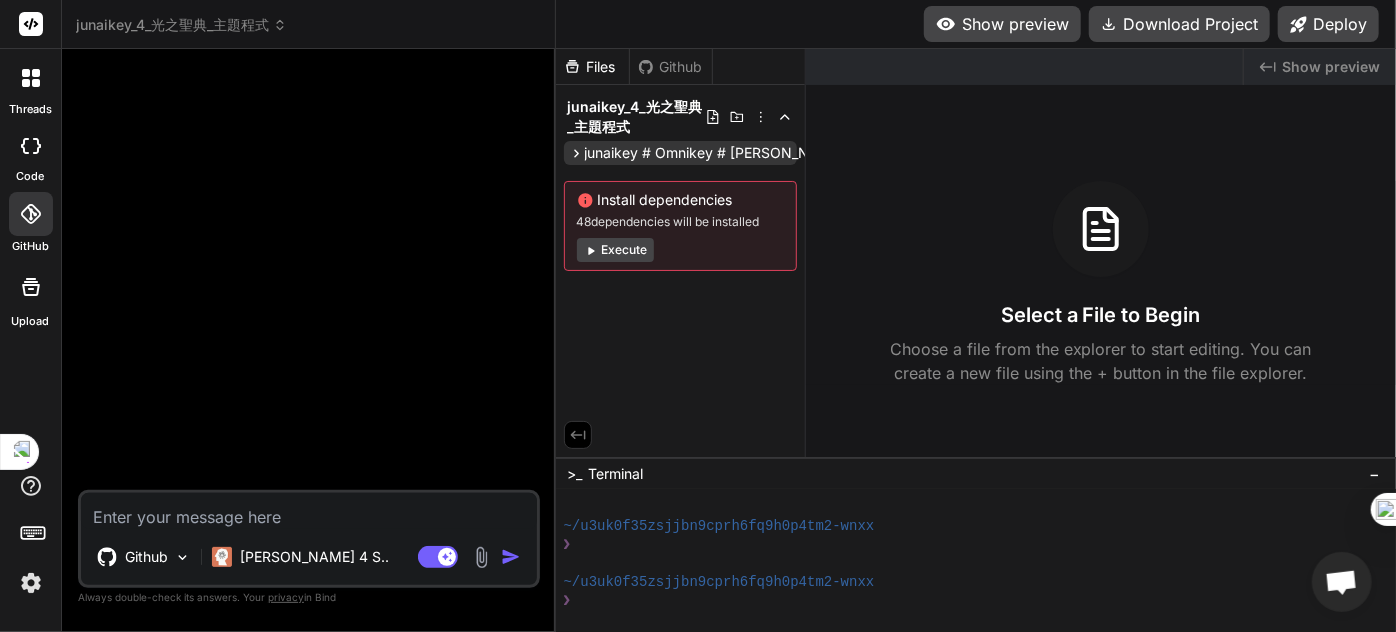 click on "junaikey # Omnikey # Angel''s Calling" at bounding box center (747, 153) 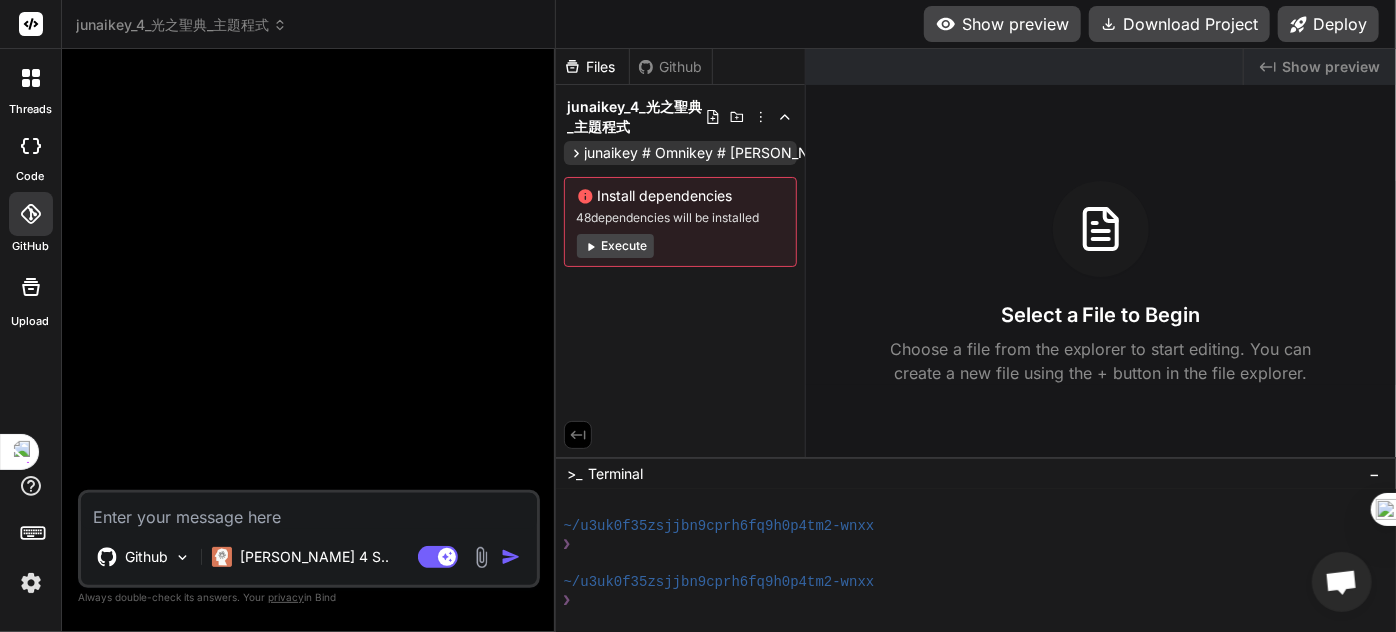 click on "junaikey # Omnikey # Angel''s Calling" at bounding box center [747, 153] 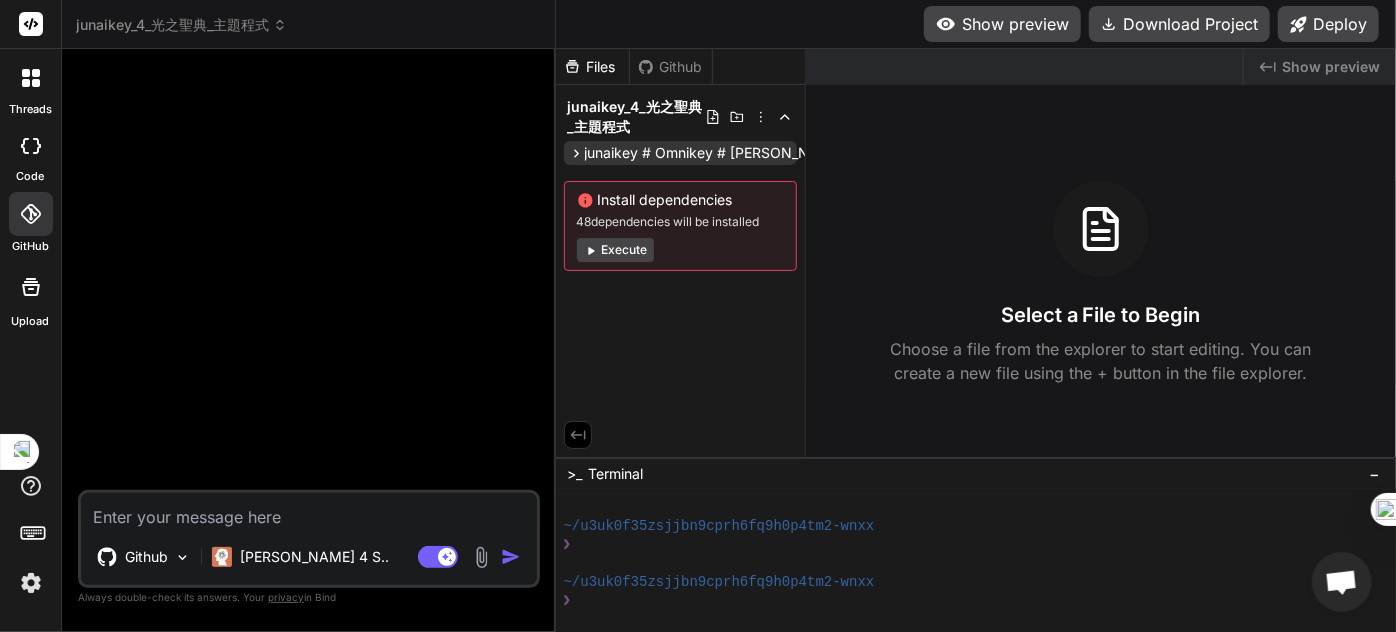 click on "junaikey # Omnikey # Angel''s Calling" at bounding box center [747, 153] 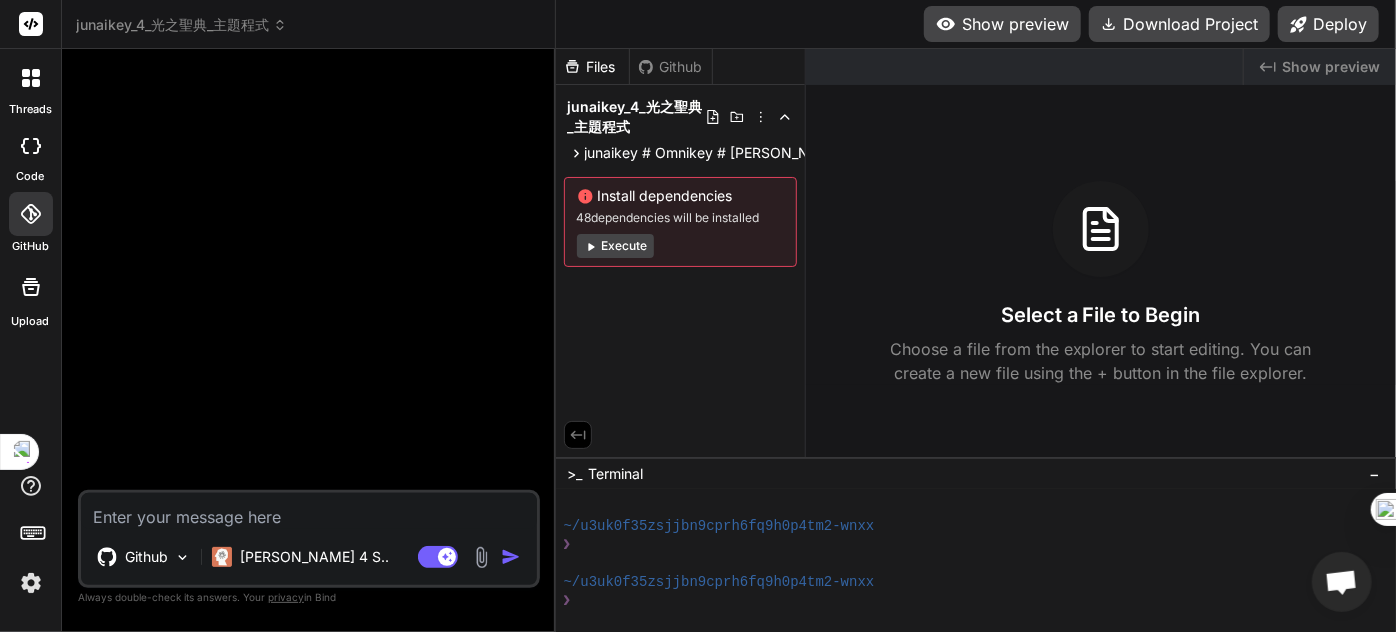 click at bounding box center [309, 511] 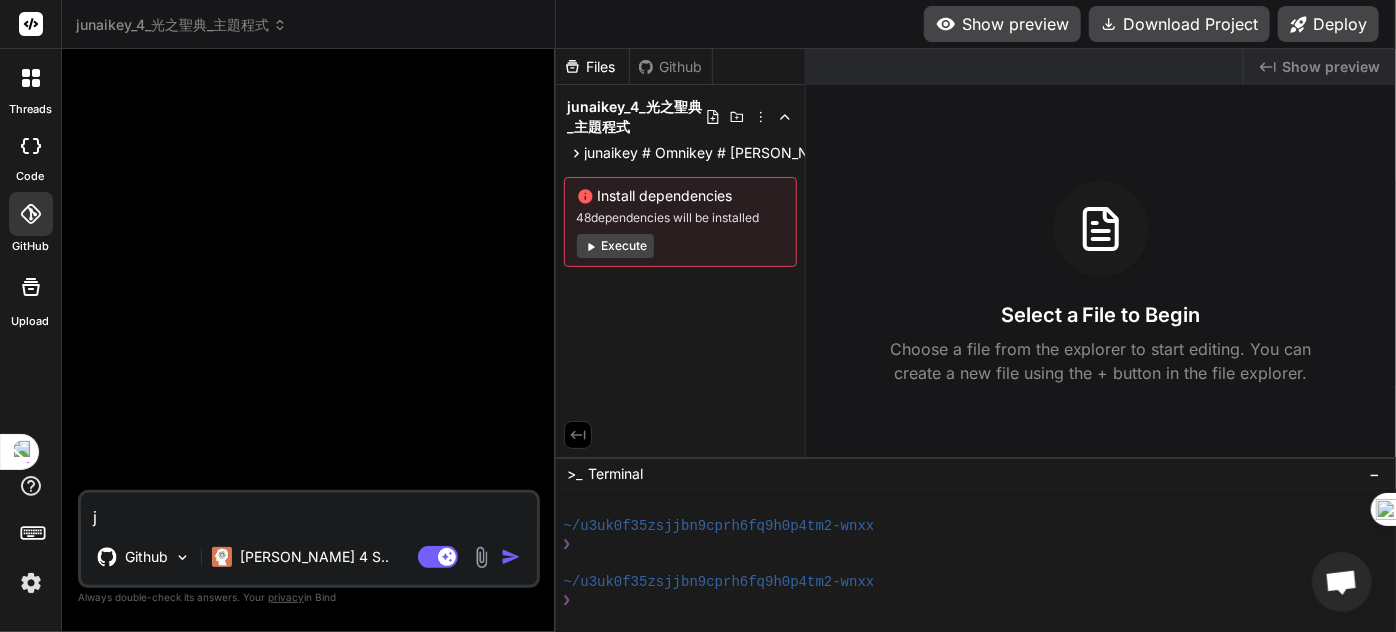 type 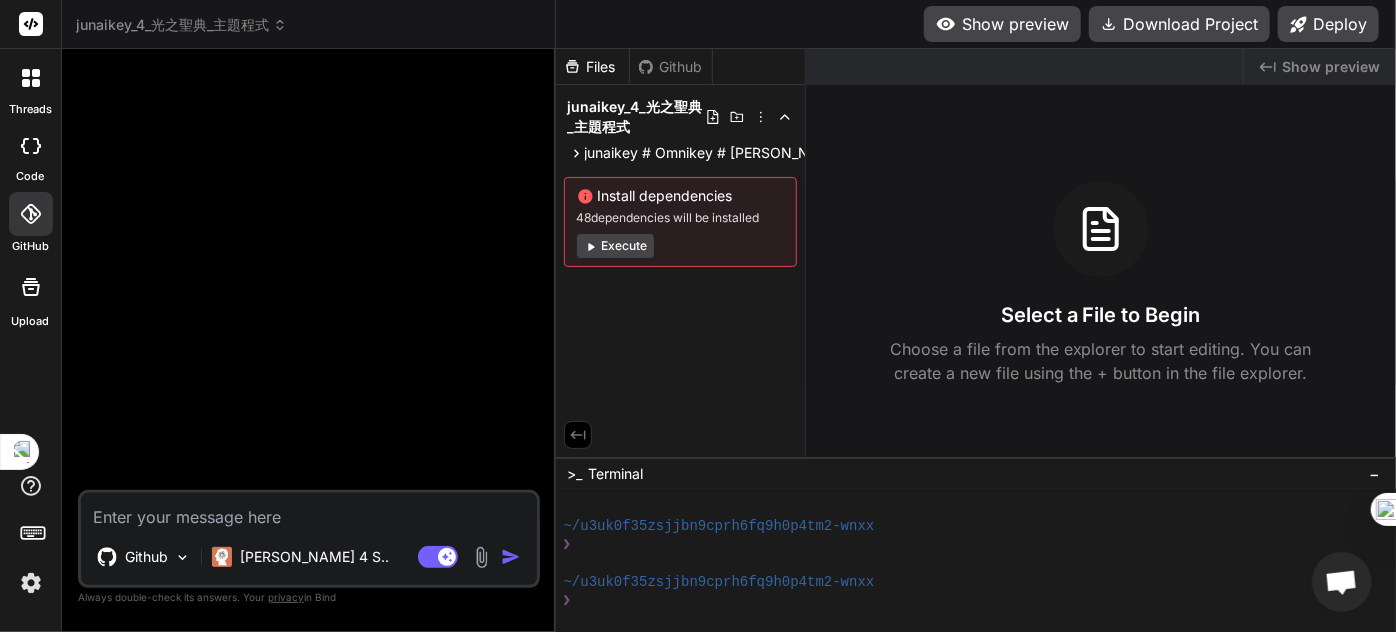 type on "ㄏ" 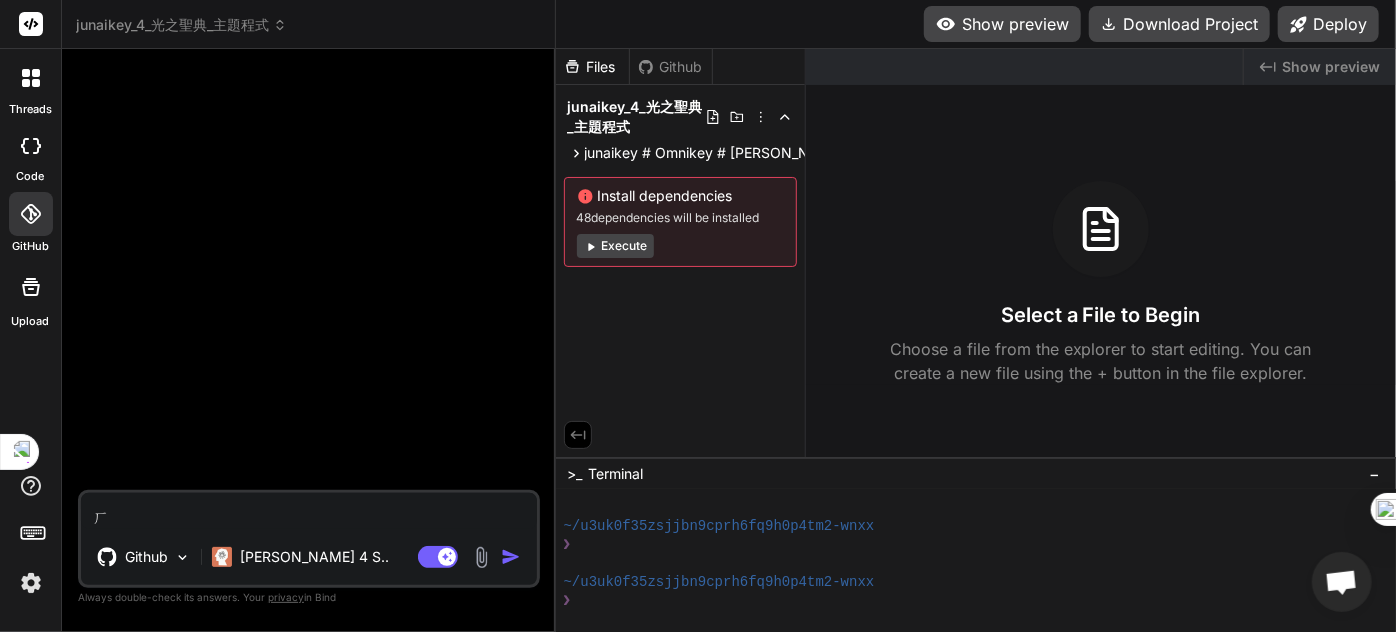 type on "ㄏㄨ" 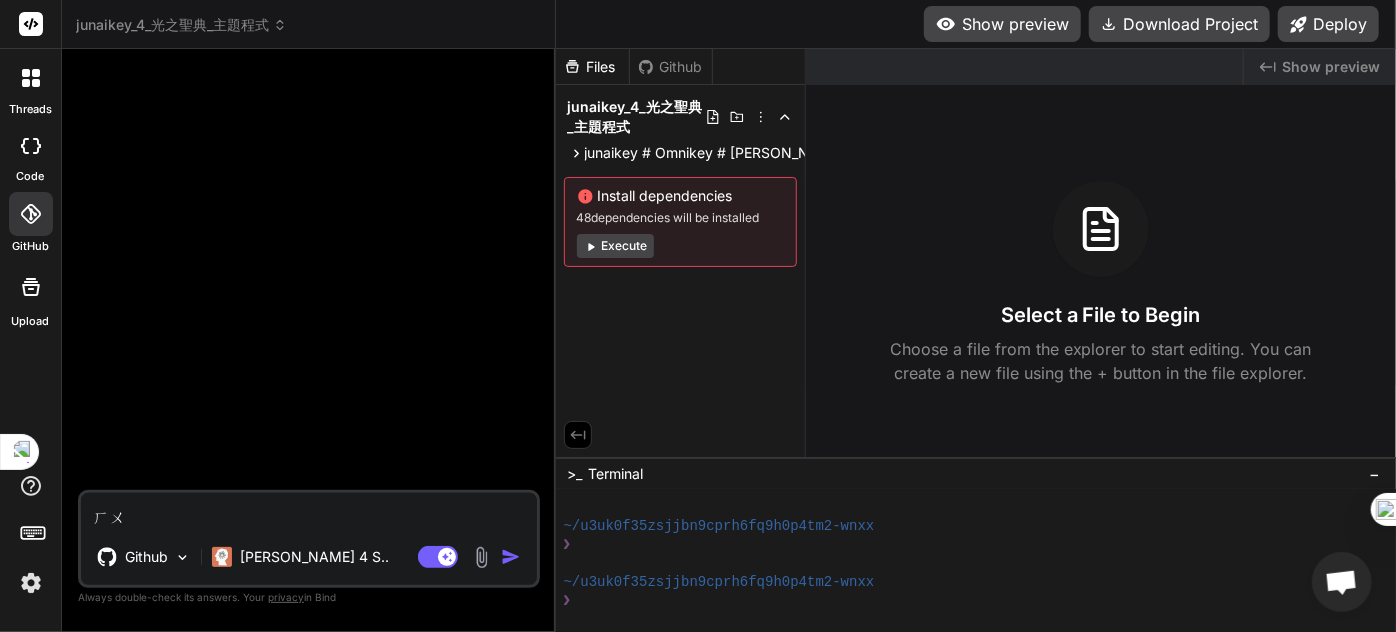type on "ㄏㄨㄟ" 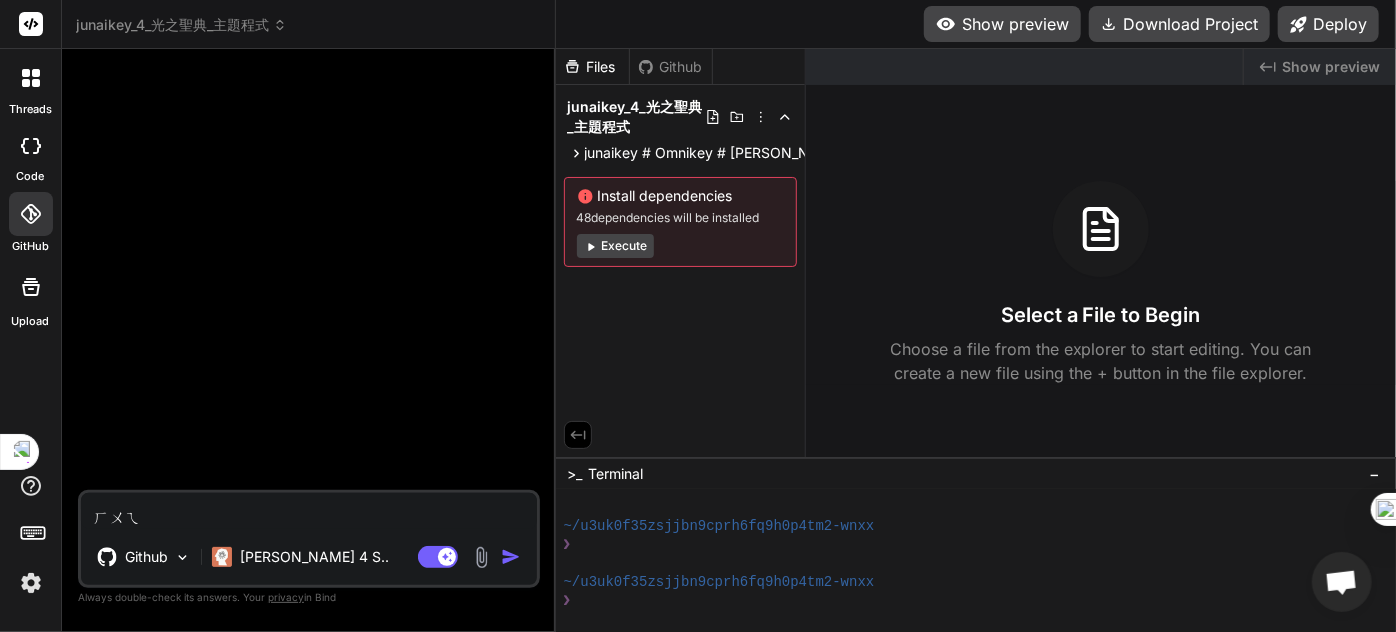 type on "會" 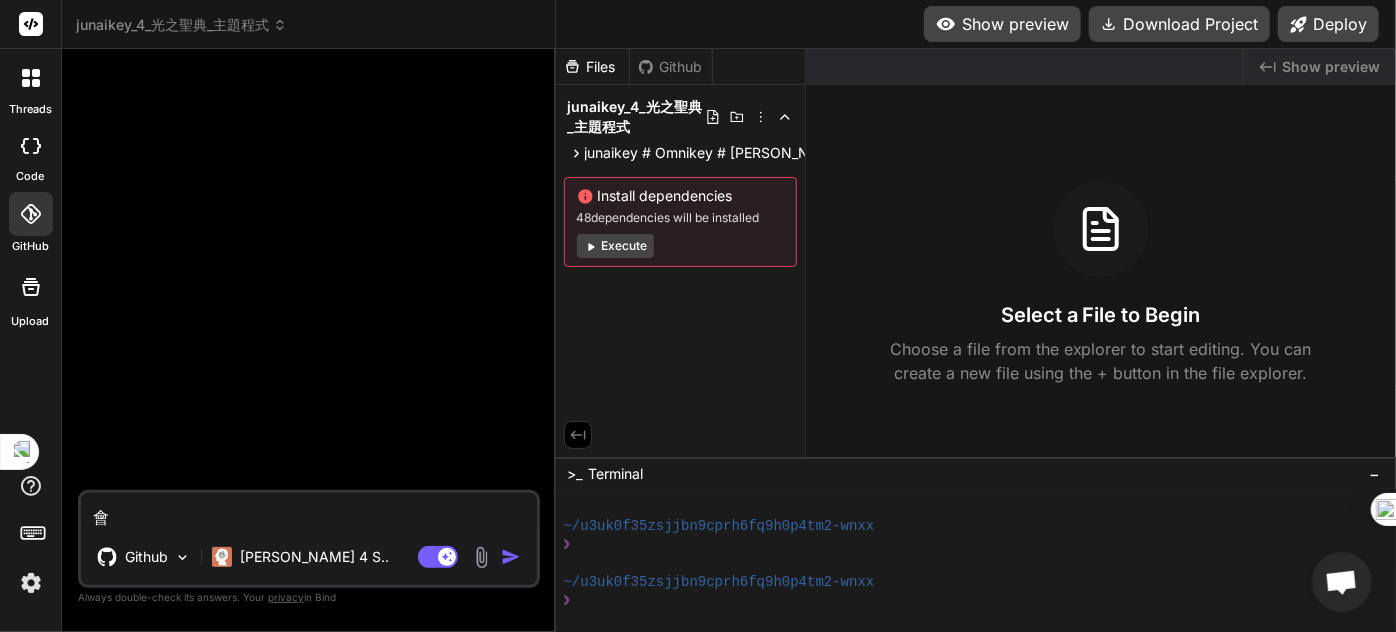 type on "會ㄓ" 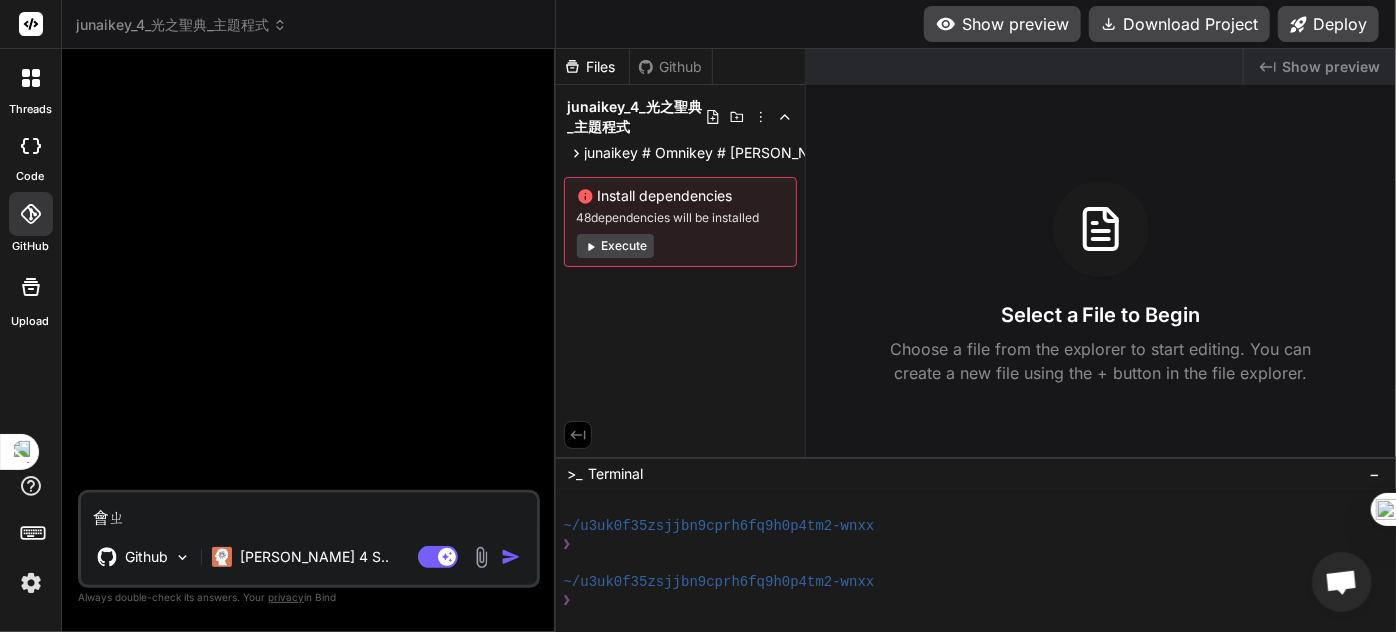 type on "會ㄓㄥ" 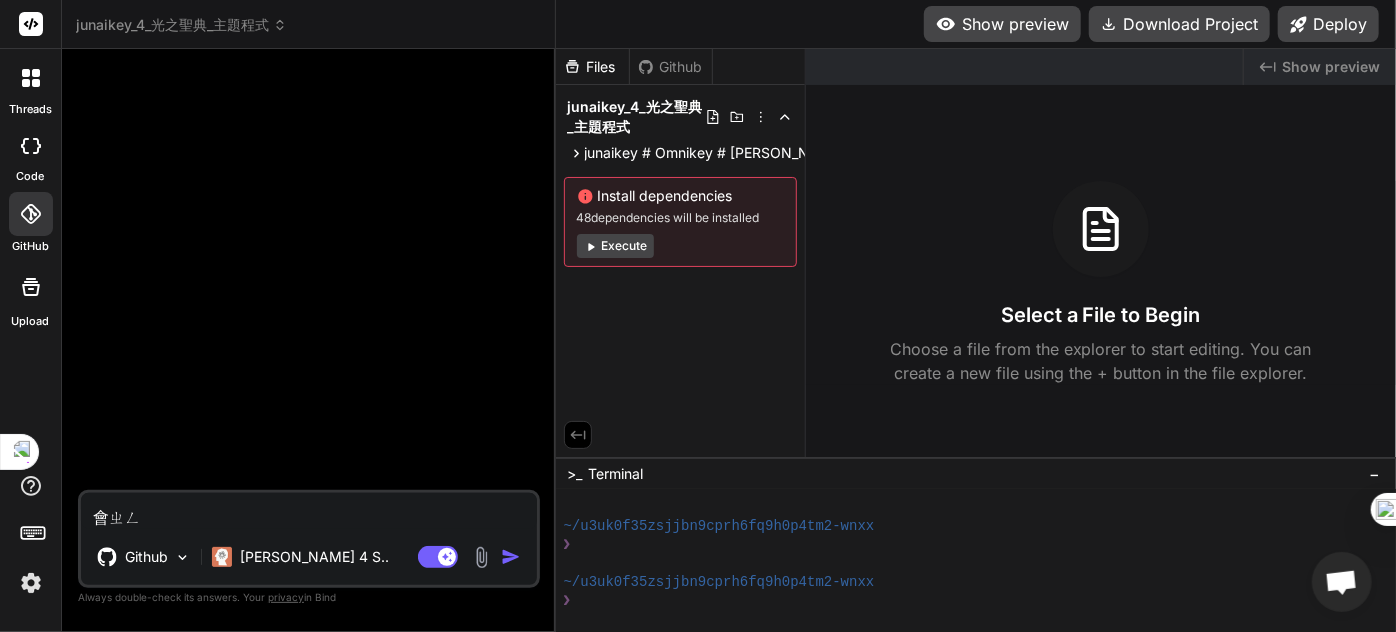type on "彙整" 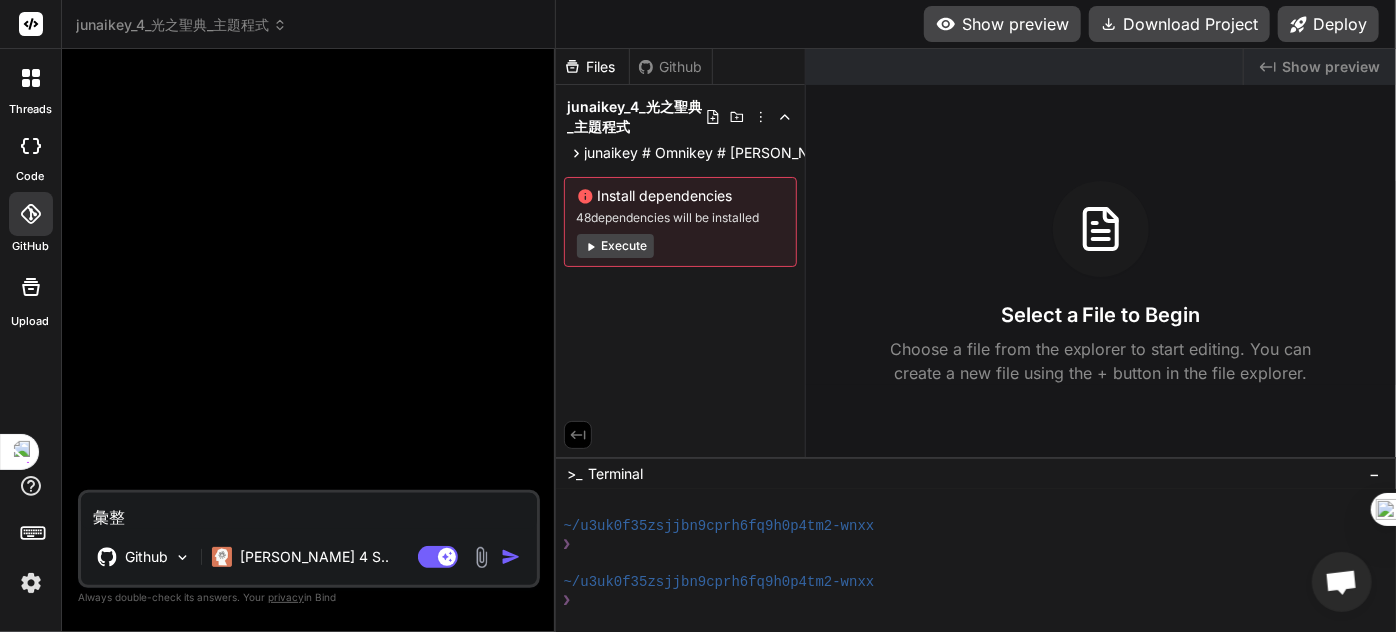 type on "x" 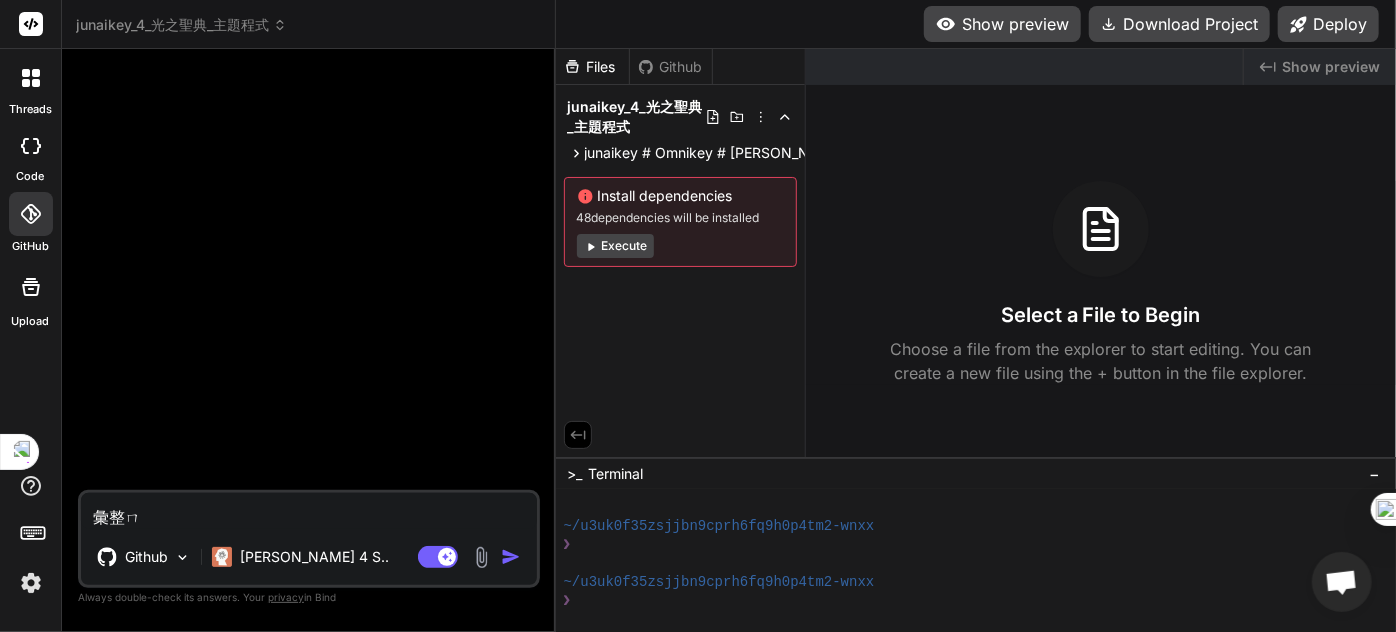 type on "x" 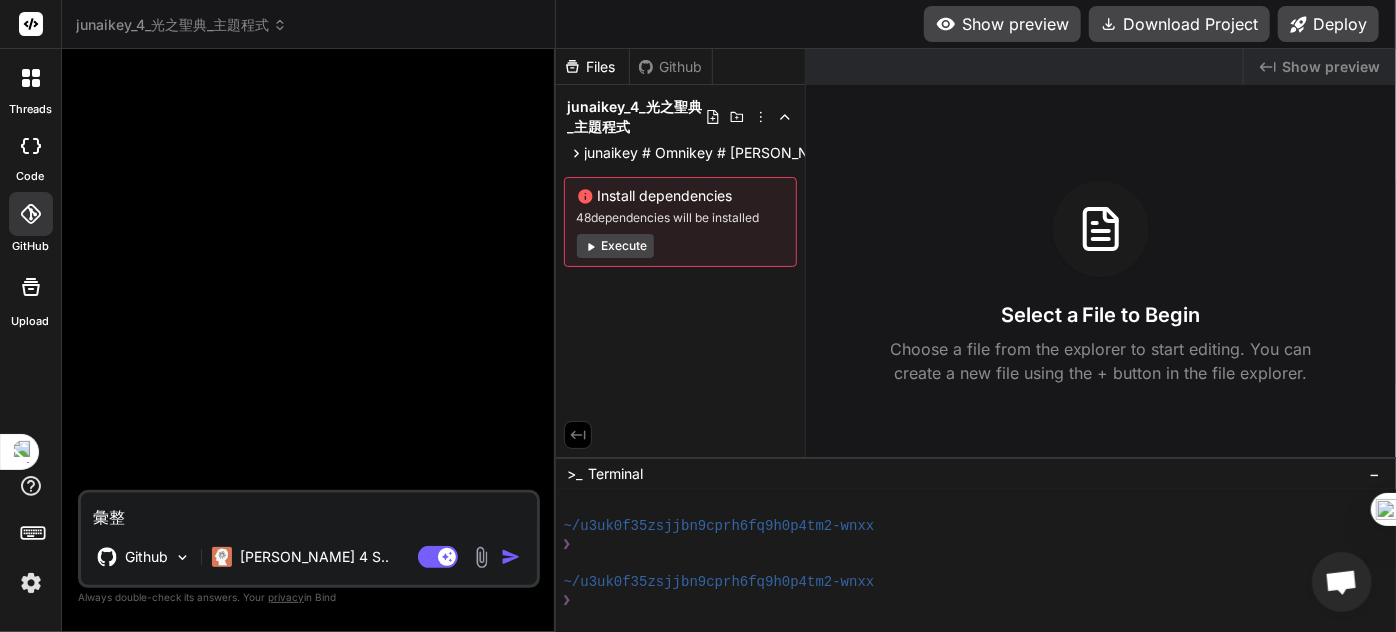 type on "彙整j" 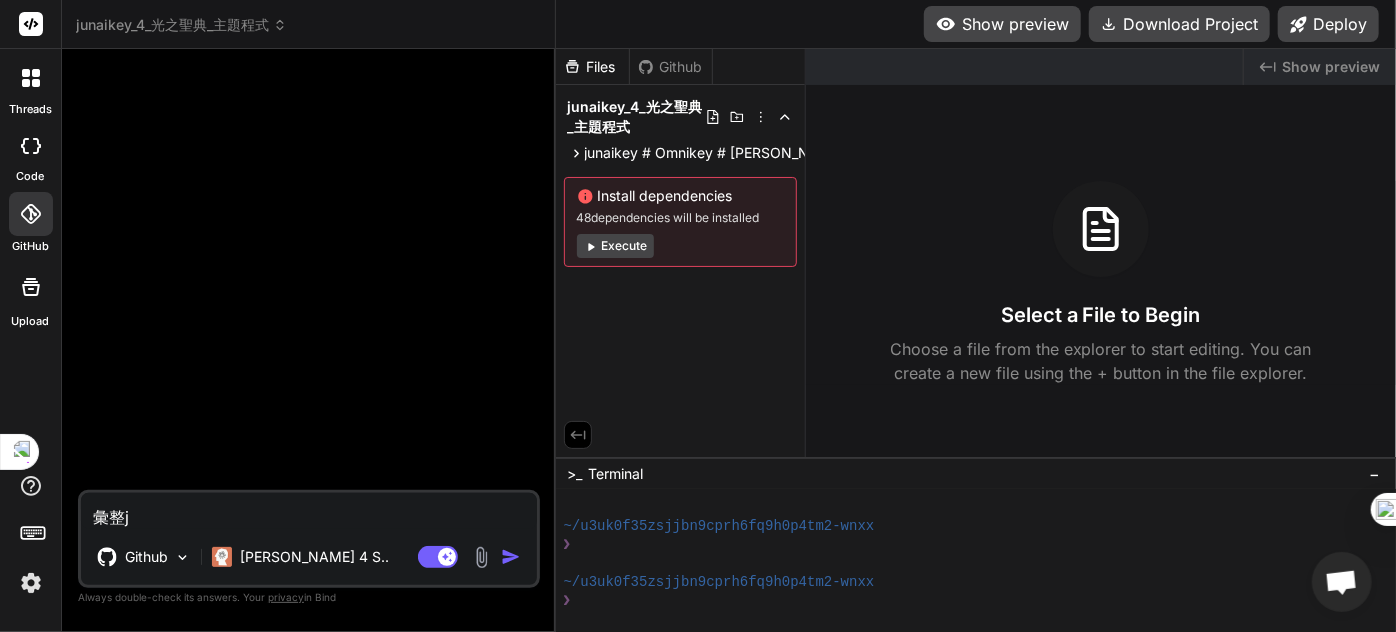 type on "x" 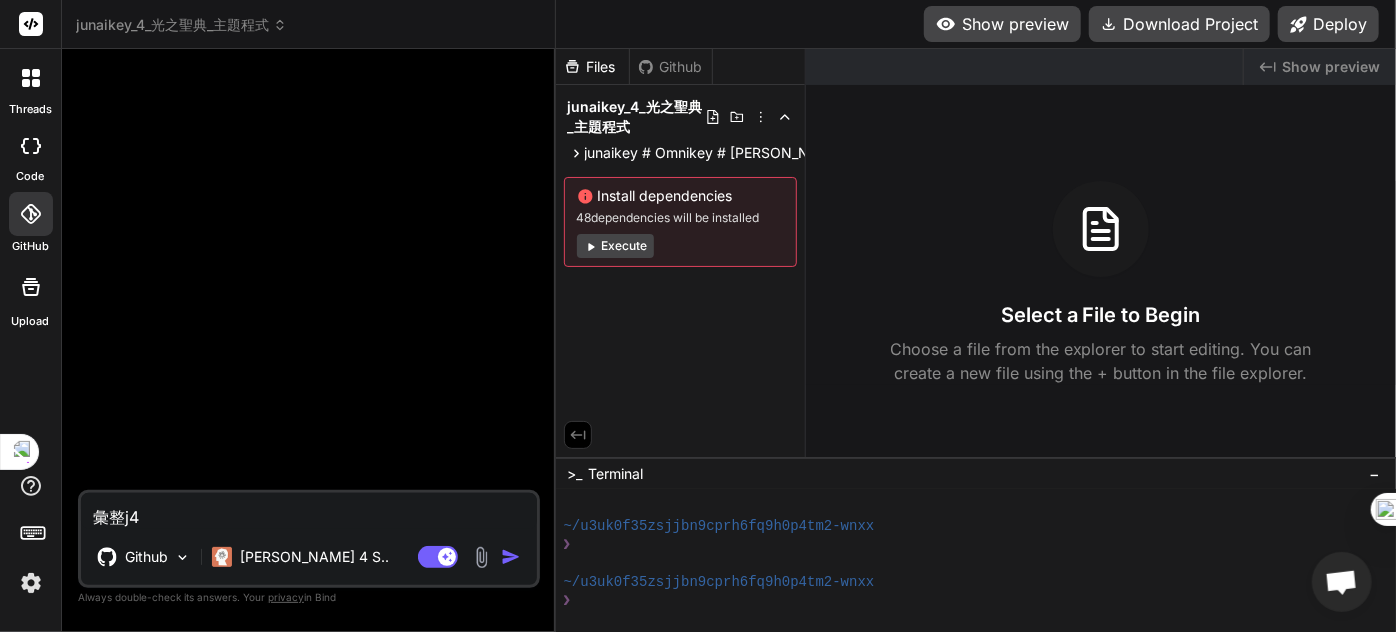 type on "彙整j" 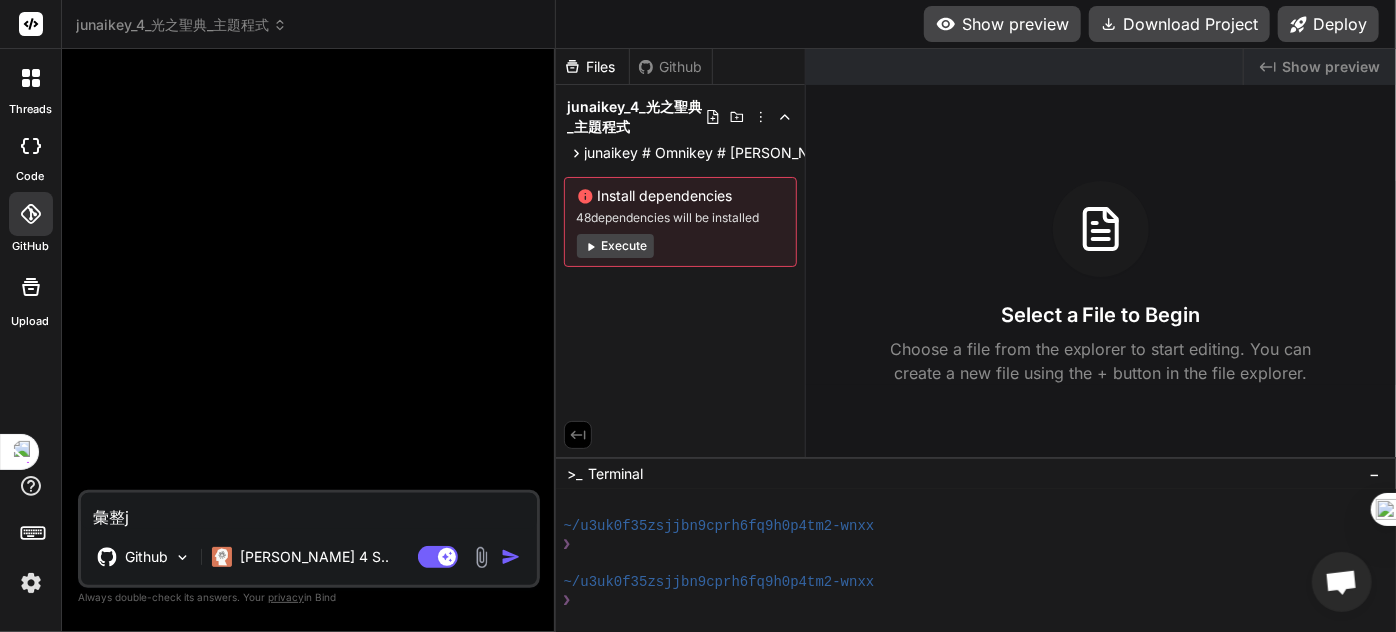 type on "彙整" 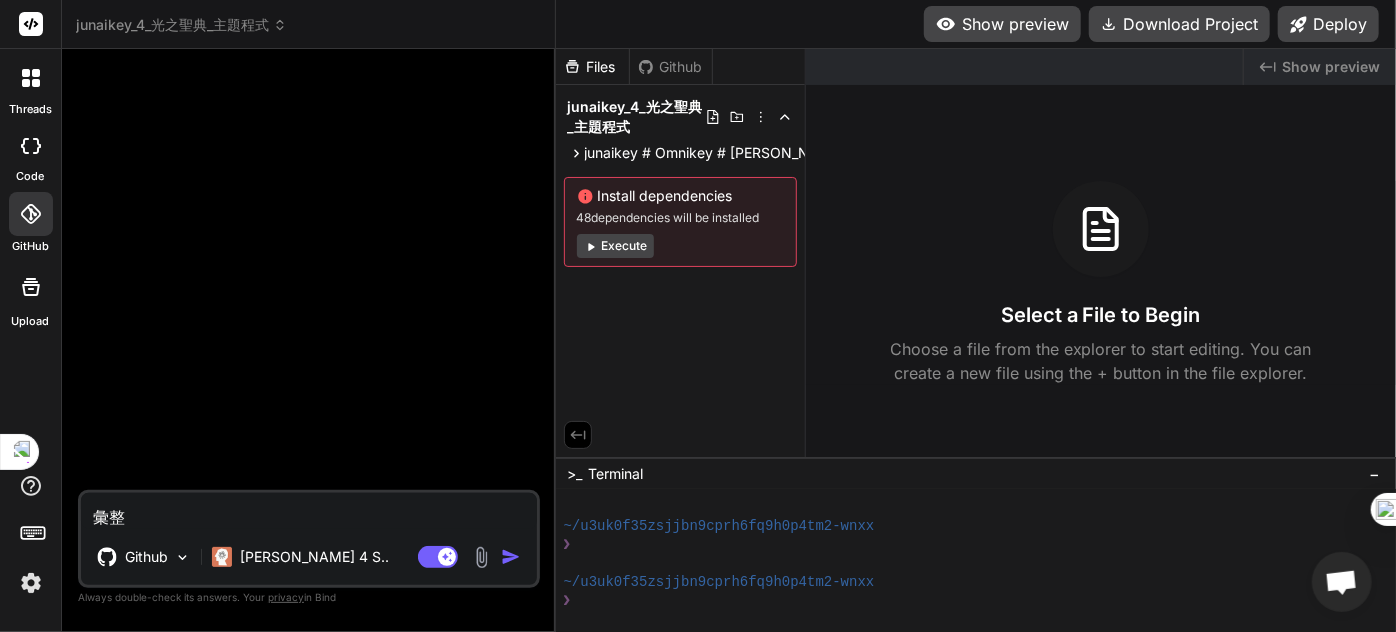 type on "彙整n" 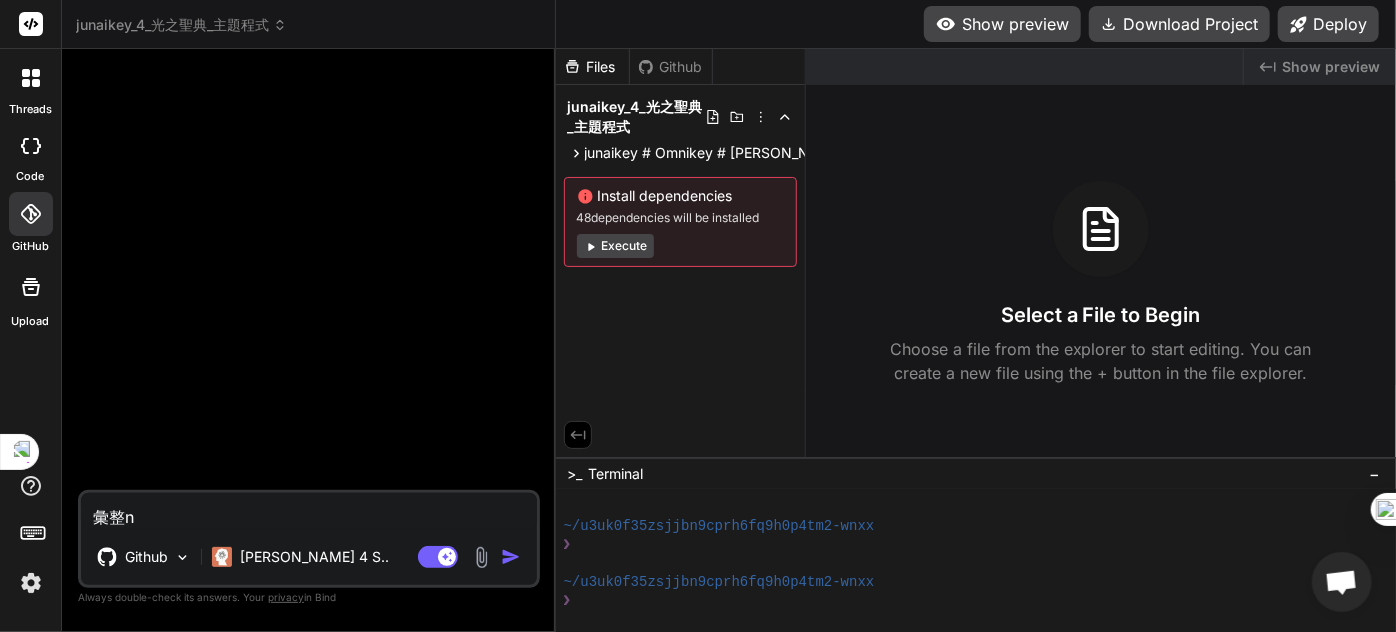 type on "彙整" 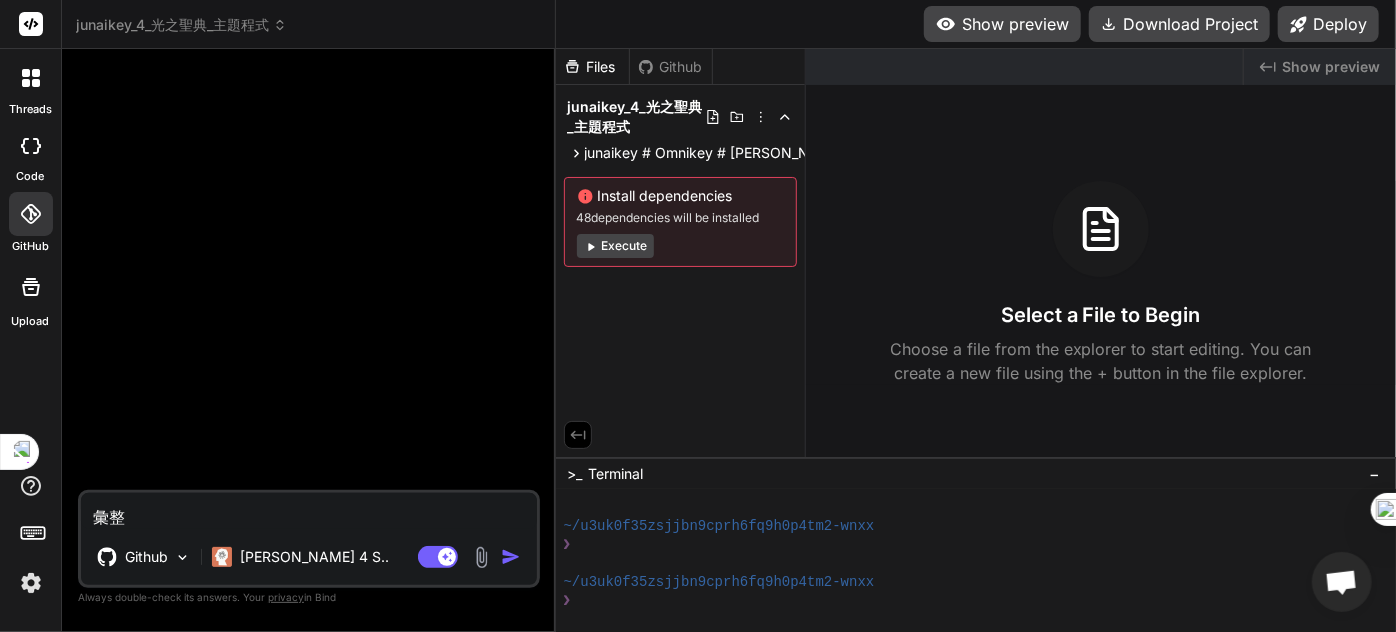 type on "彙整ㄇ" 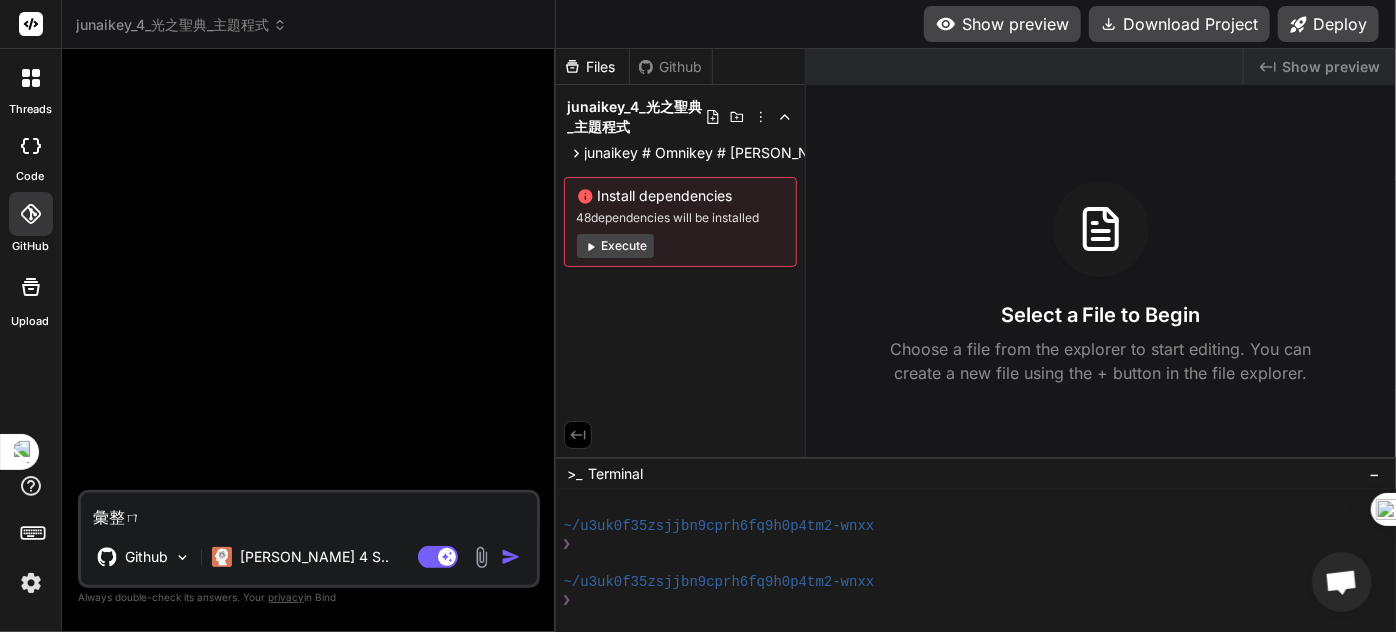 type on "彙整ㄇㄨ" 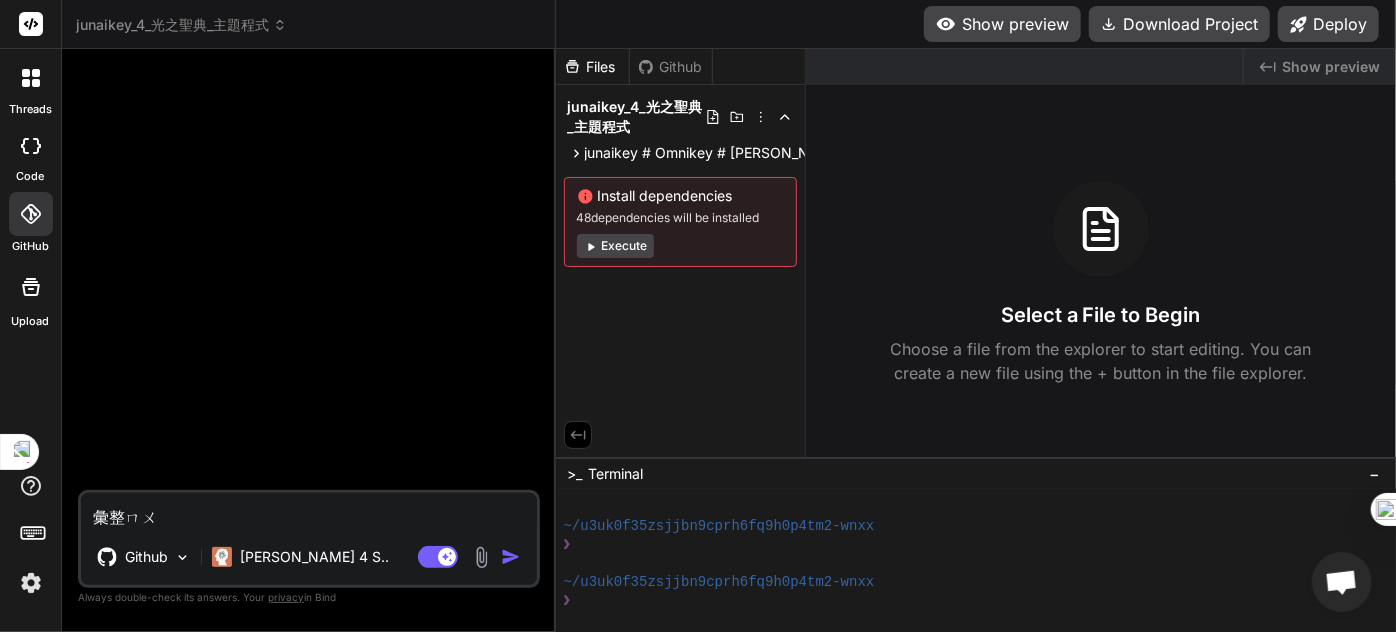 type on "彙整木" 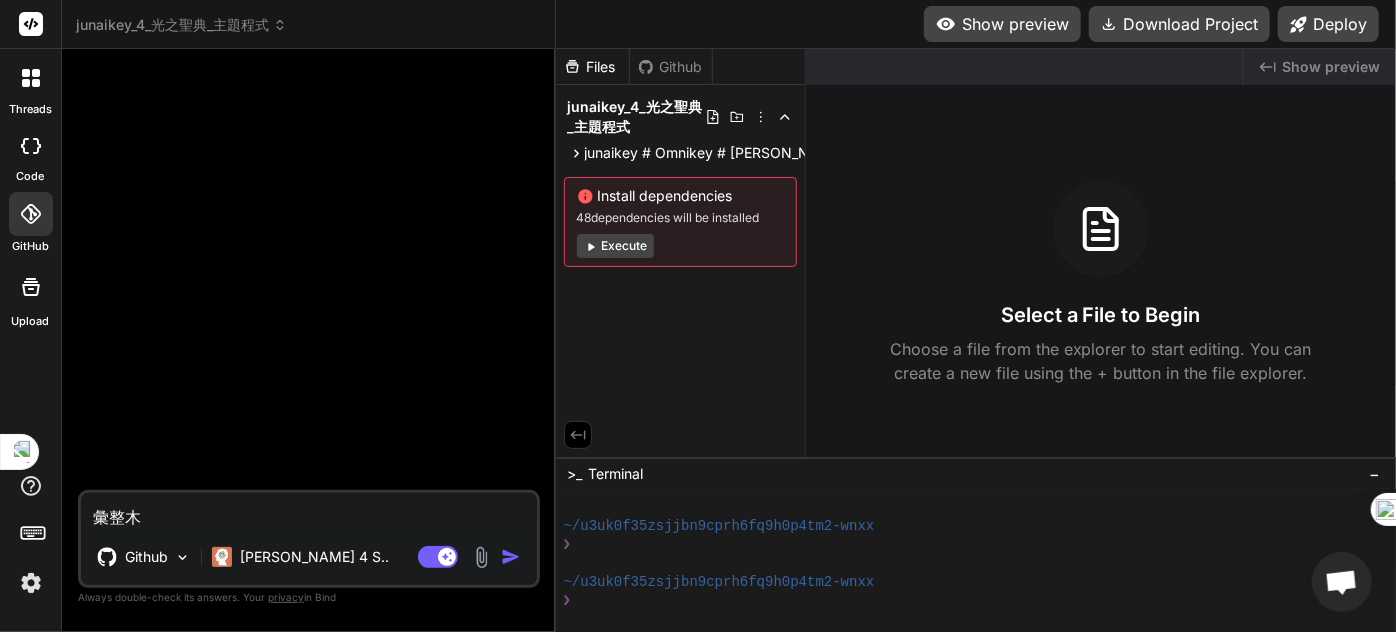 type on "彙整木ㄑ" 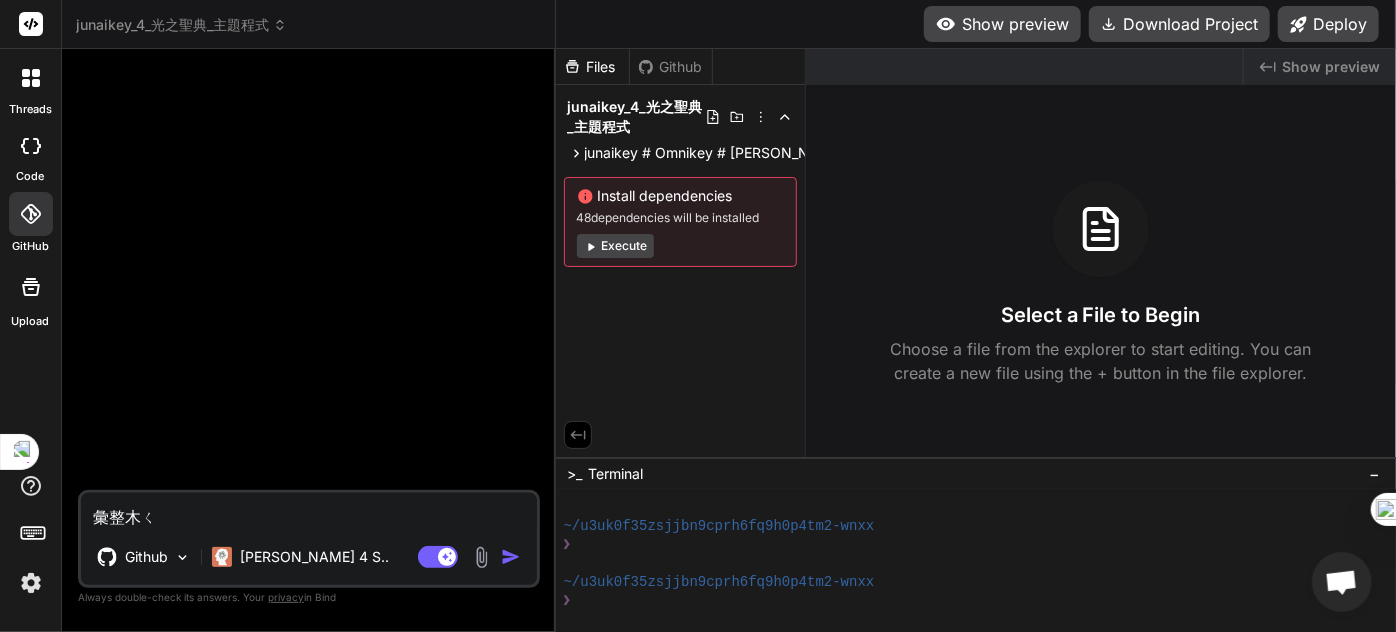 type on "彙整木ㄑㄧ" 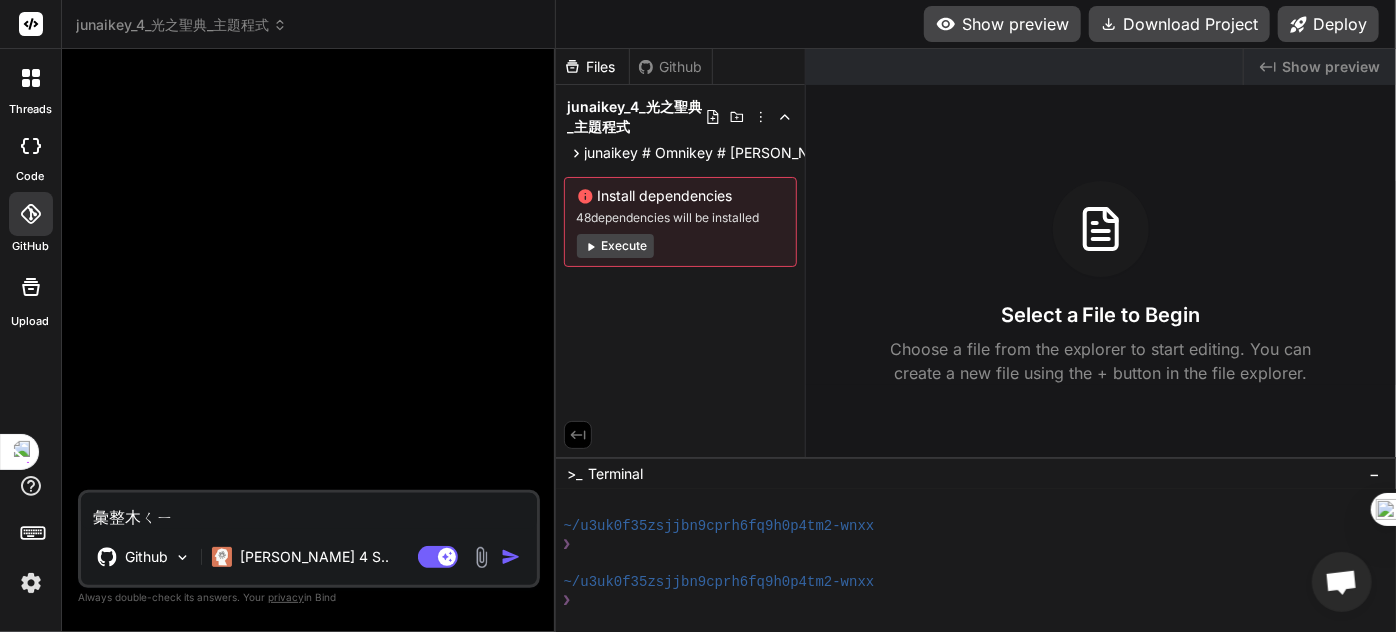 type on "彙整木ㄑㄧㄢ" 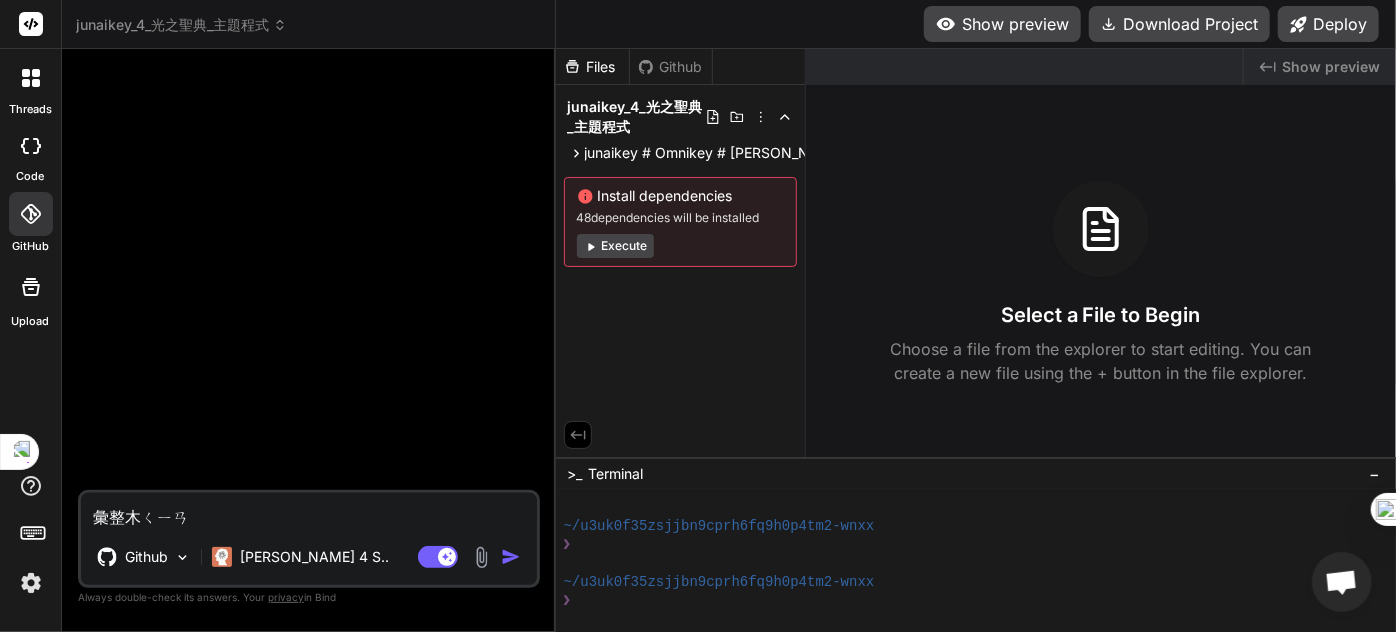 type on "彙整目前" 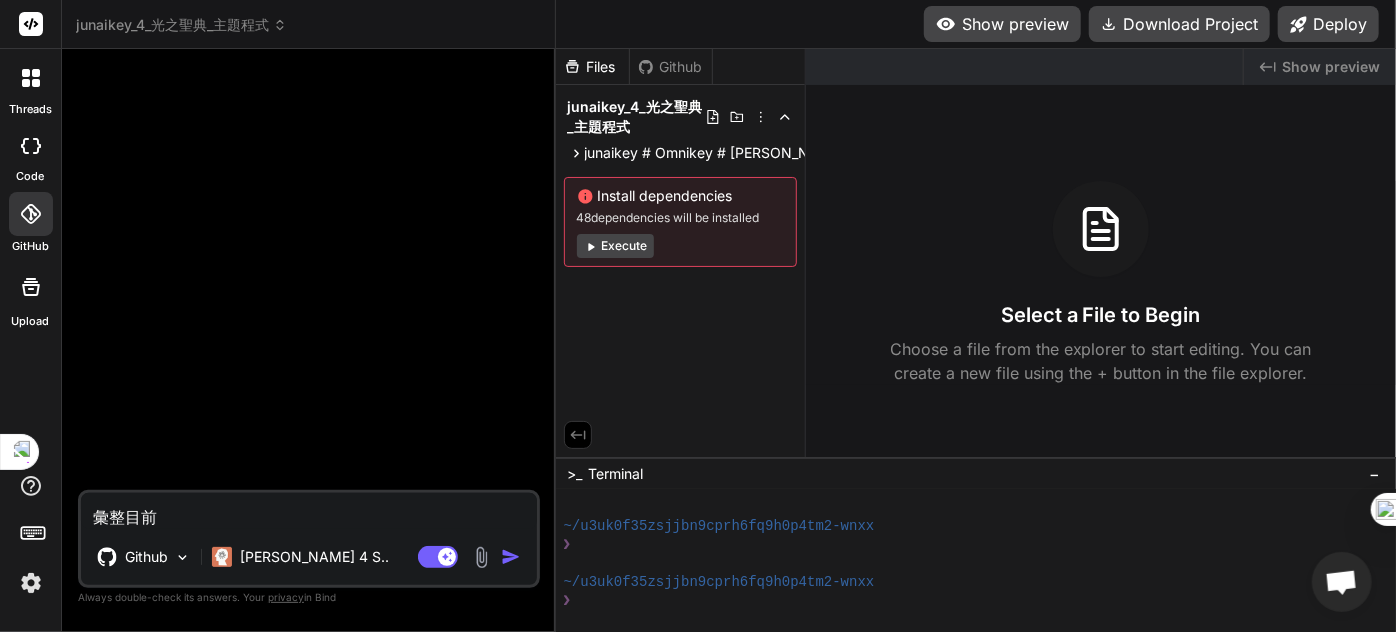 type on "彙整目前ㄜ" 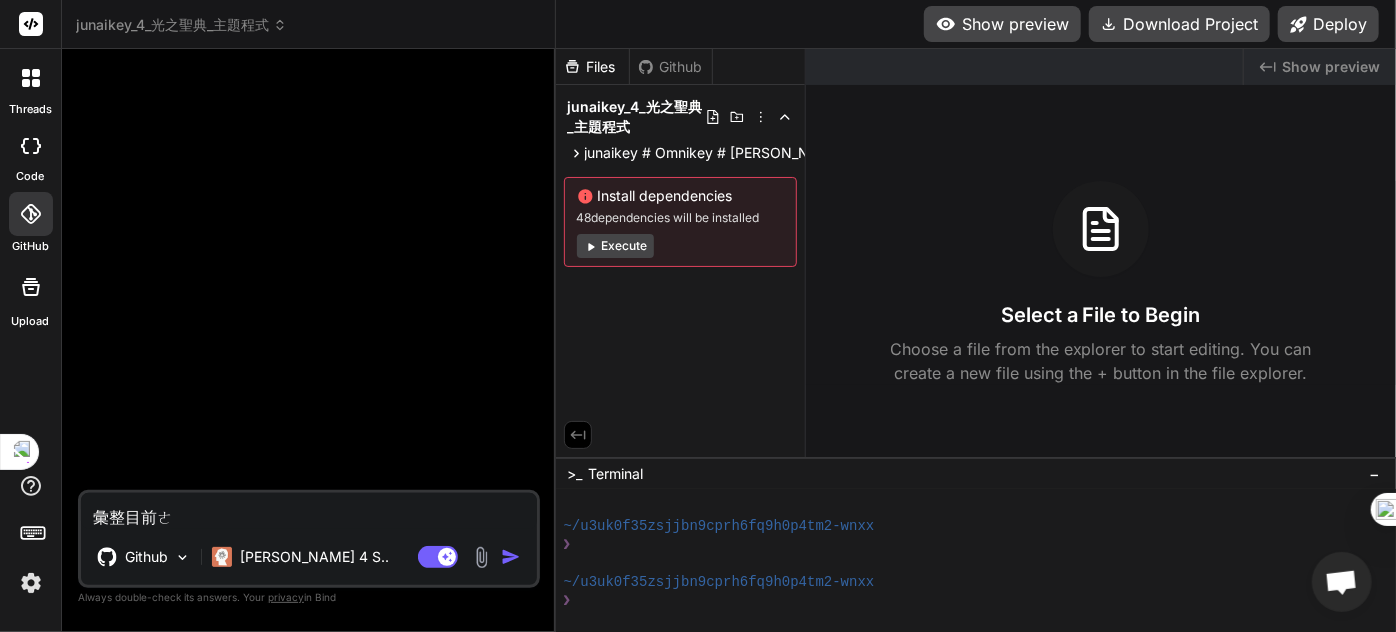 type on "彙整目前ㄉㄜ" 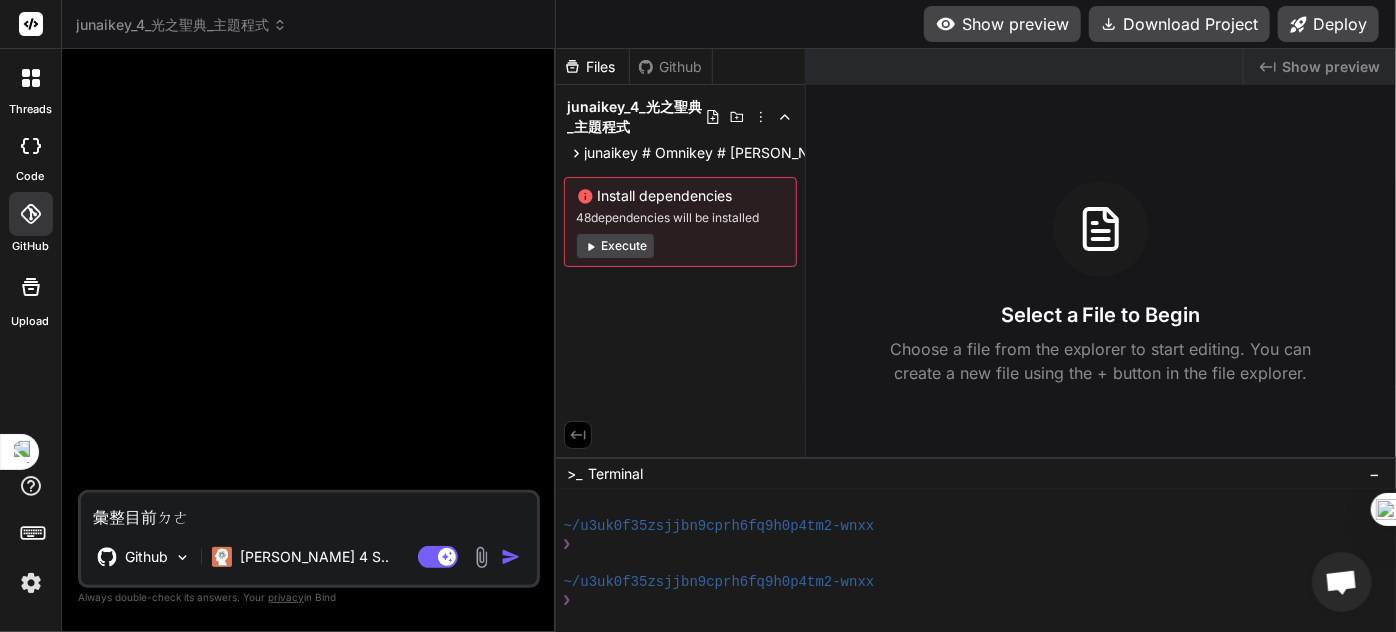 type on "彙整目前的" 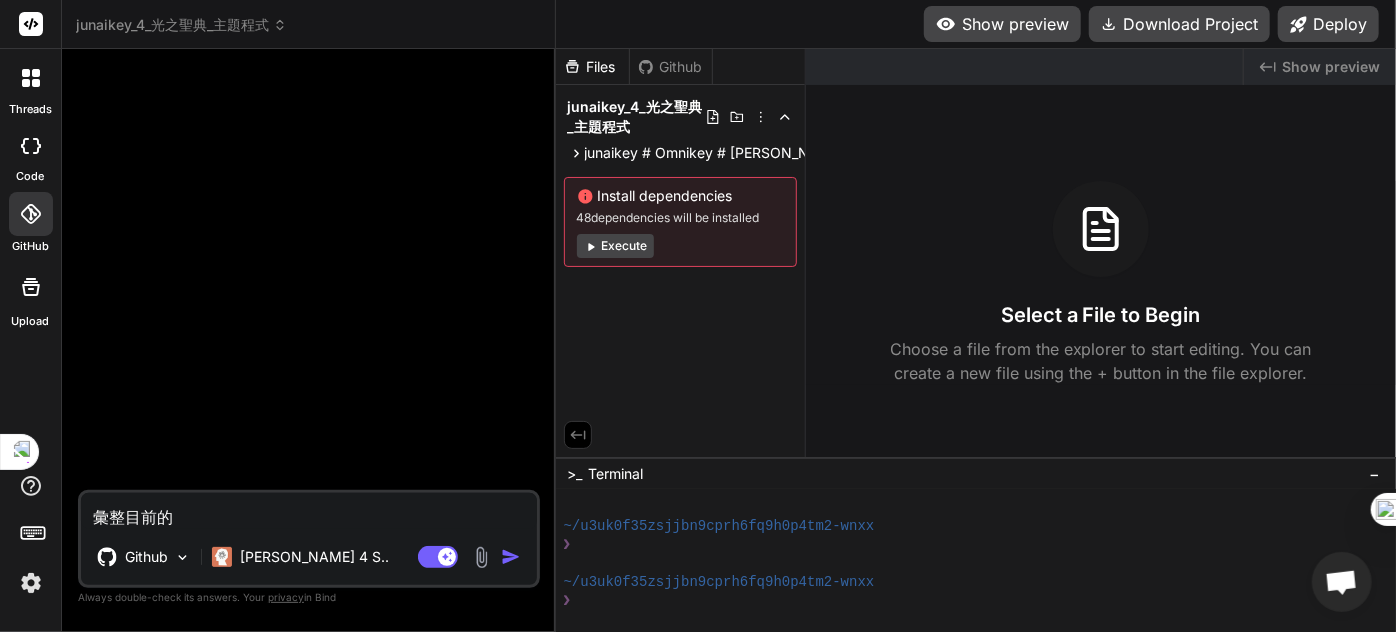 type on "彙整目前的ㄉ" 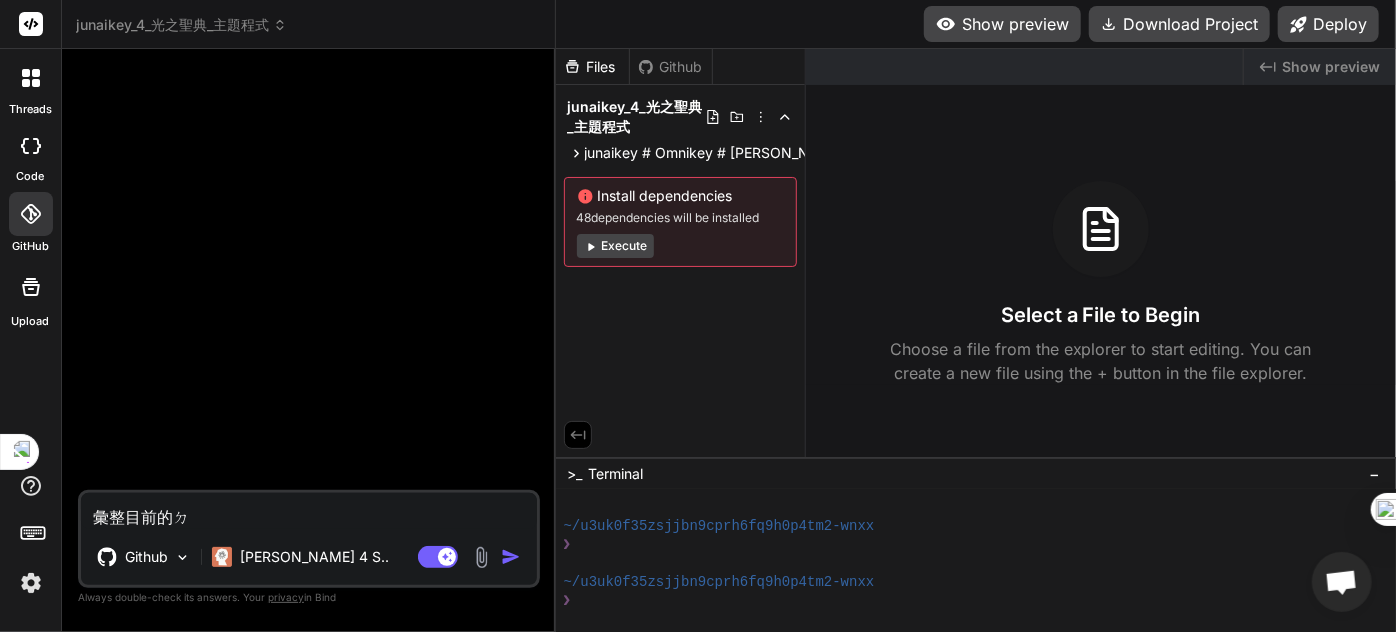 type on "彙整目前的ㄉㄤ" 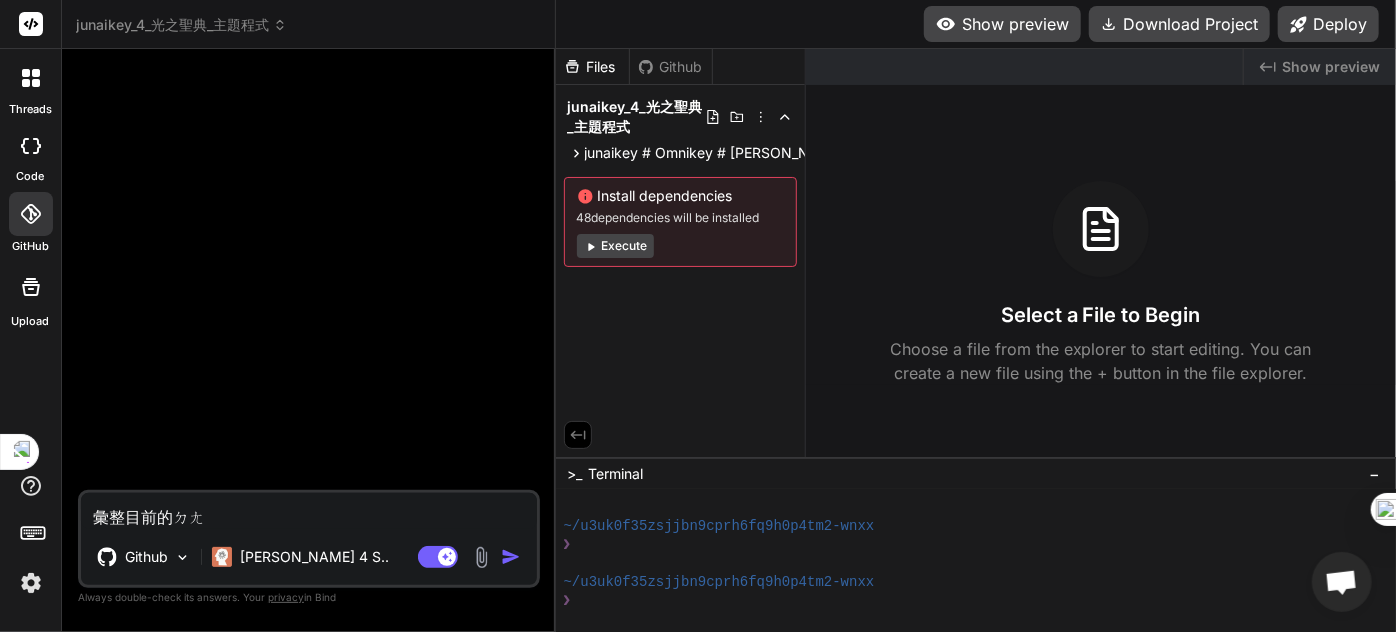 type on "彙整目前的黨" 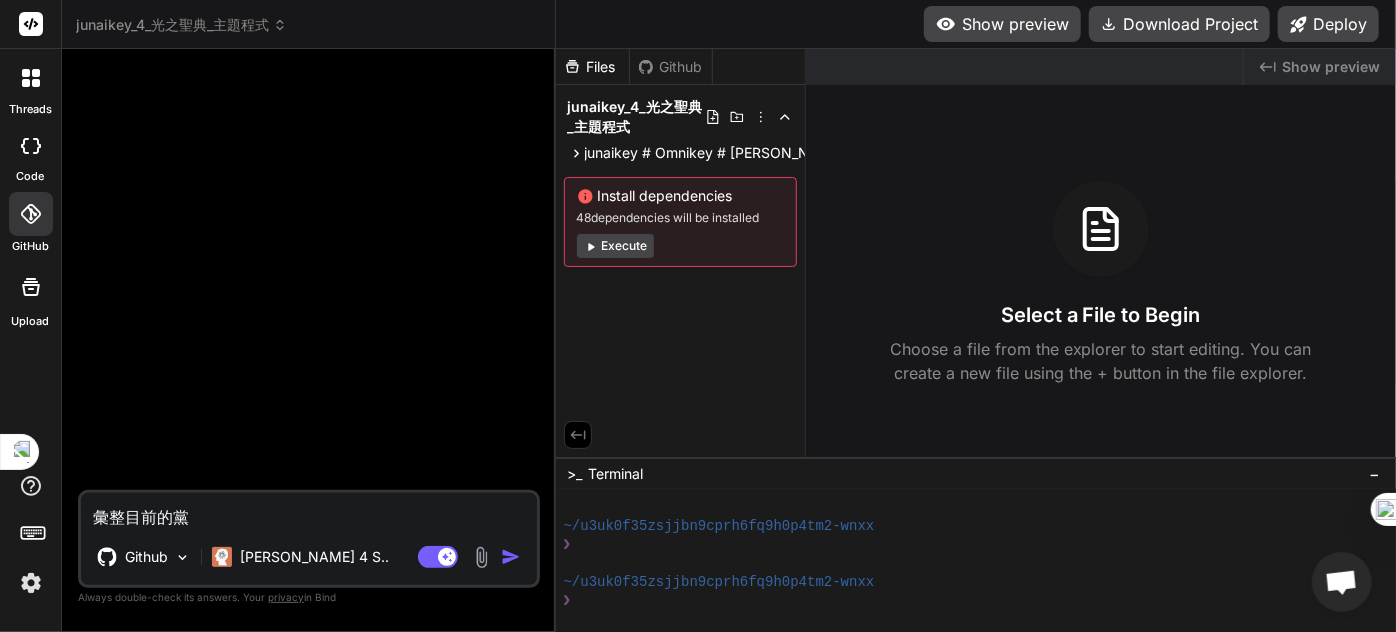 type on "x" 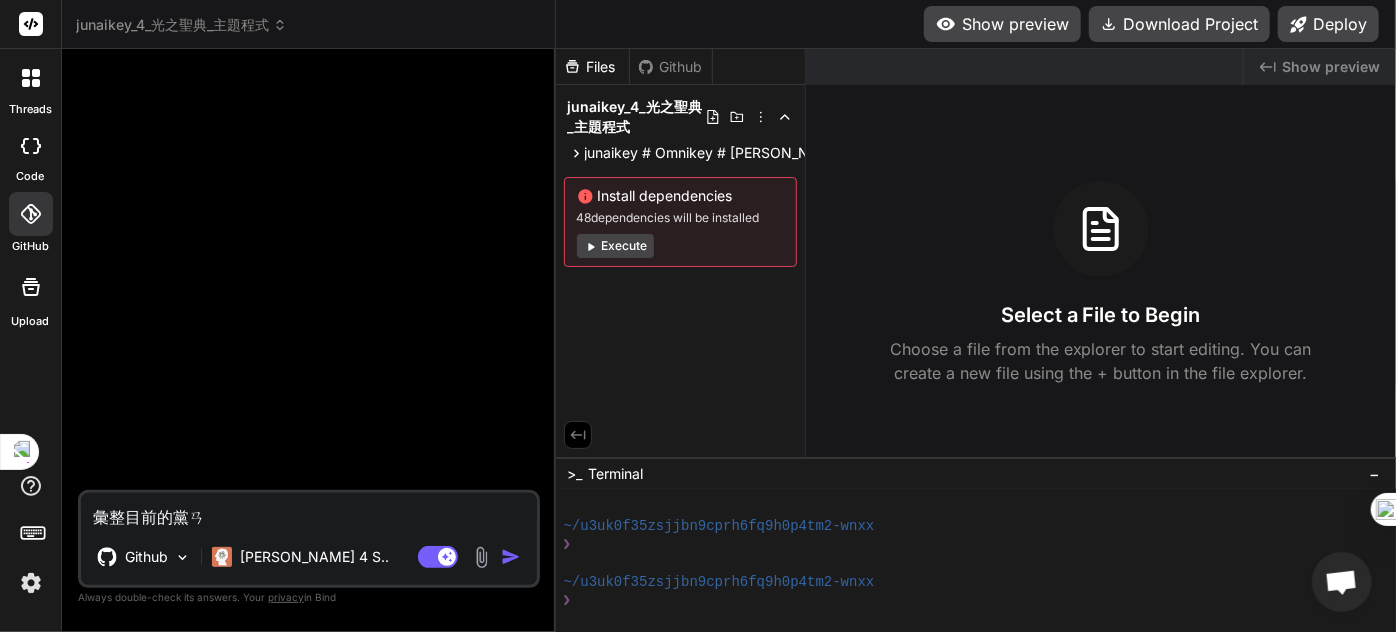 type on "彙整目前的檔案" 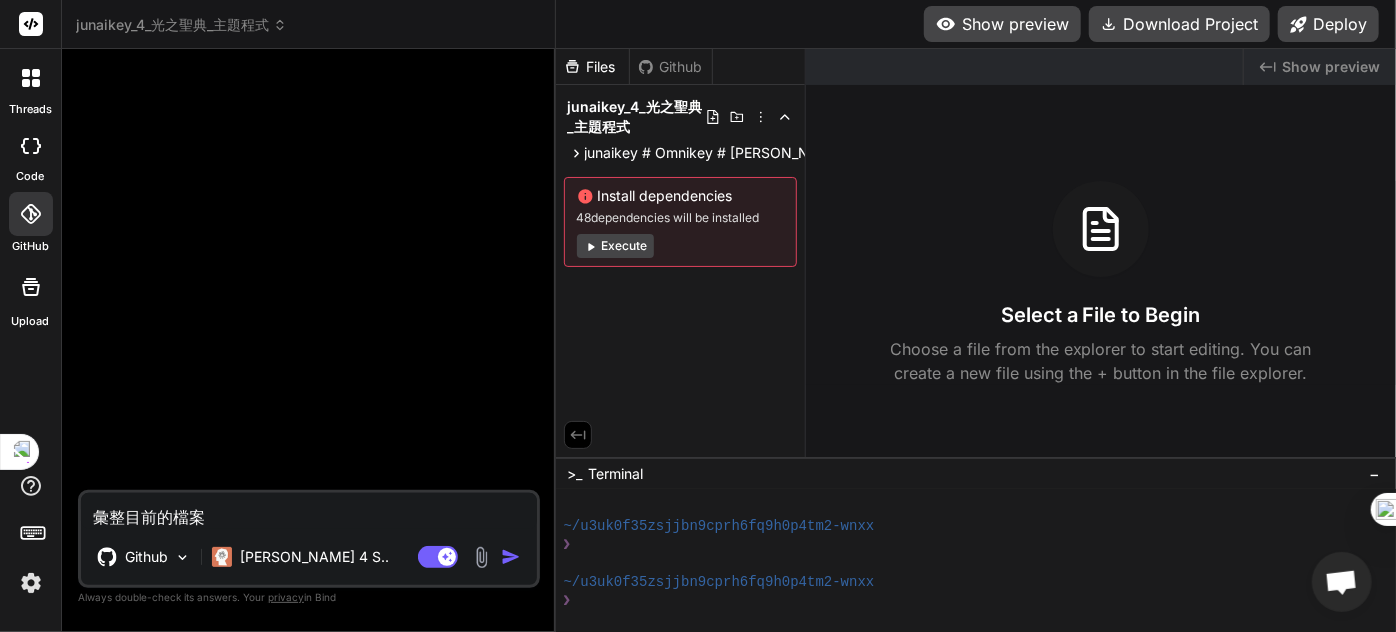 type on "彙整目前的檔案" 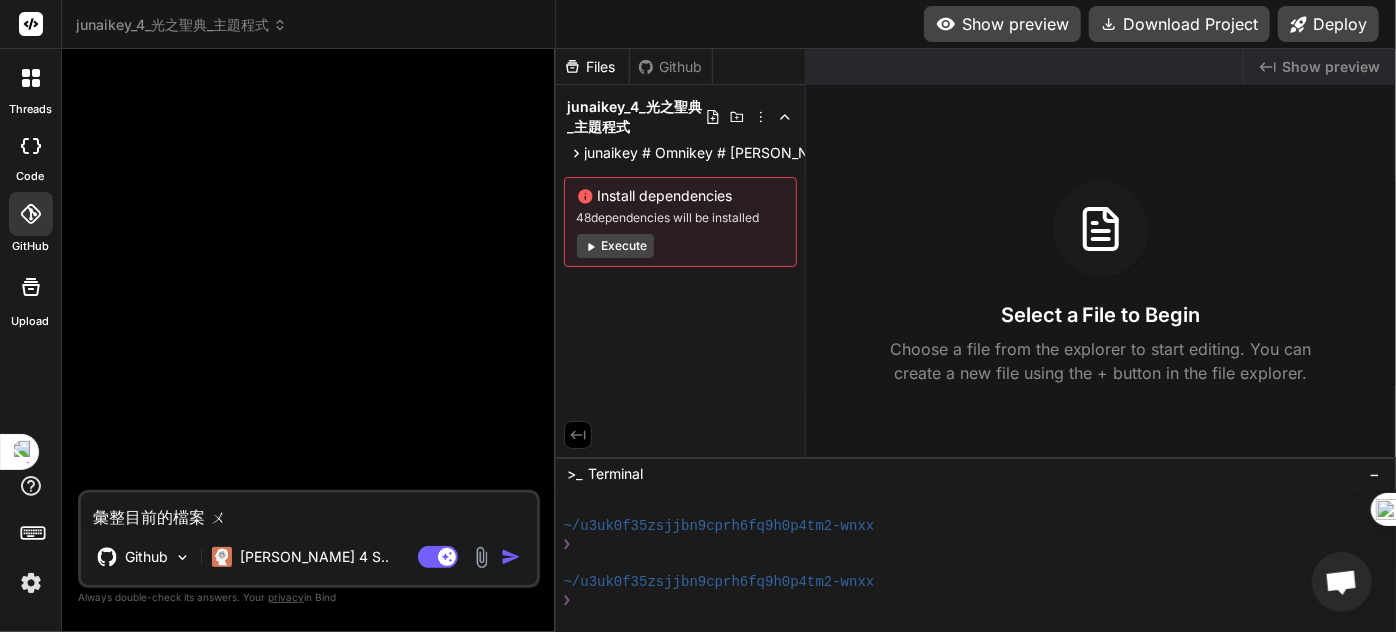 type on "x" 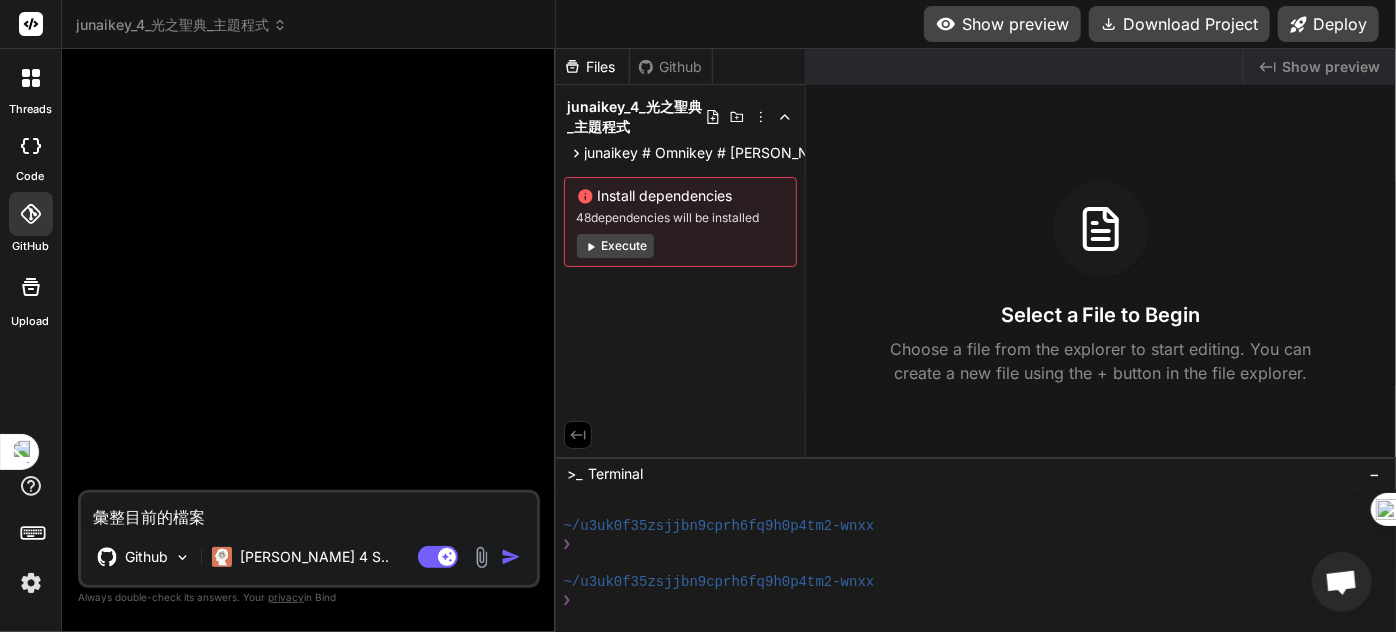 type on "彙整目前的檔案 ㄨ" 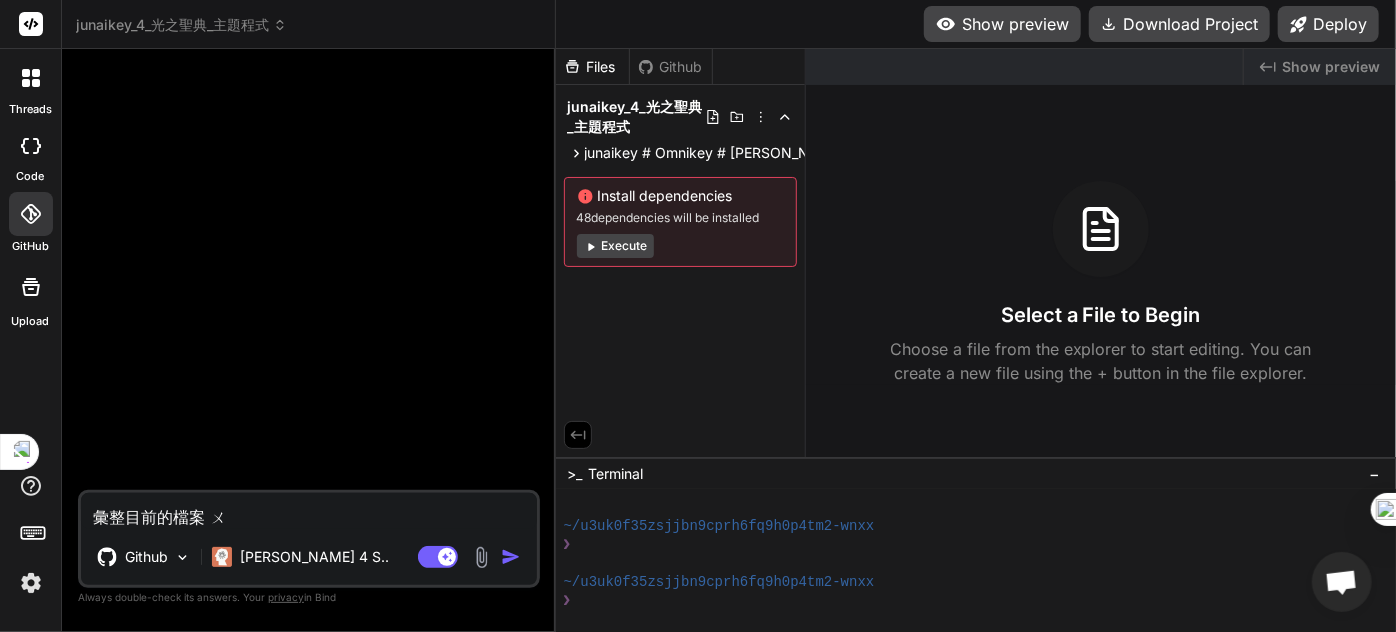 type on "彙整目前的檔案" 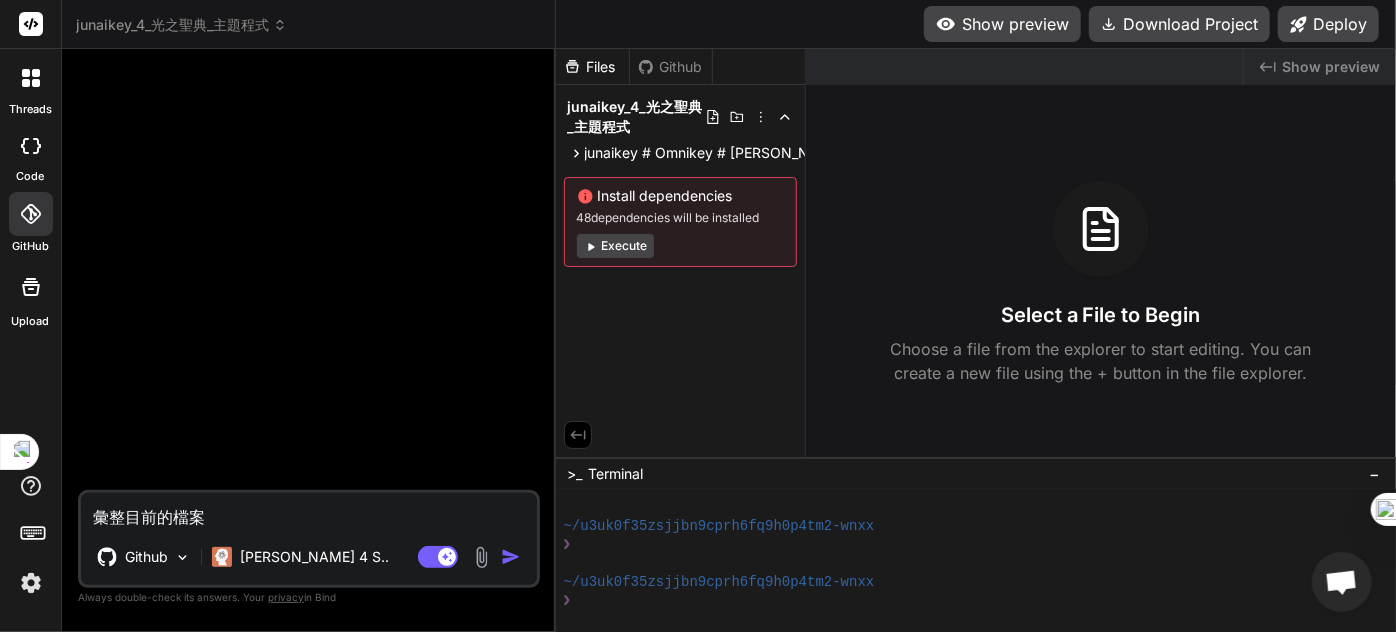 type on "彙整目前的檔案 ㄘ" 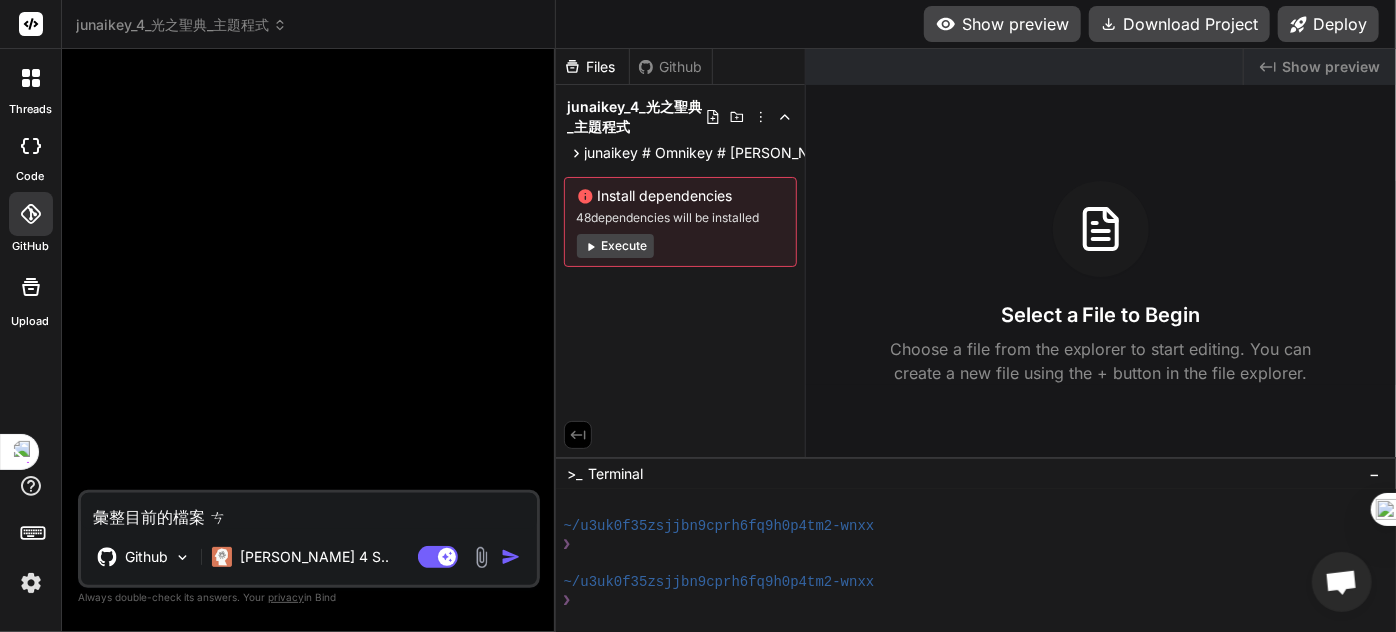 type on "彙整目前的檔案" 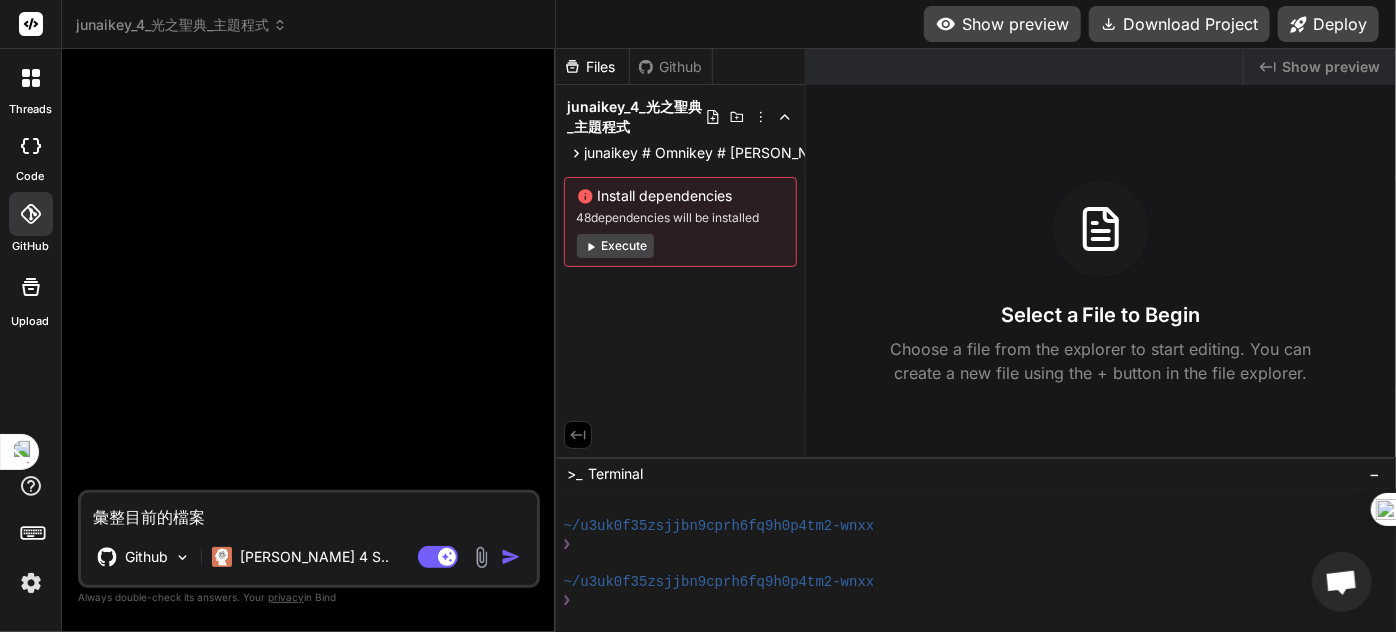 type on "彙整目前的檔案 ㄒ" 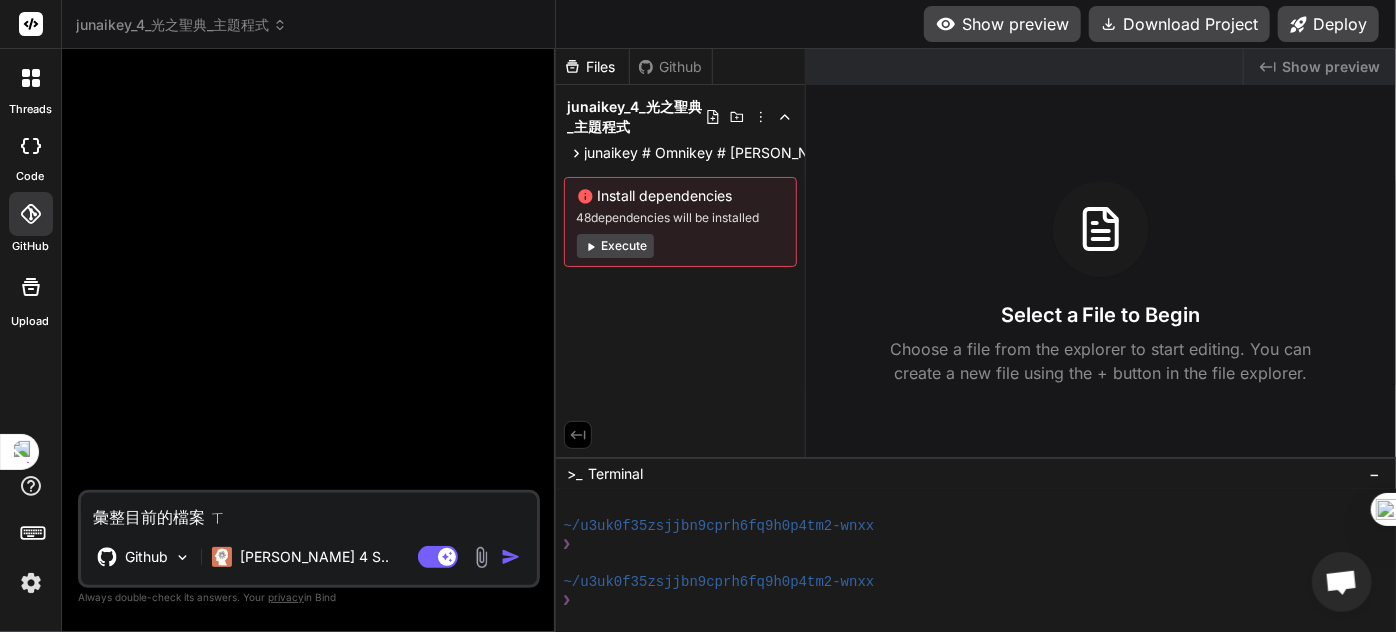 type on "彙整目前的檔案 ㄒㄧ" 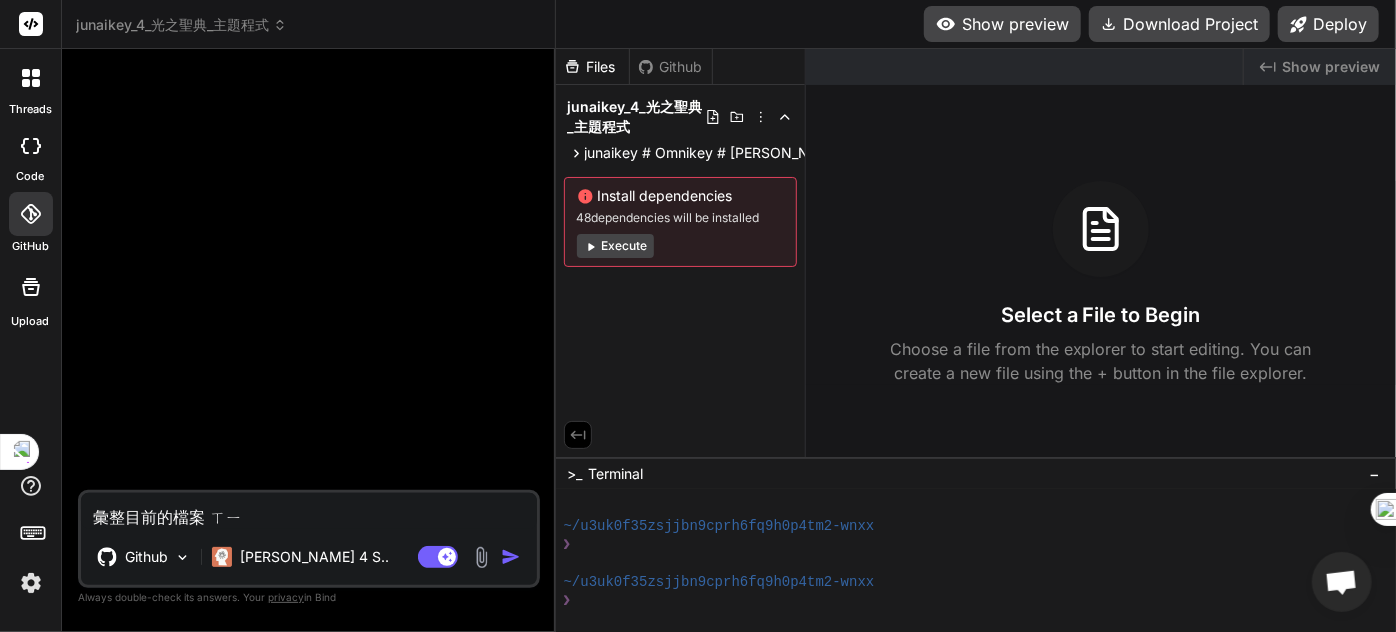 type on "彙整目前的檔案 ㄒㄧㄢ" 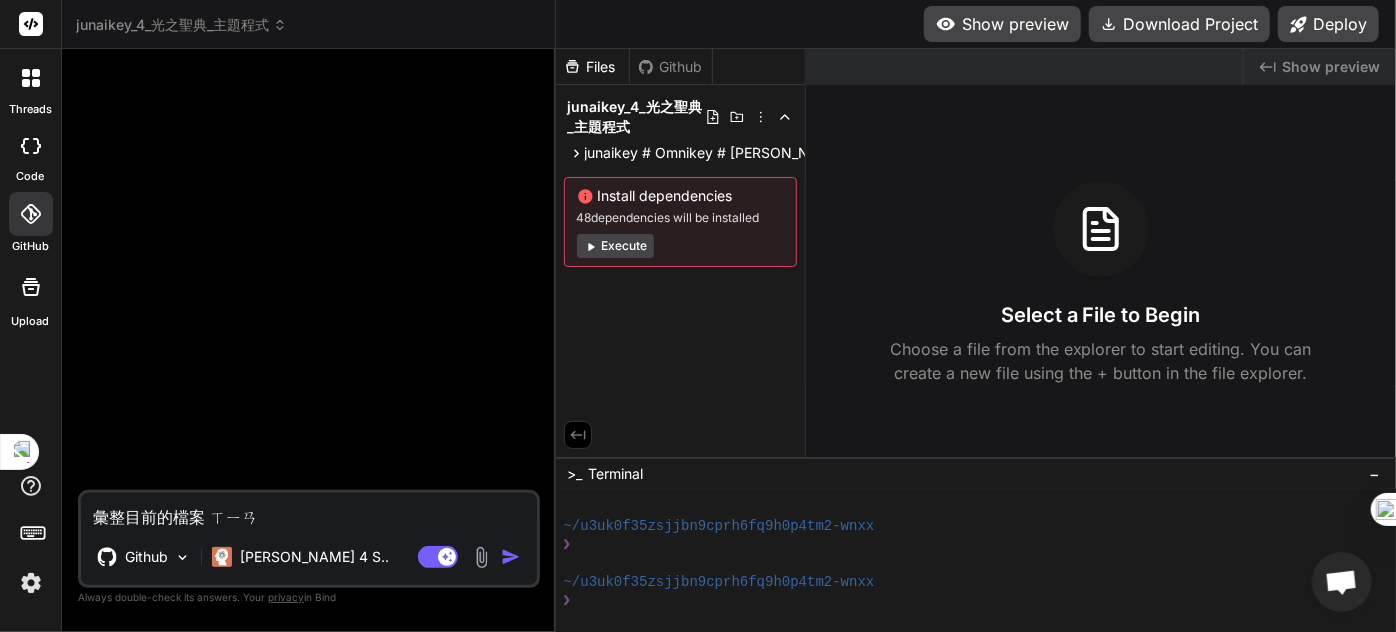 type on "彙整目前的檔案 先" 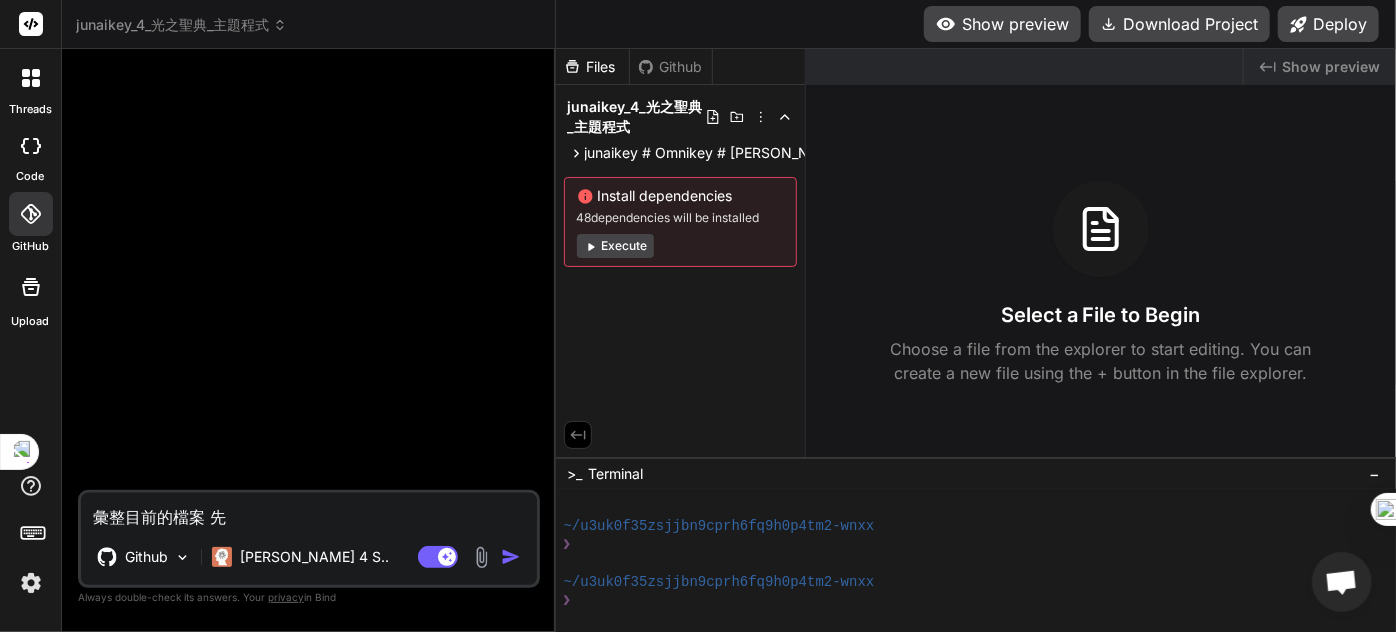 type on "彙整目前的檔案 先ㄨ" 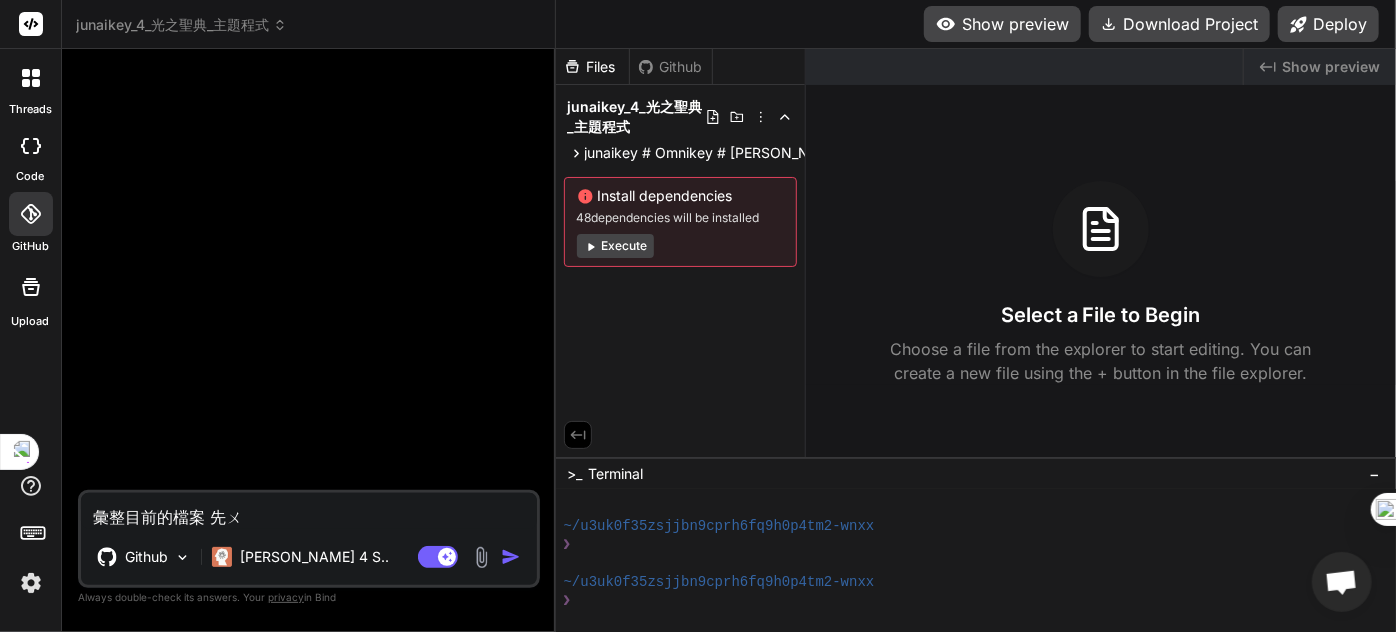 type on "彙整目前的檔案 先ㄔㄨ" 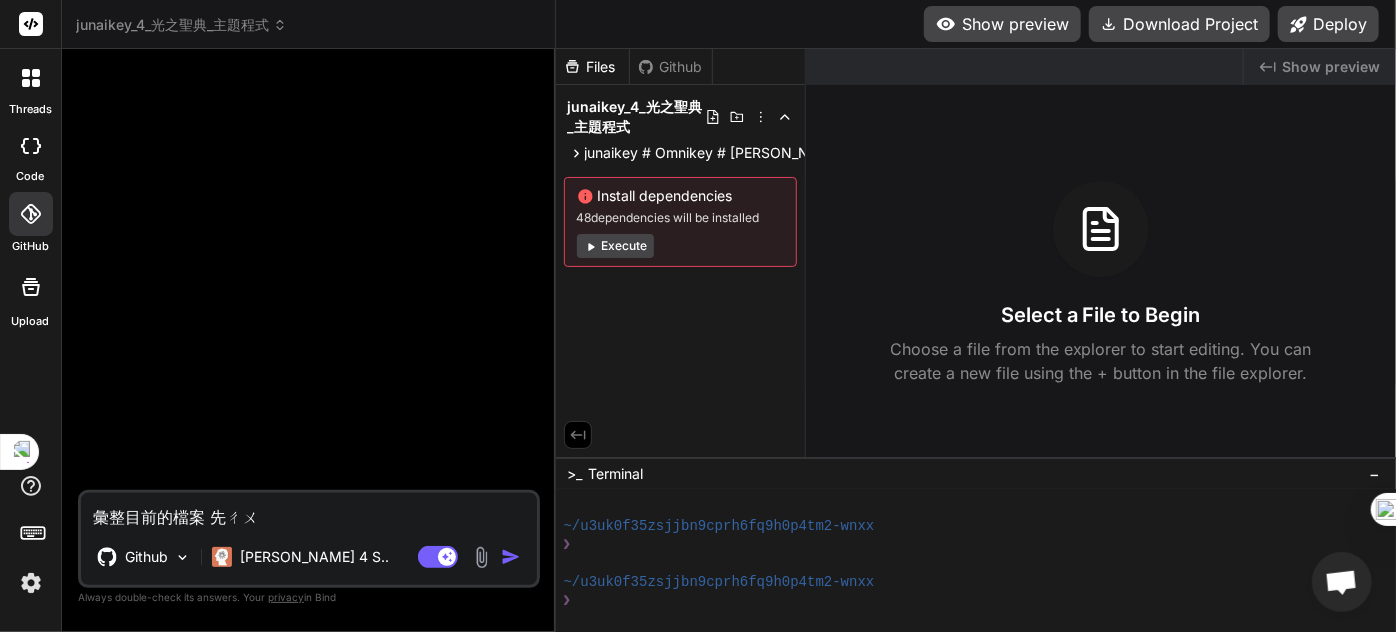 type on "彙整目前的檔案 先ㄔㄨㄥ" 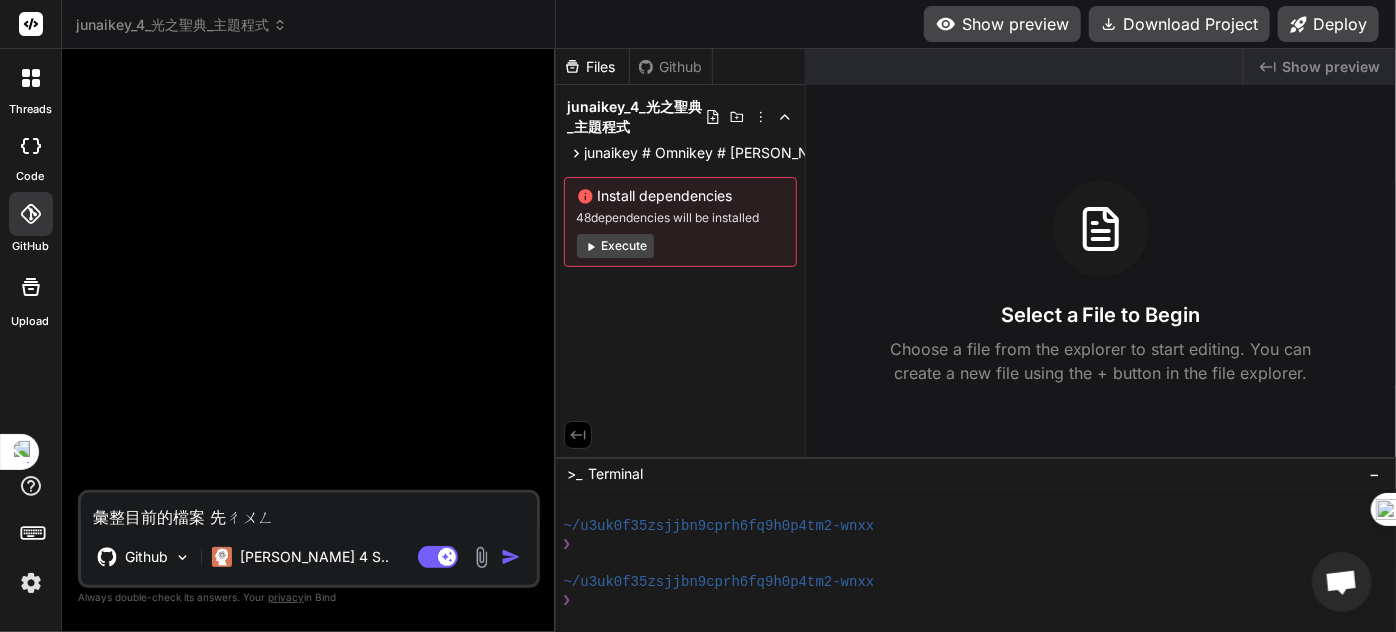 type on "彙整目前的檔案 先重" 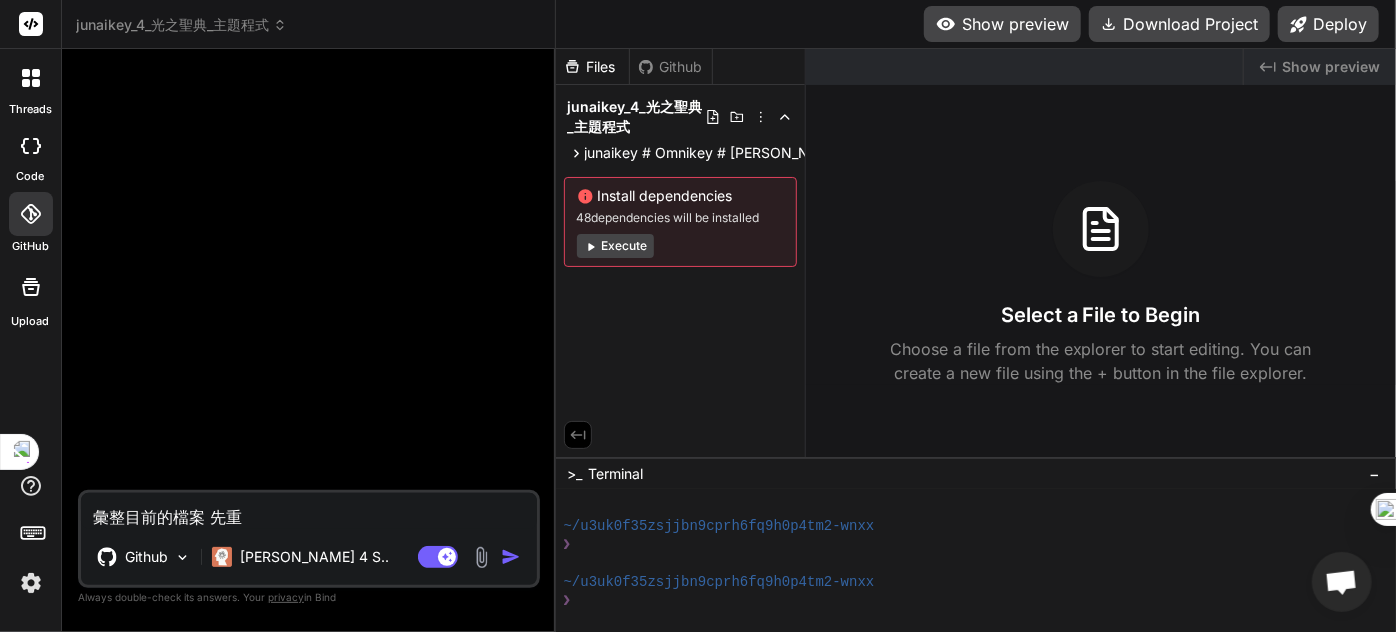 type on "彙整目前的檔案 先" 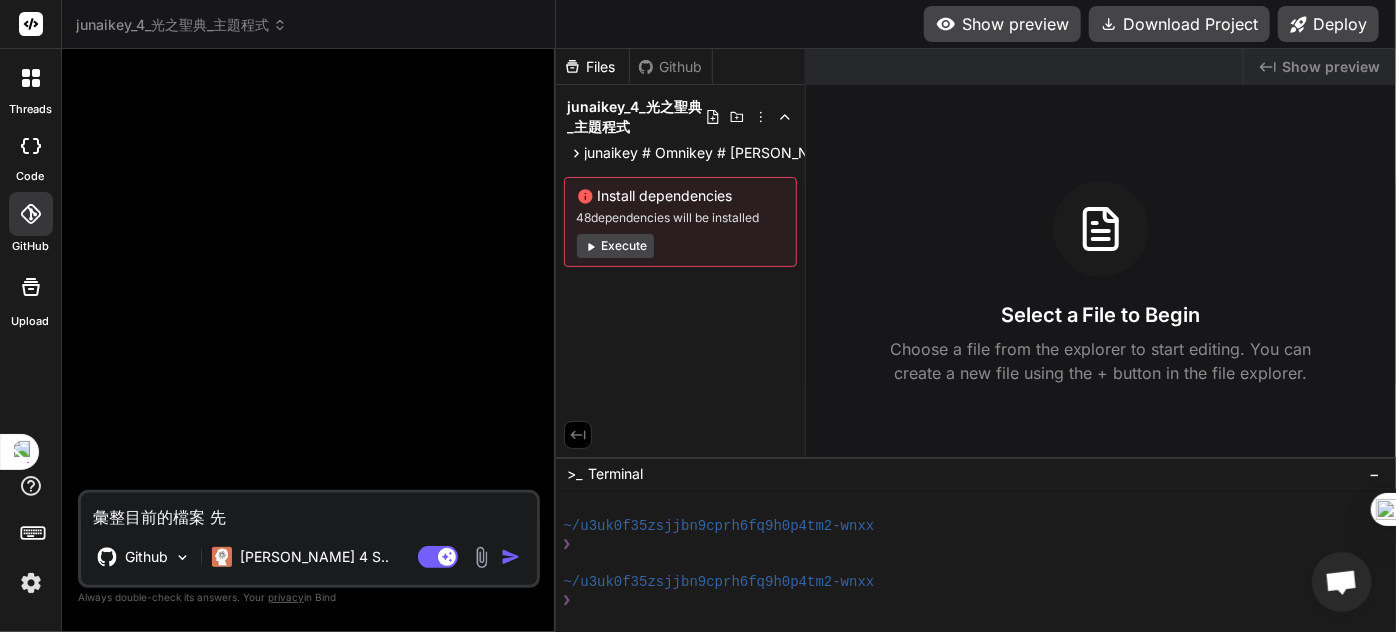 type on "x" 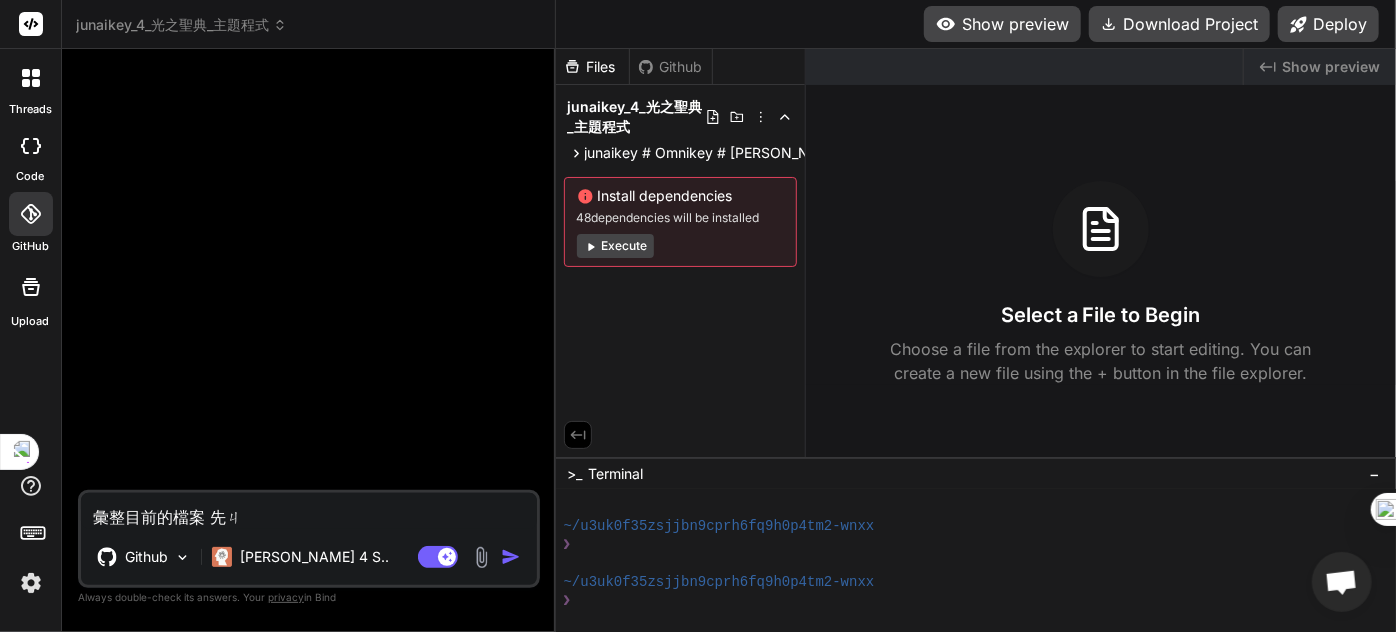 type on "彙整目前的檔案 先ㄐㄧ" 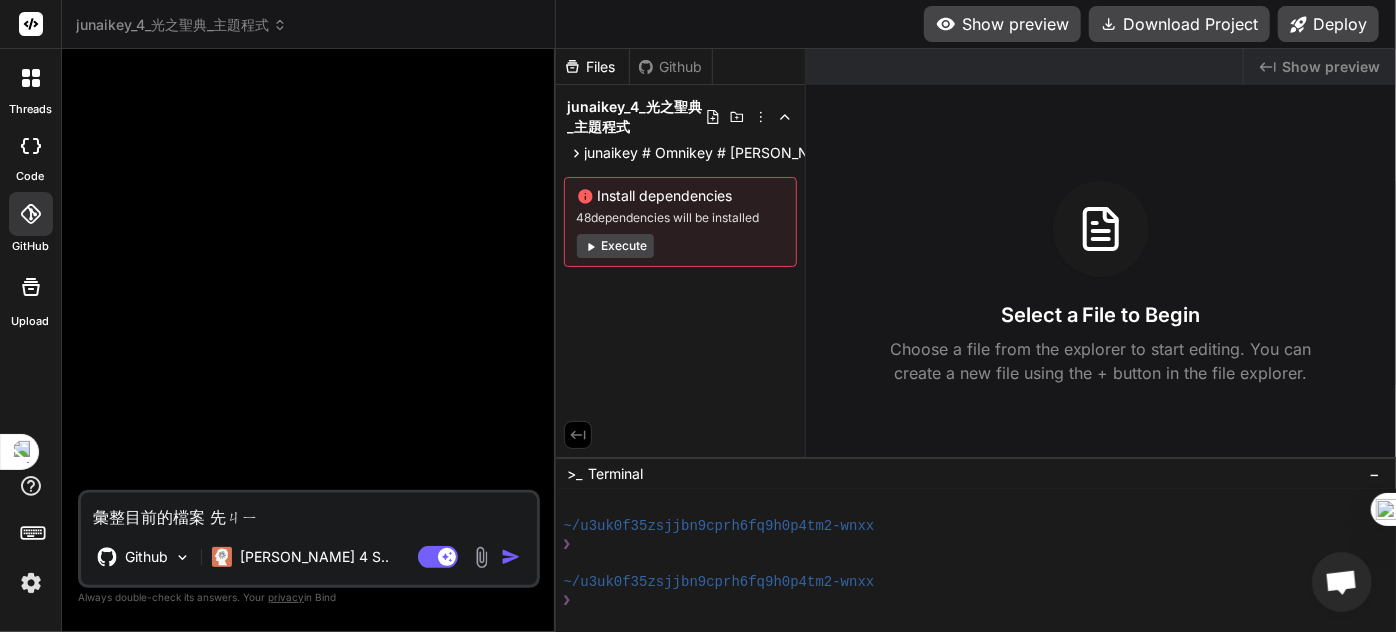 type on "彙整目前的檔案 先ㄐㄧㄤ" 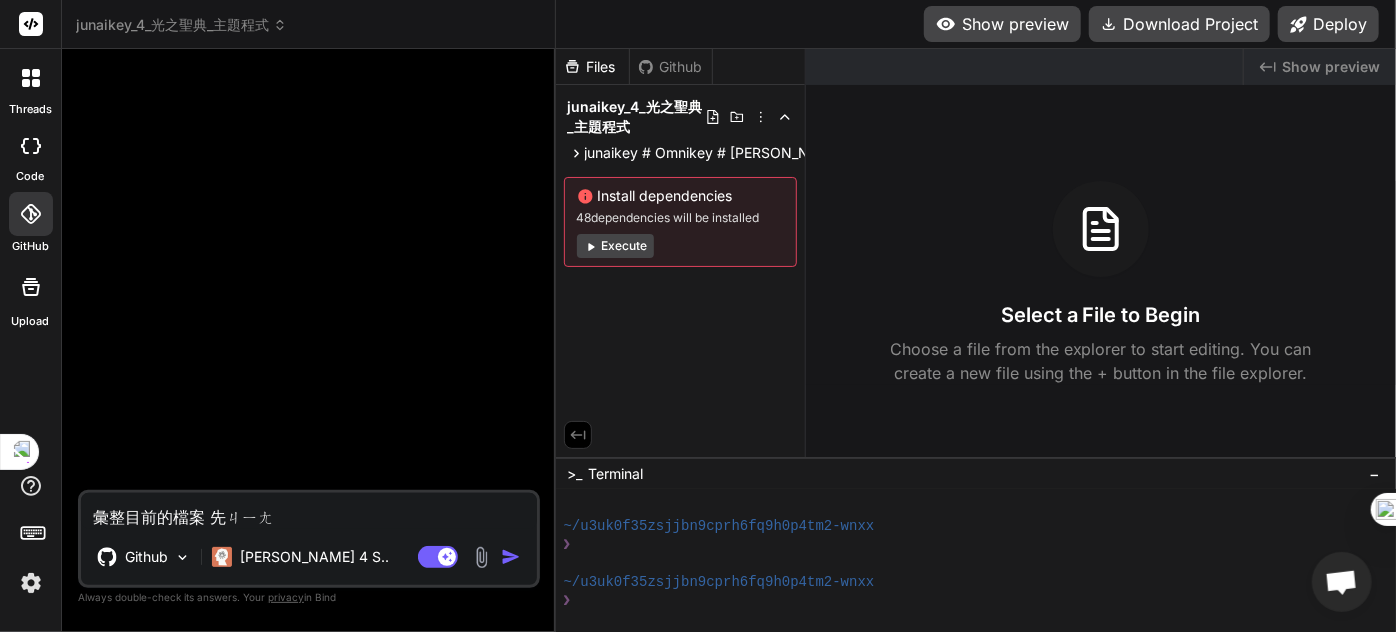 type on "彙整目前的檔案 先將" 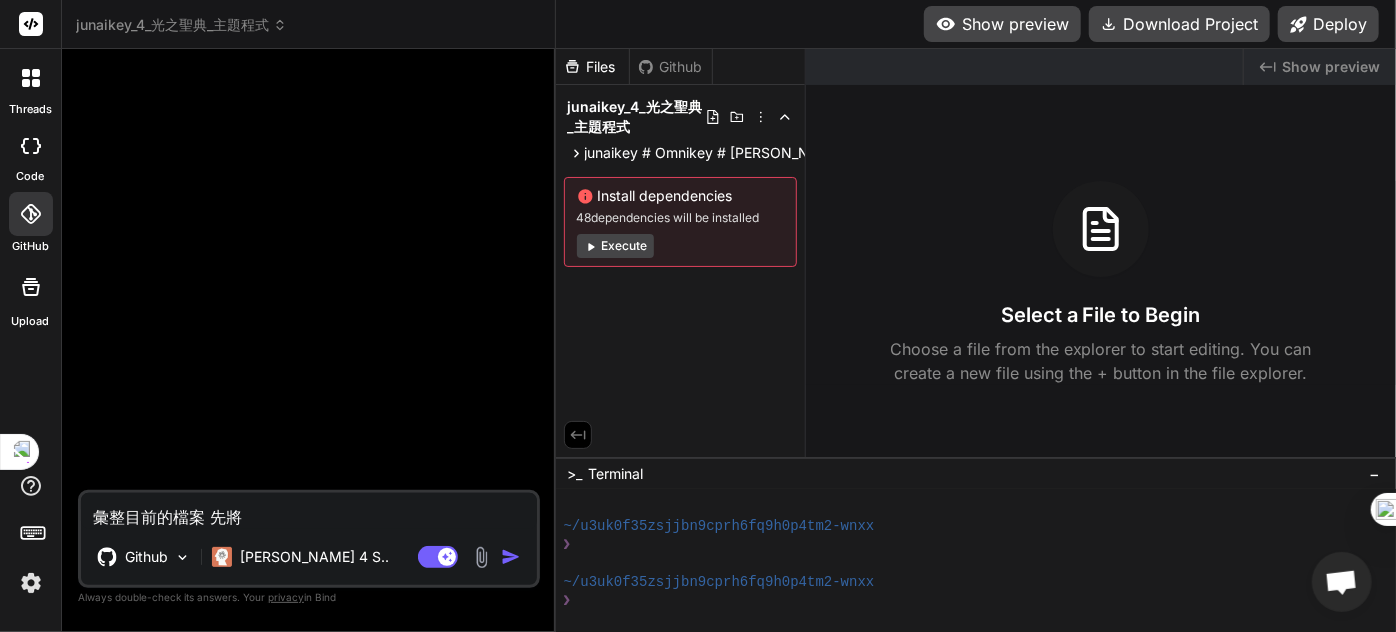 type on "彙整目前的檔案 先將ㄉ" 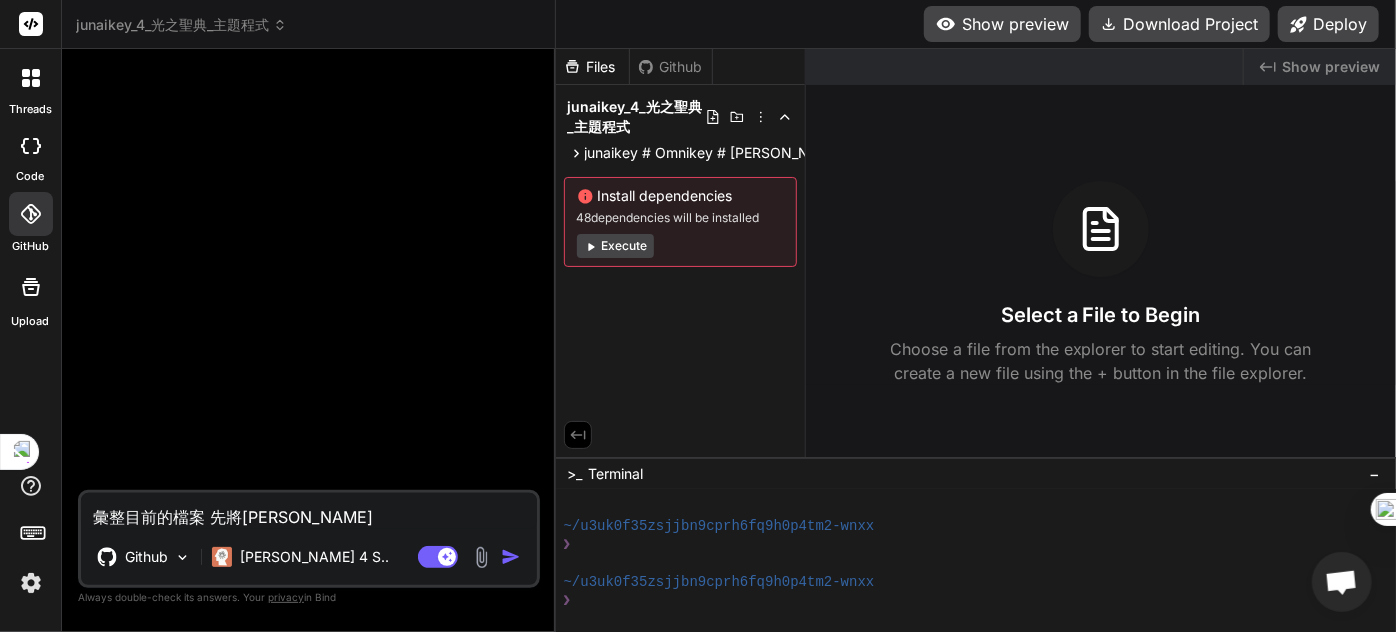 type on "彙整目前的檔案 先將ㄉㄤ" 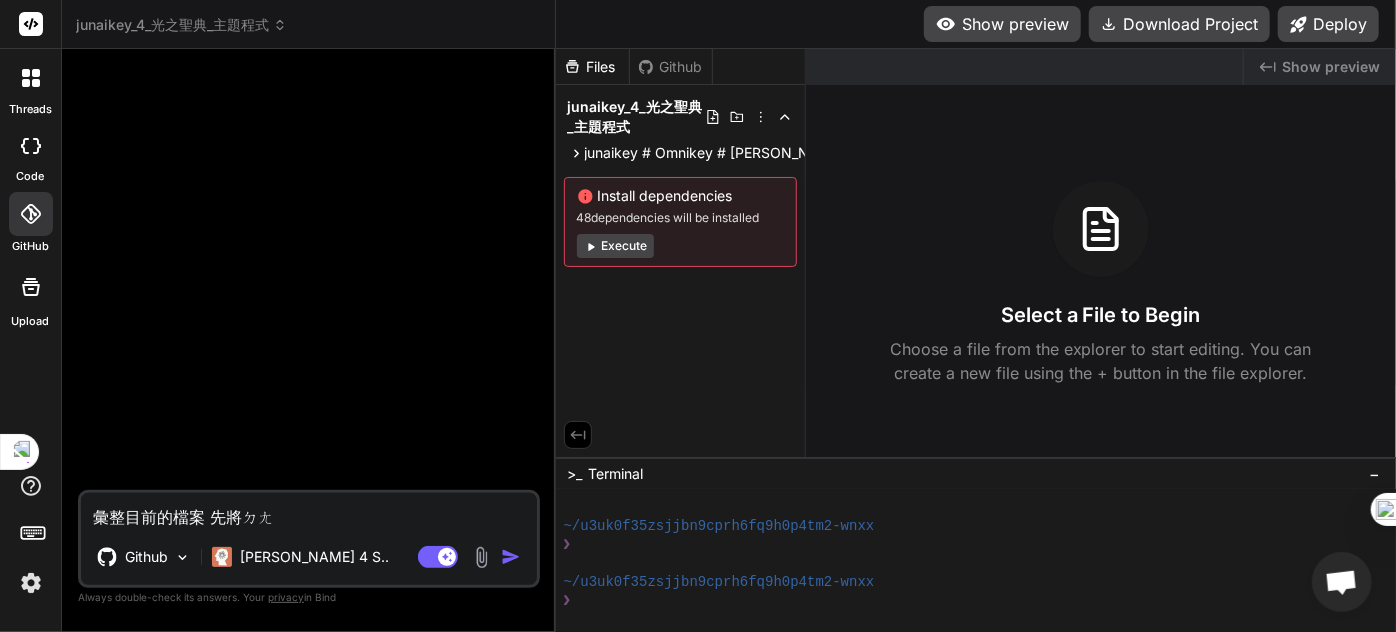 type on "彙整目前的檔案 先將黨" 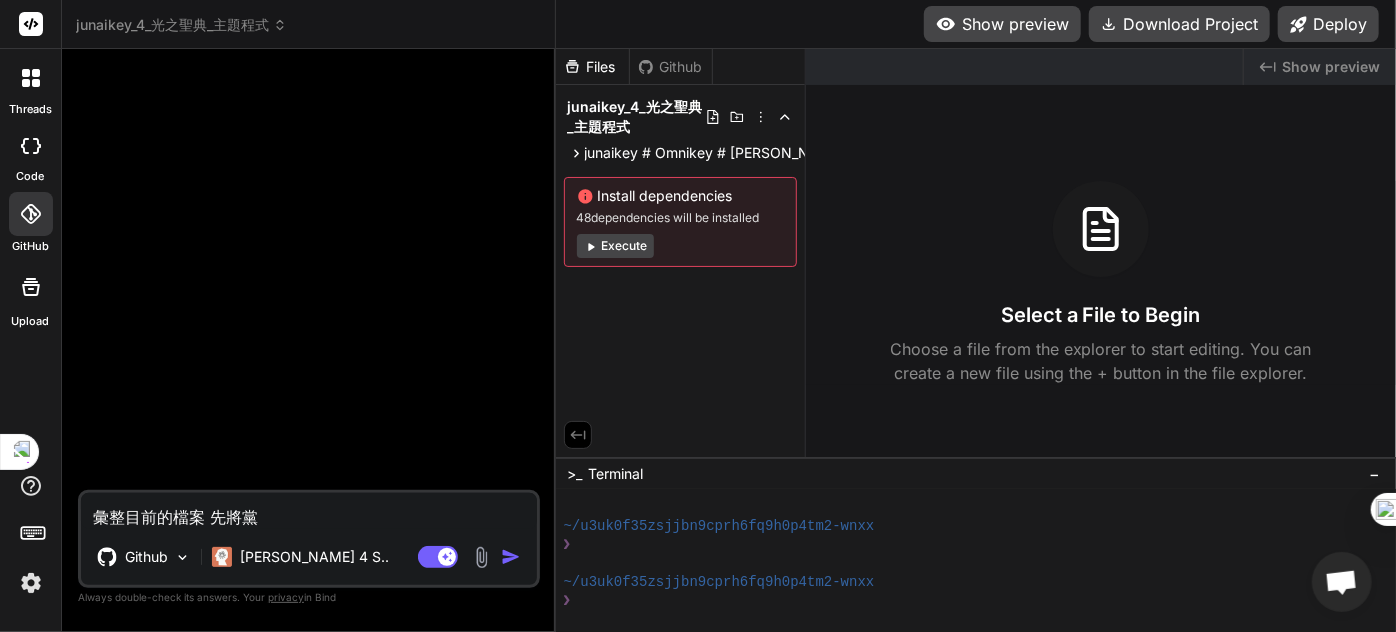 type on "彙整目前的檔案 先將黨ㄢ" 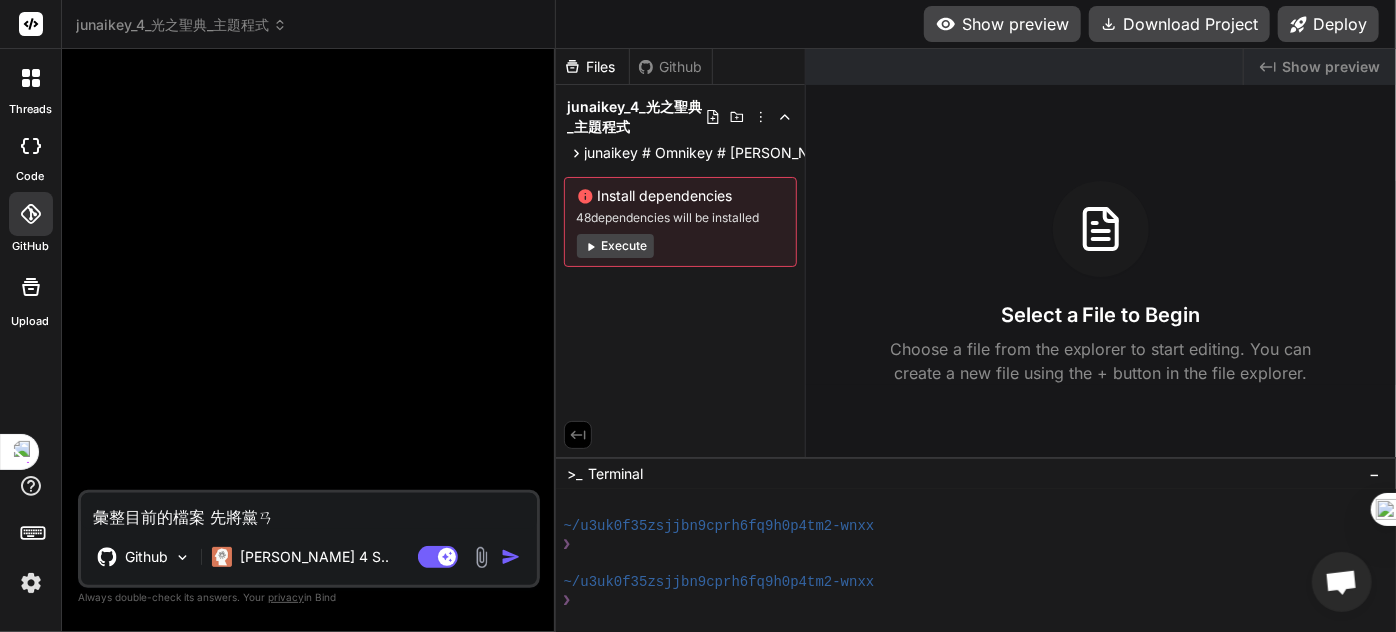 type on "彙整目前的檔案 先將檔案" 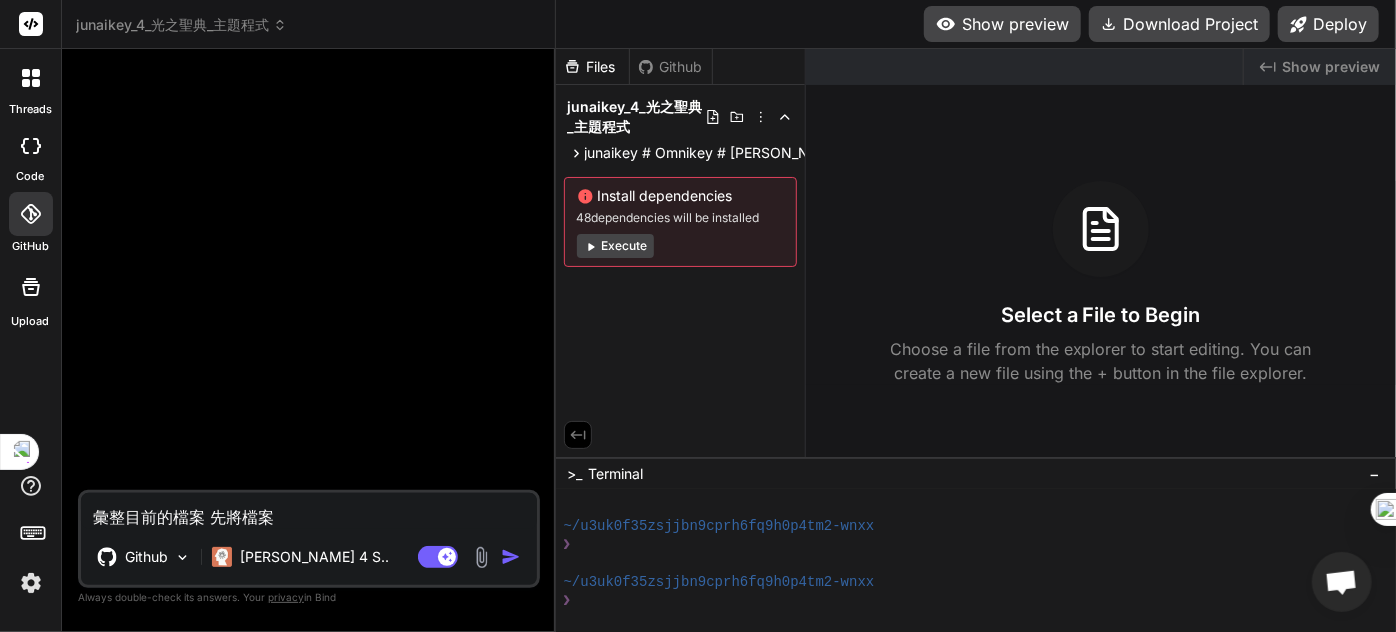 type on "彙整目前的檔案 先將檔案ㄘ" 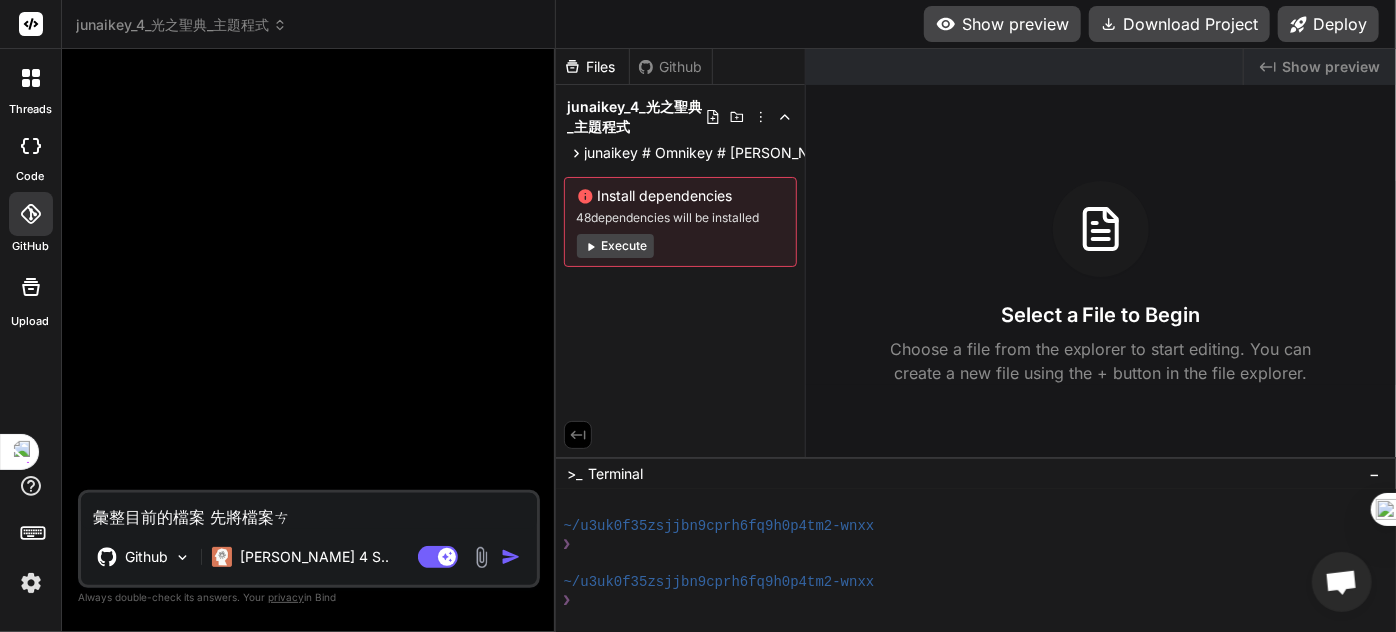 type on "彙整目前的檔案 先將檔案ㄘㄨ" 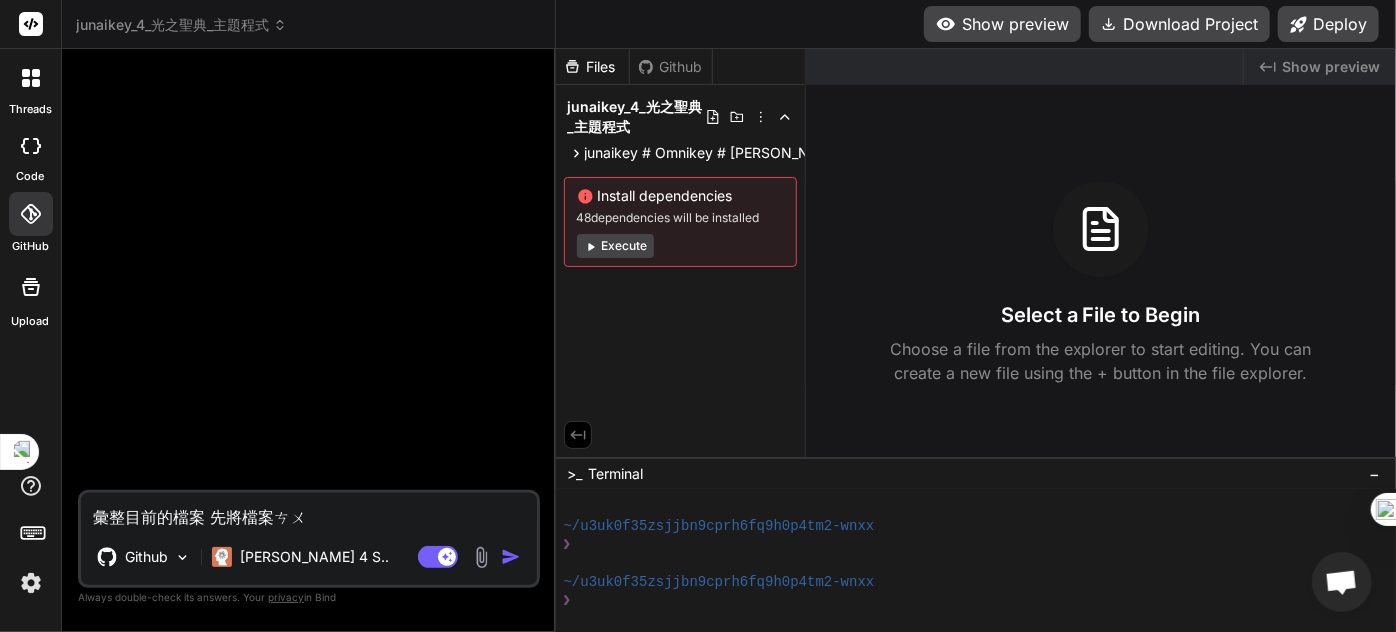type on "彙整目前的檔案 先將檔案ㄘ" 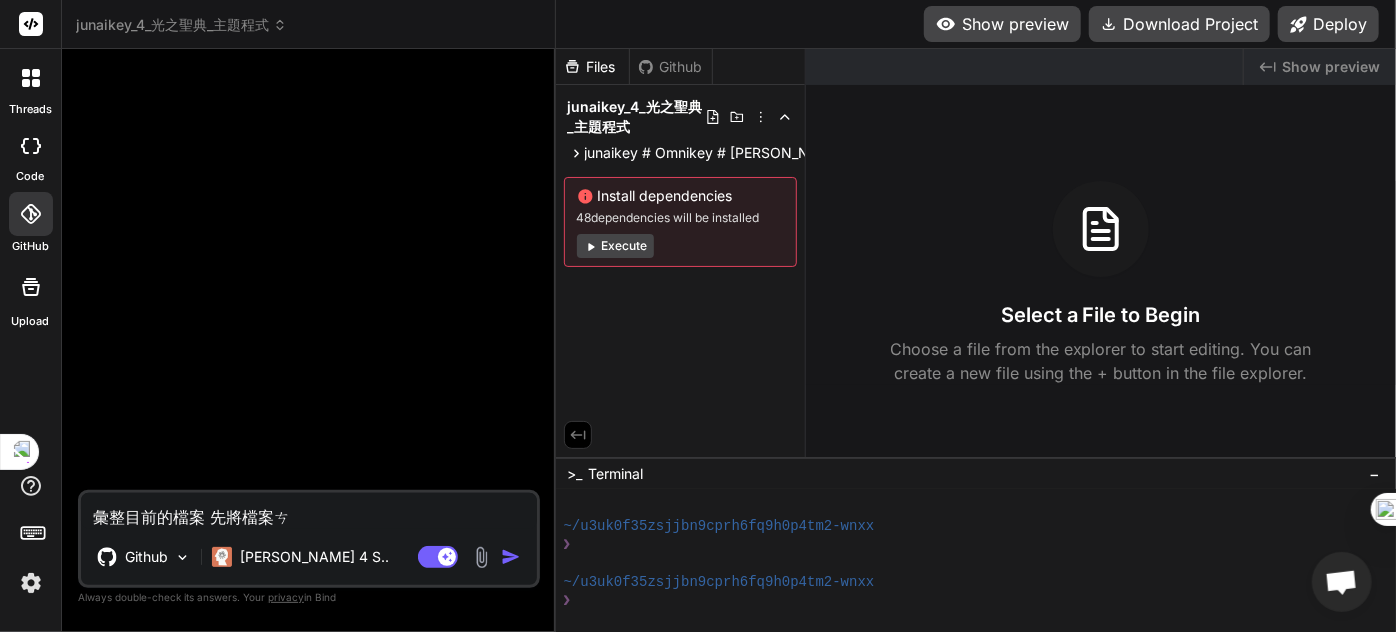 type on "彙整目前的檔案 先將檔案ㄔ" 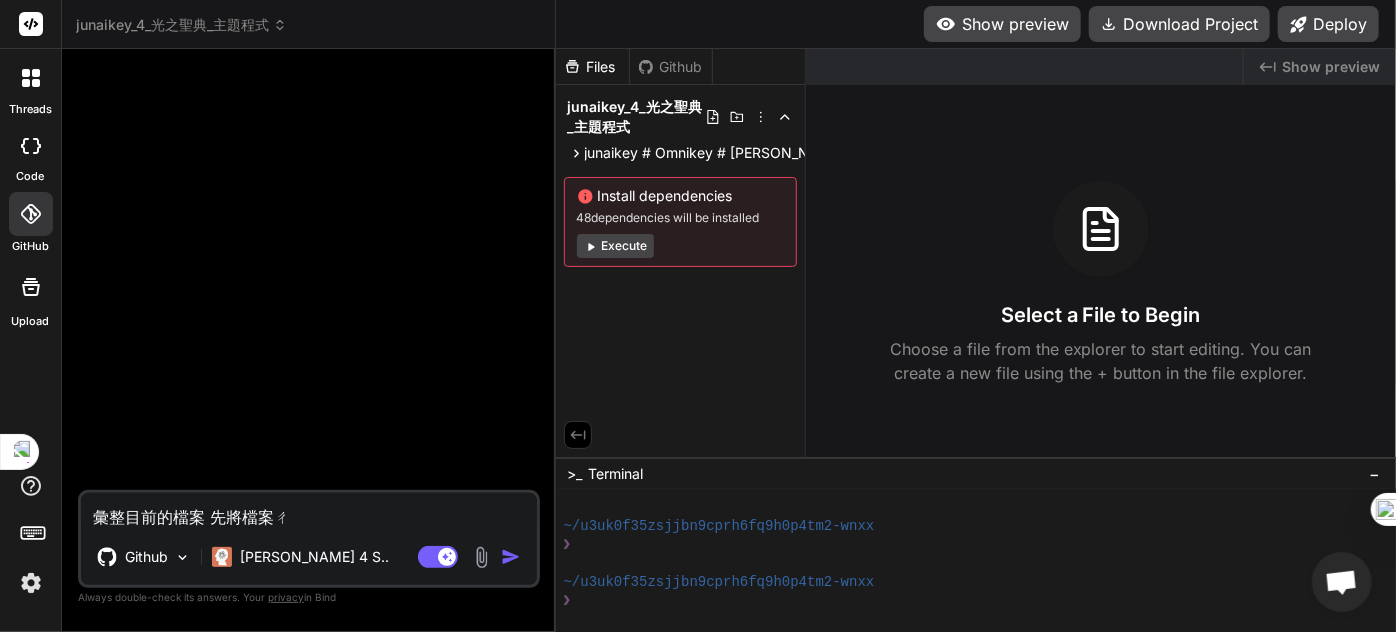 type on "彙整目前的檔案 先將檔案ㄗ" 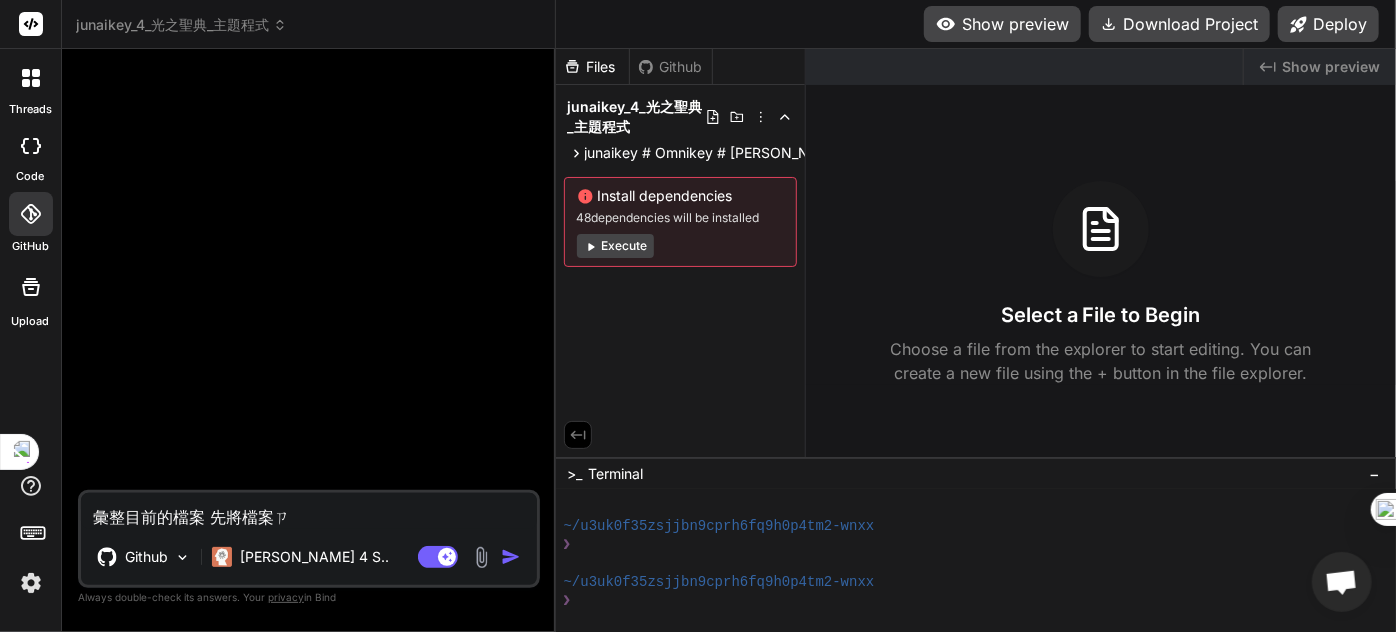type on "彙整目前的檔案 先將檔案ㄗㄨ" 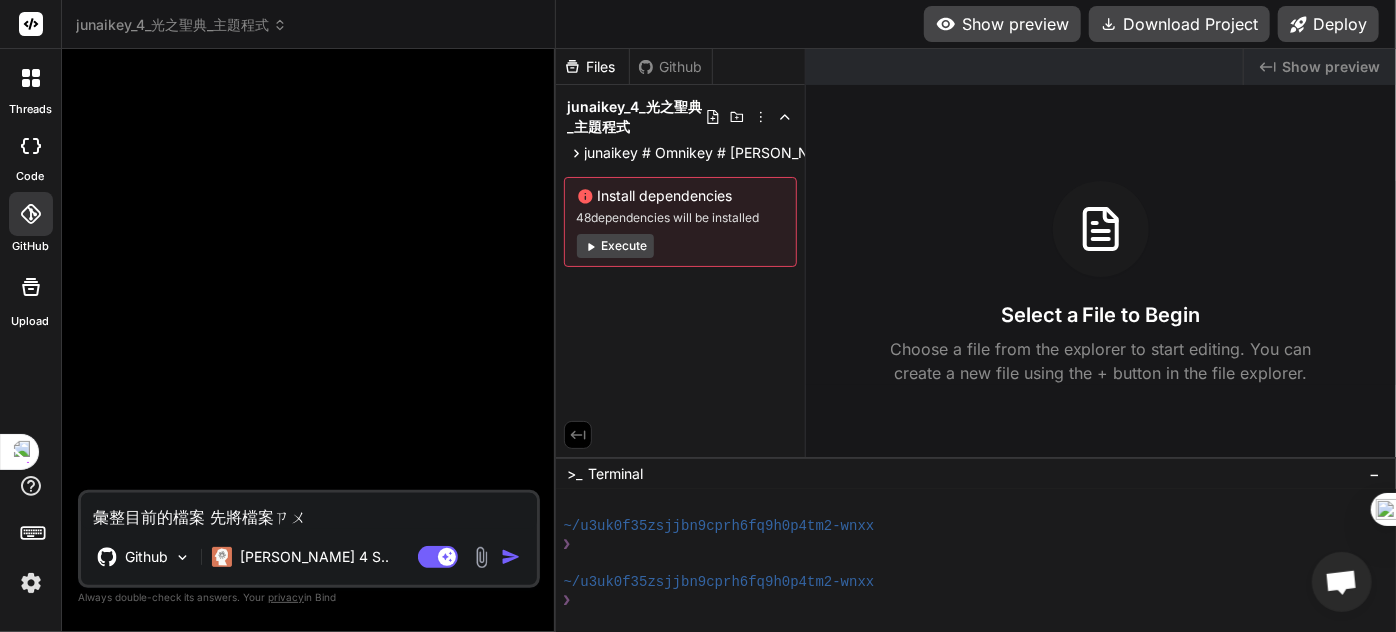 type on "彙整目前的檔案 先將檔案ㄔㄨ" 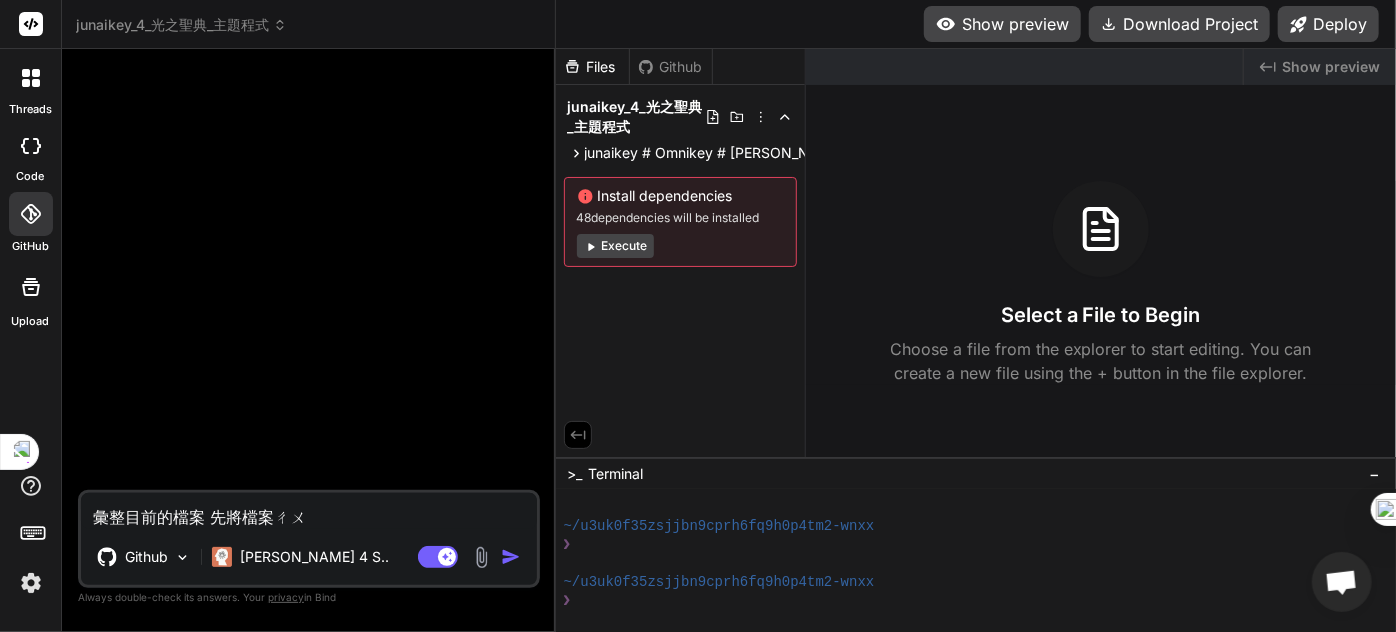 type on "彙整目前的檔案 先將檔案除" 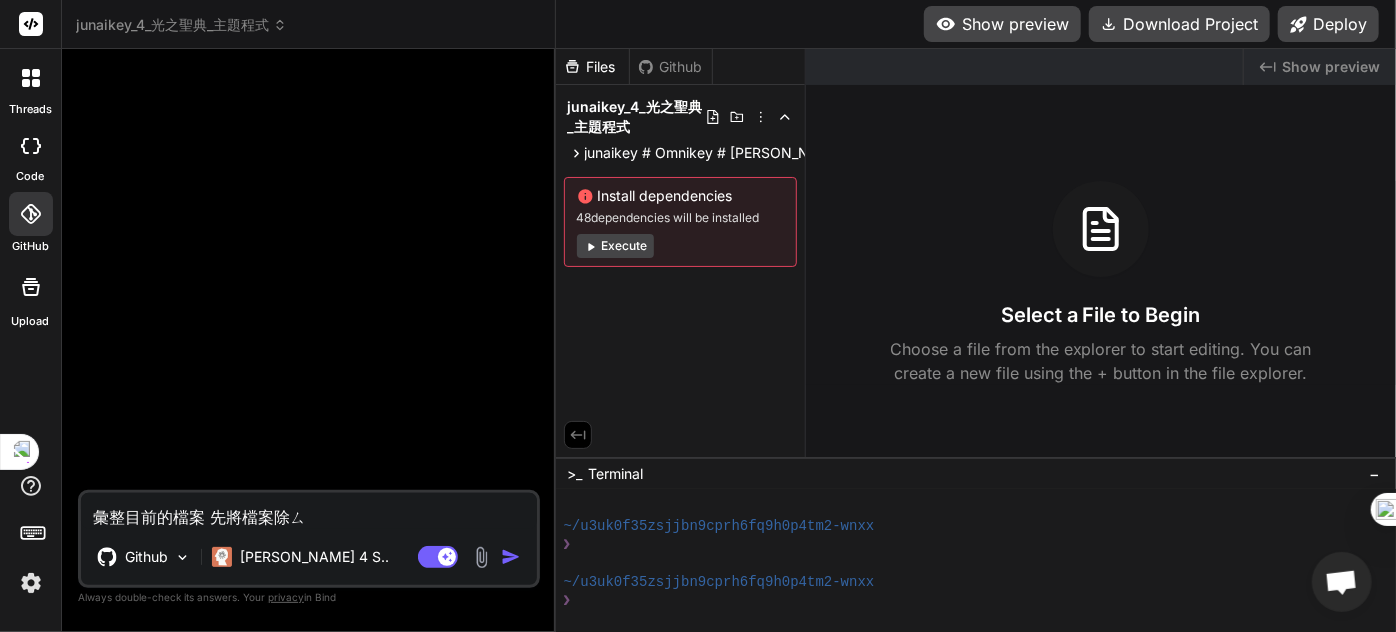 type on "彙整目前的檔案 先將檔案除ㄘ" 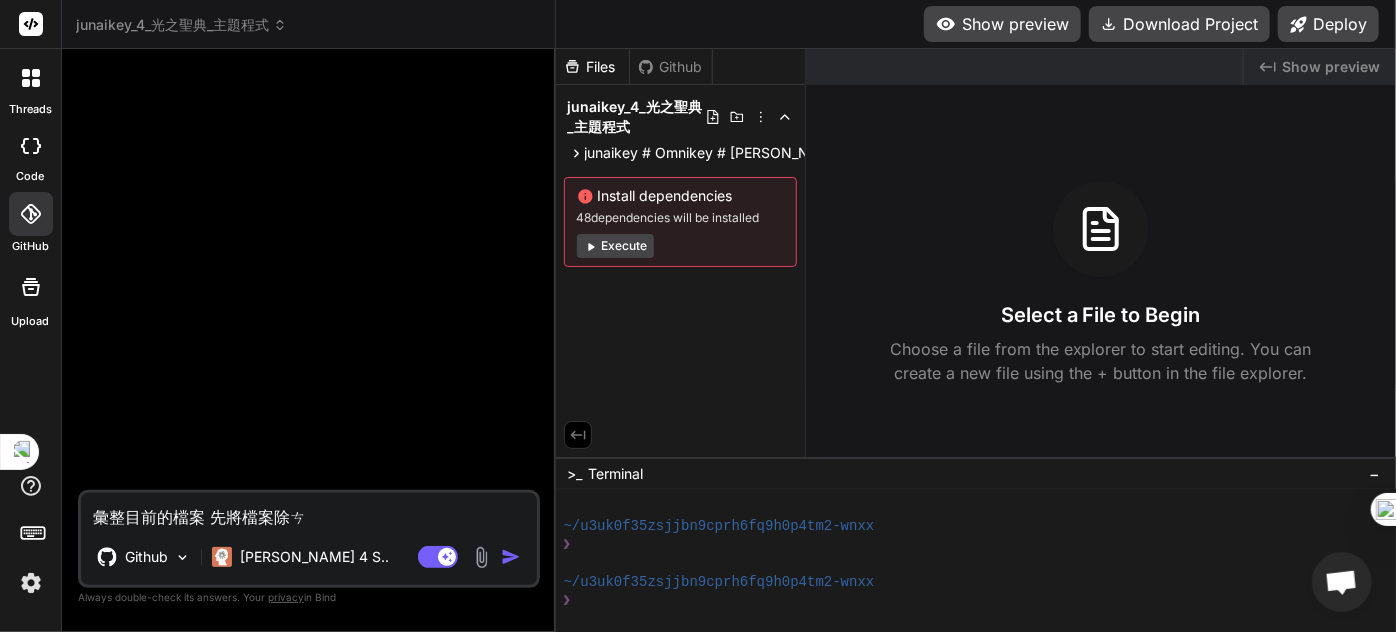 type on "彙整目前的檔案 先將檔案除ㄘㄨ" 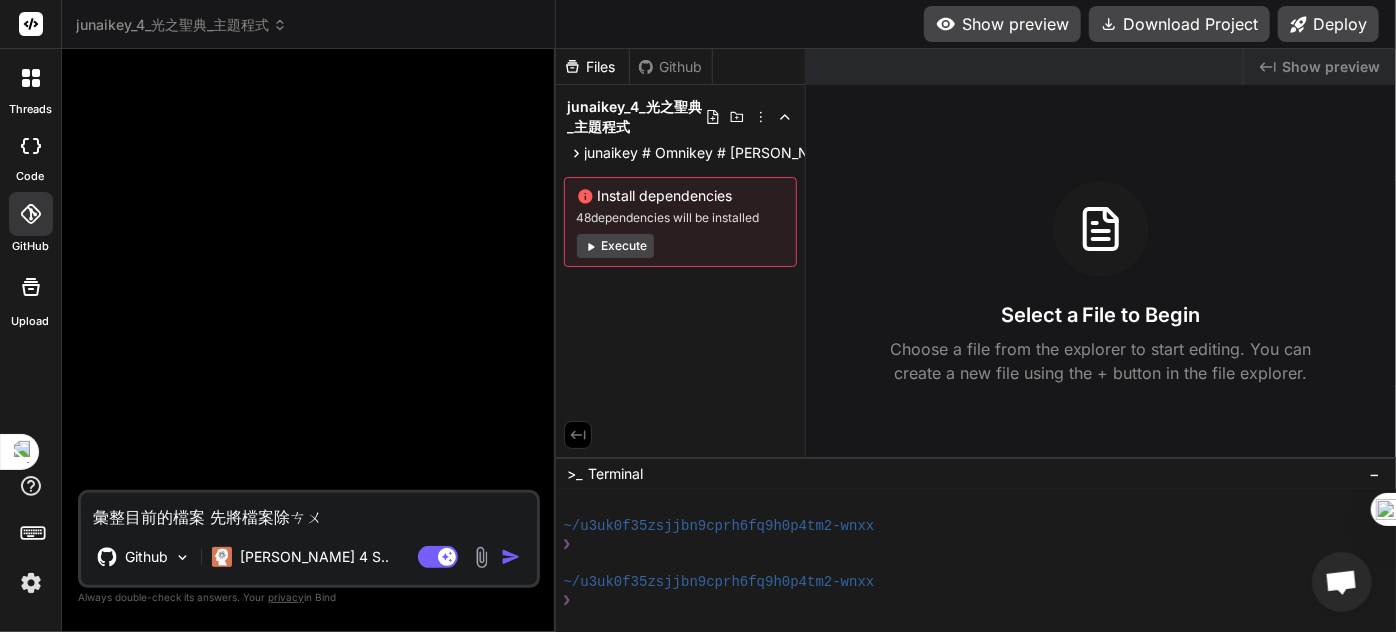 type on "彙整目前的檔案 先將檔案除ㄘㄨㄣ" 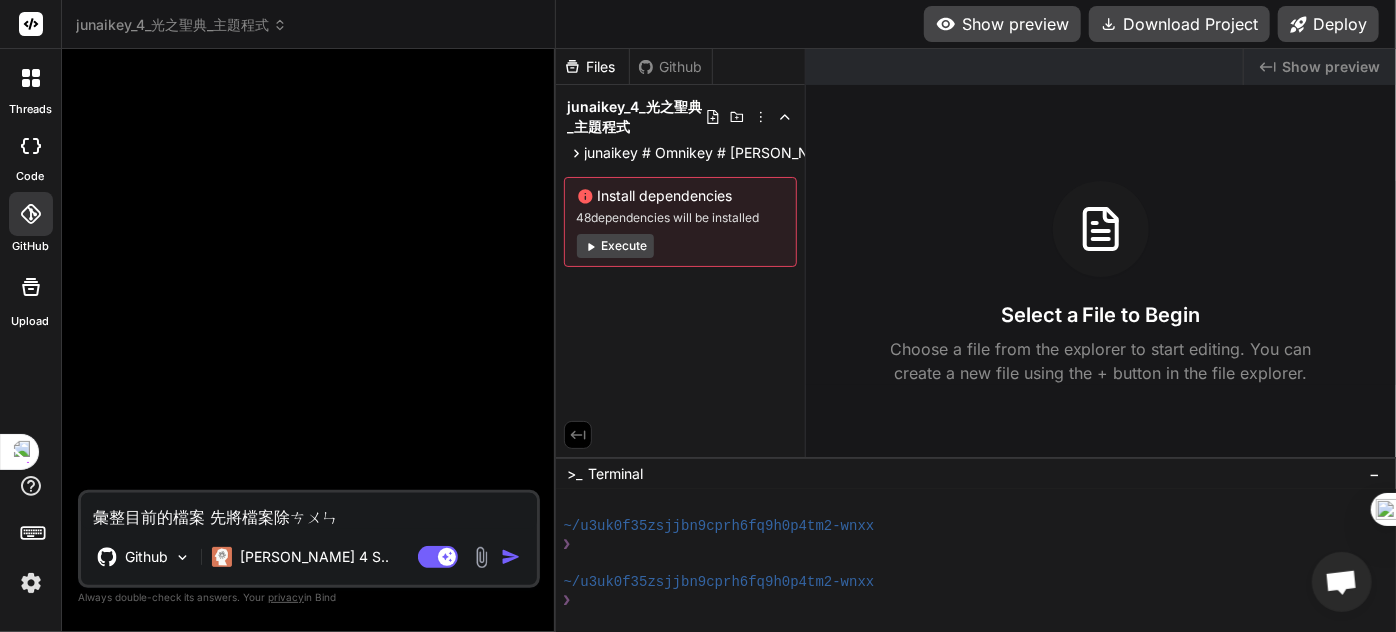 type on "彙整目前的檔案 先將檔案儲存" 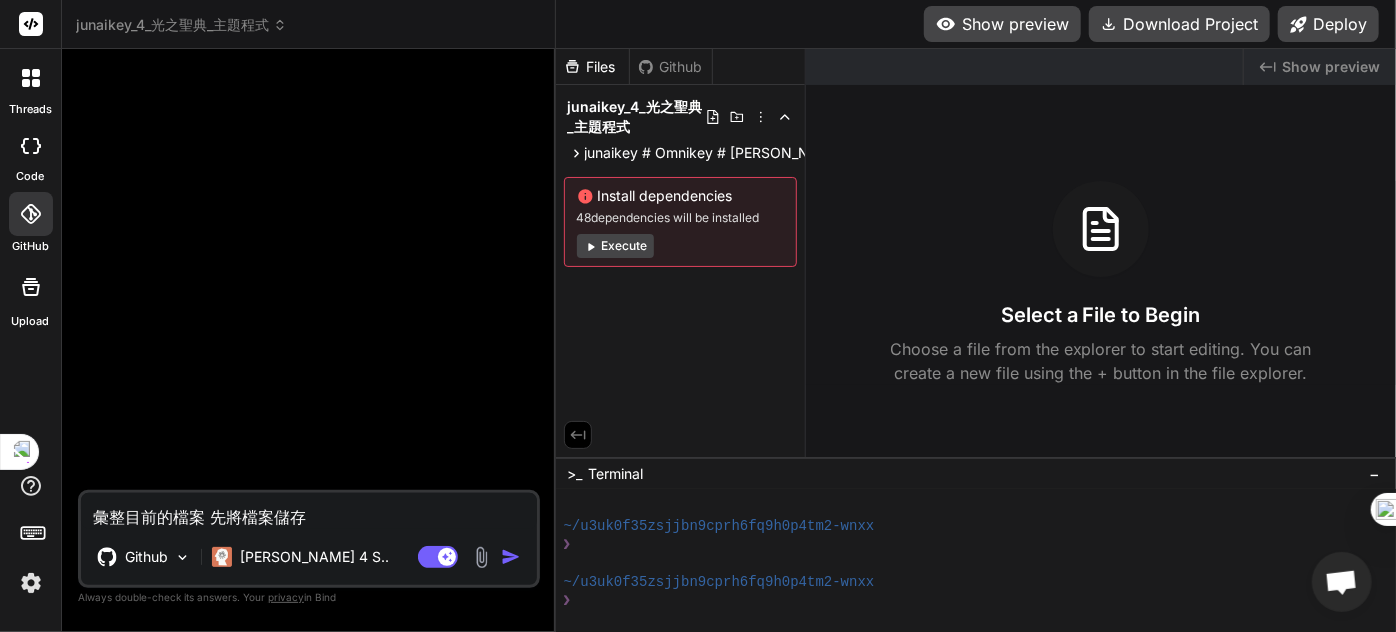 type on "彙整目前的檔案 先將檔案儲存ㄩ" 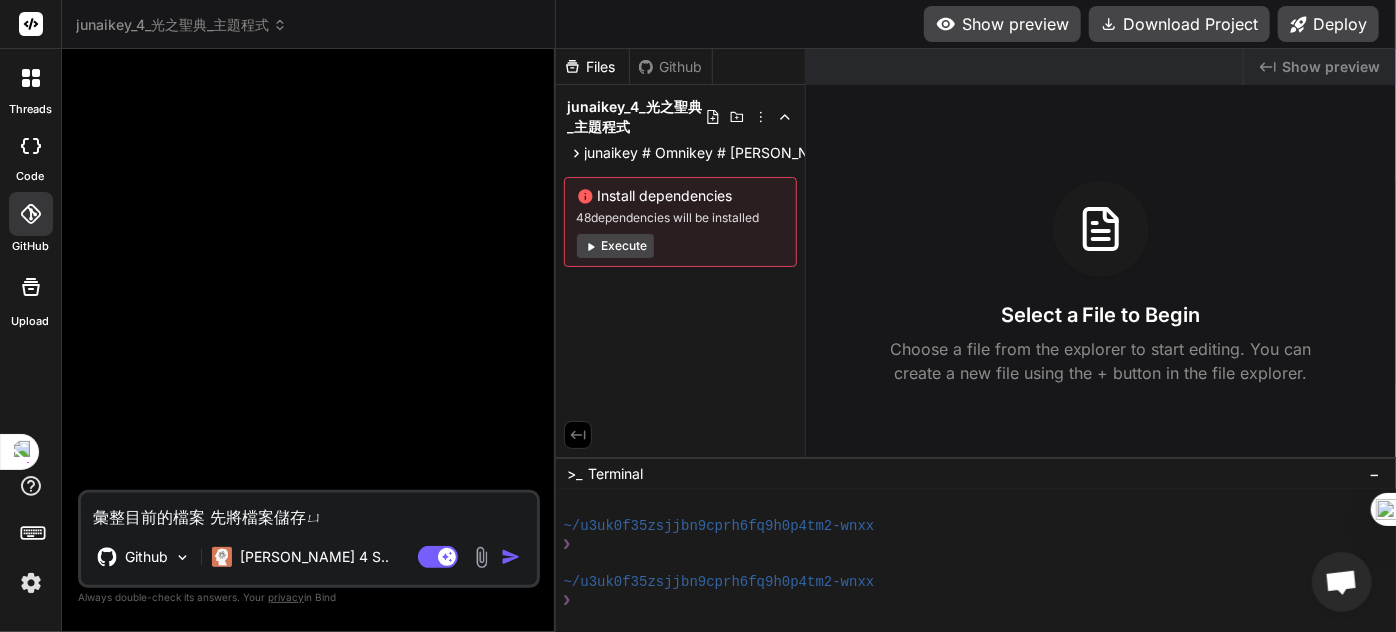 type on "彙整目前的檔案 先將檔案儲存於" 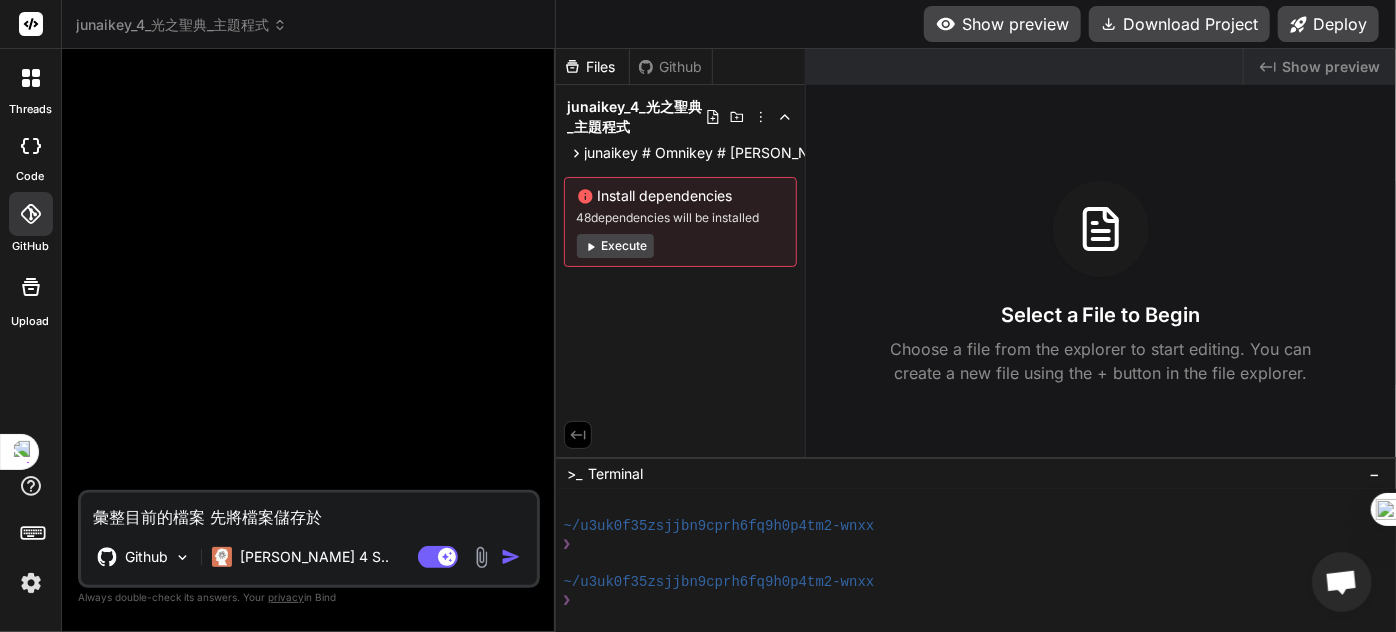 type on "彙整目前的檔案 先將檔案儲存於" 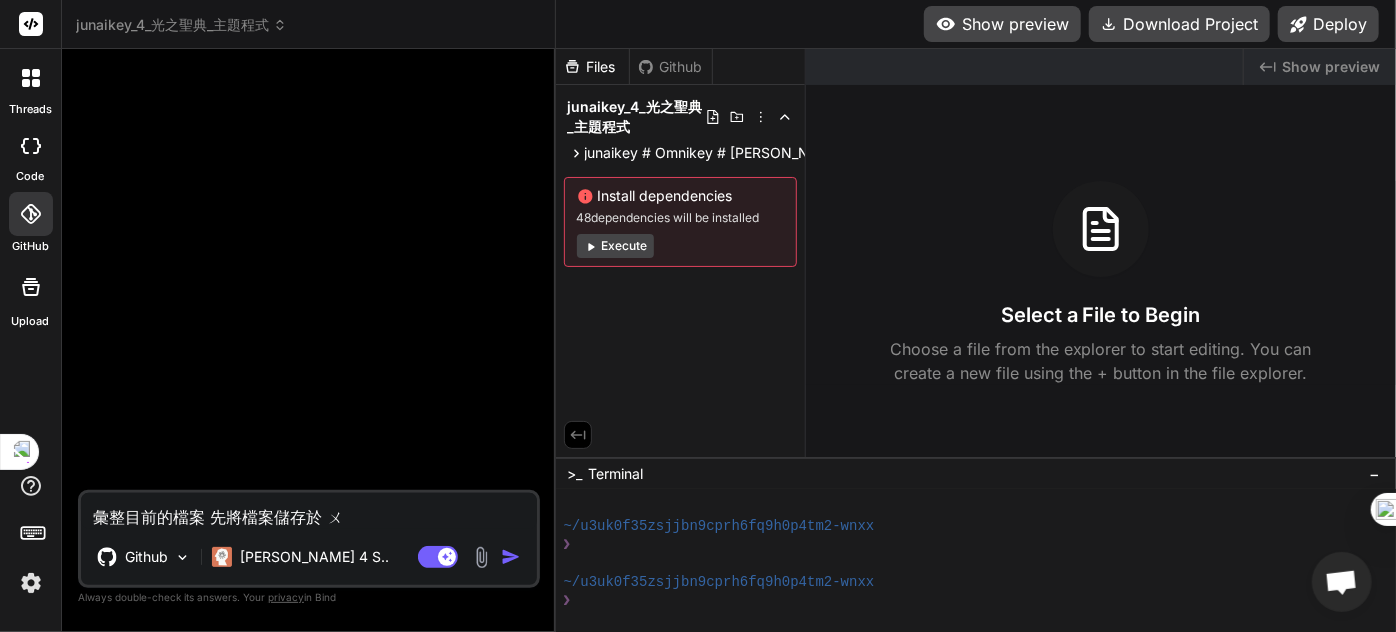 type on "彙整目前的檔案 先將檔案儲存於" 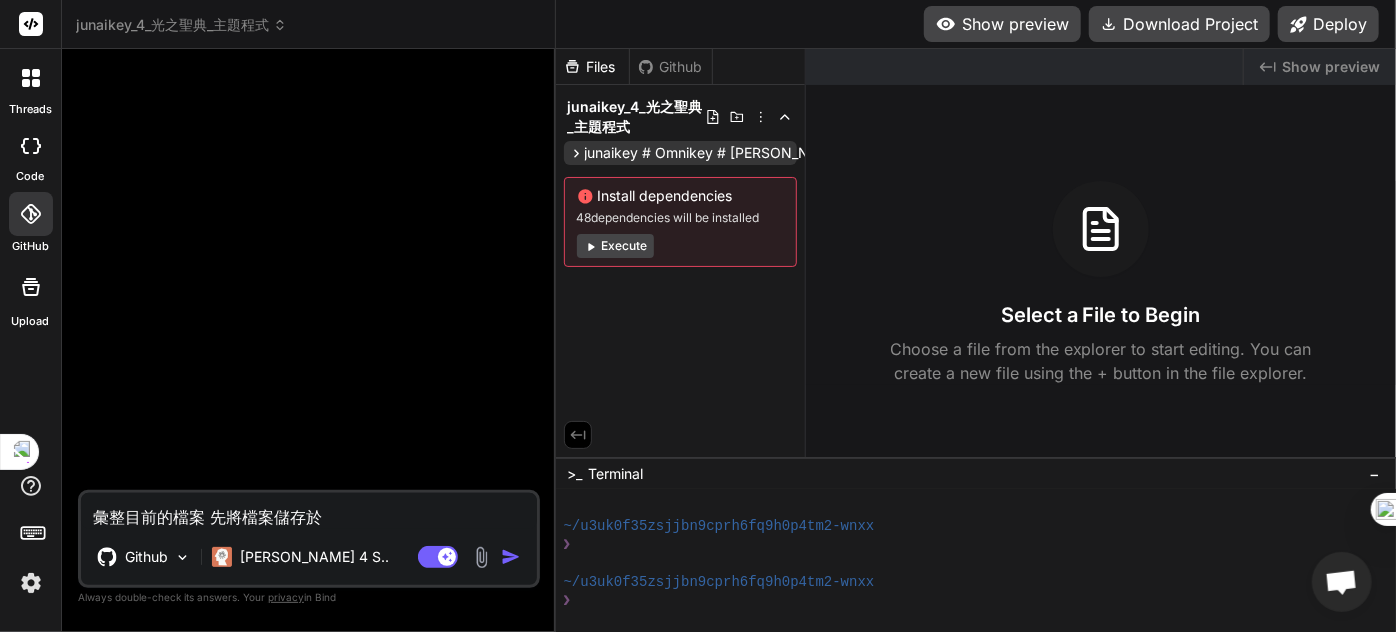type on "彙整目前的檔案 先將檔案儲存於" 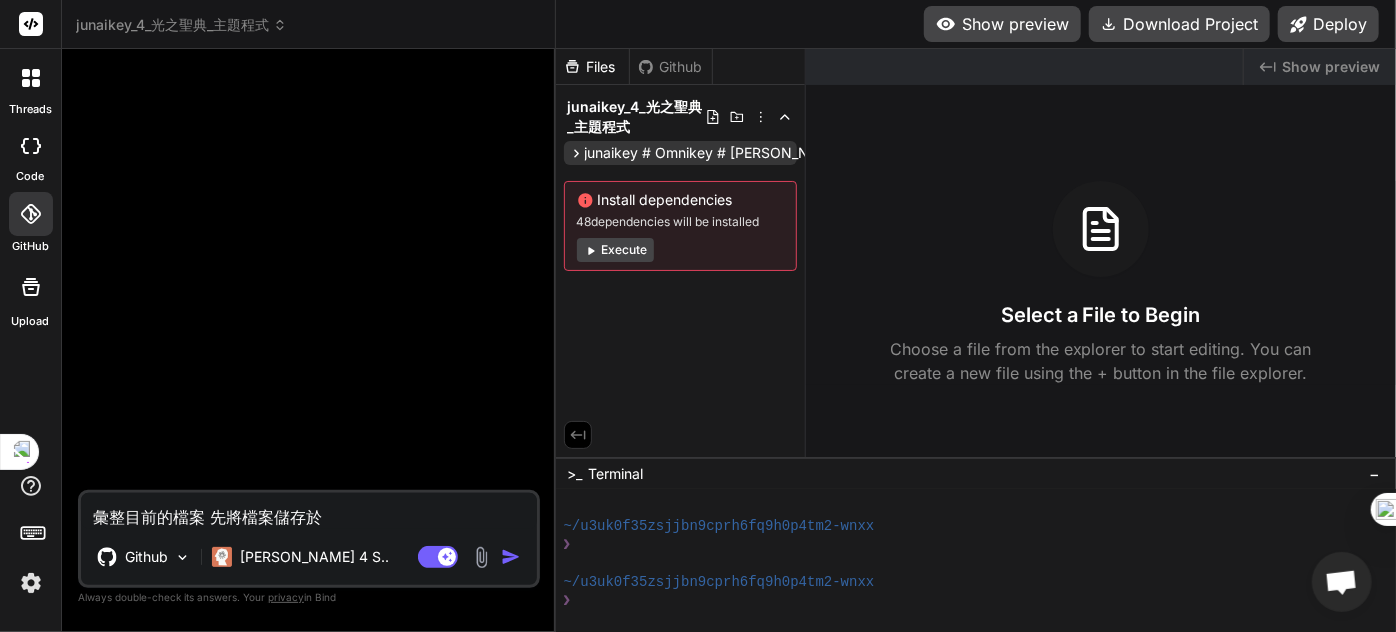 click on "junaikey # Omnikey # Angel''s Calling" at bounding box center (747, 153) 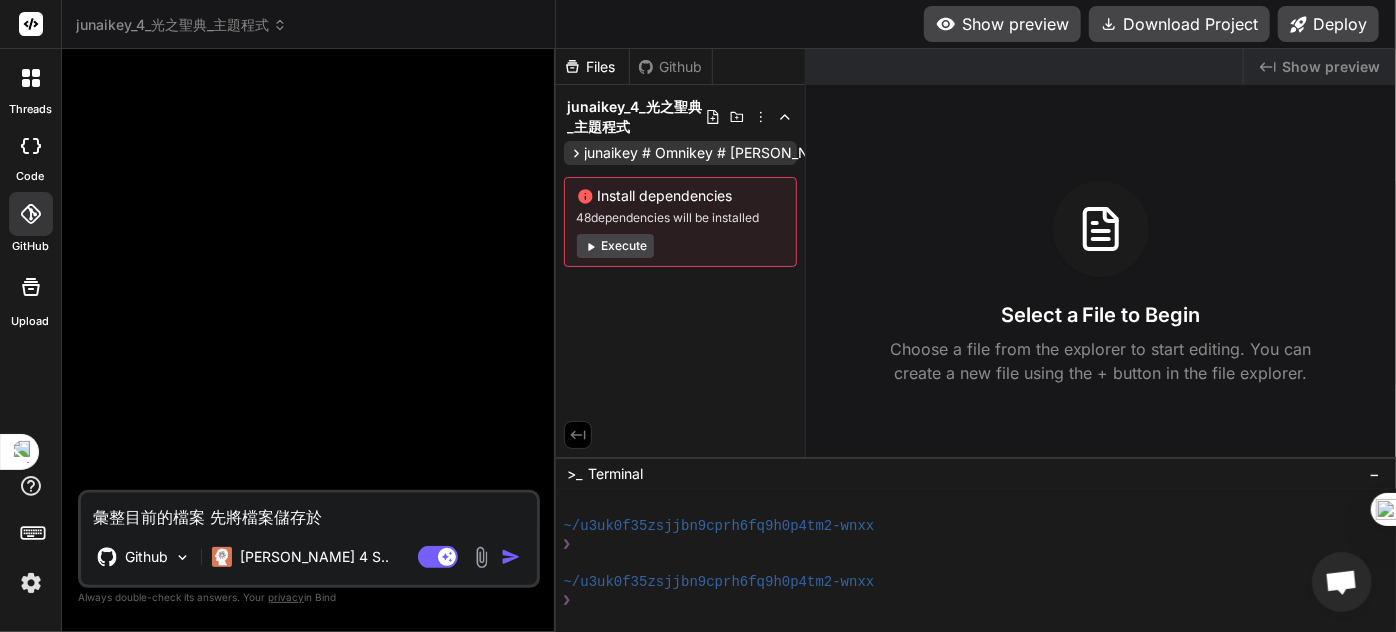 drag, startPoint x: 580, startPoint y: 147, endPoint x: 762, endPoint y: 159, distance: 182.39517 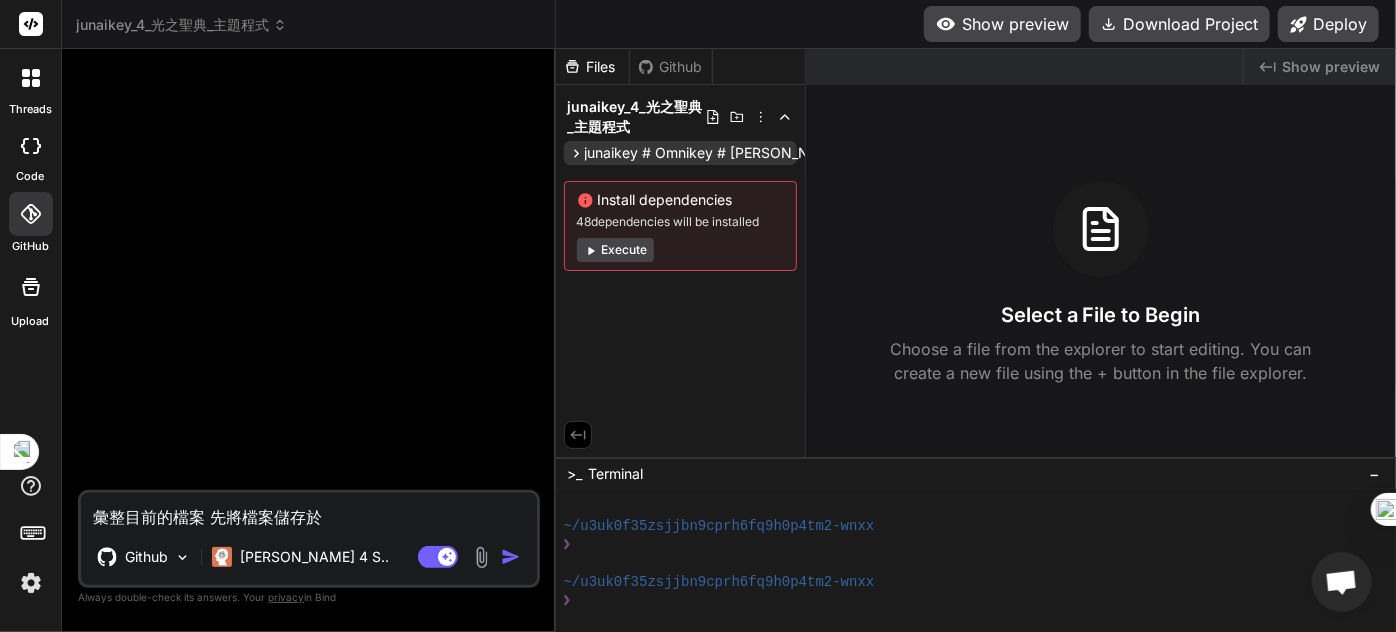 click on "junaikey # Omnikey # Angel''s Calling" at bounding box center (747, 153) 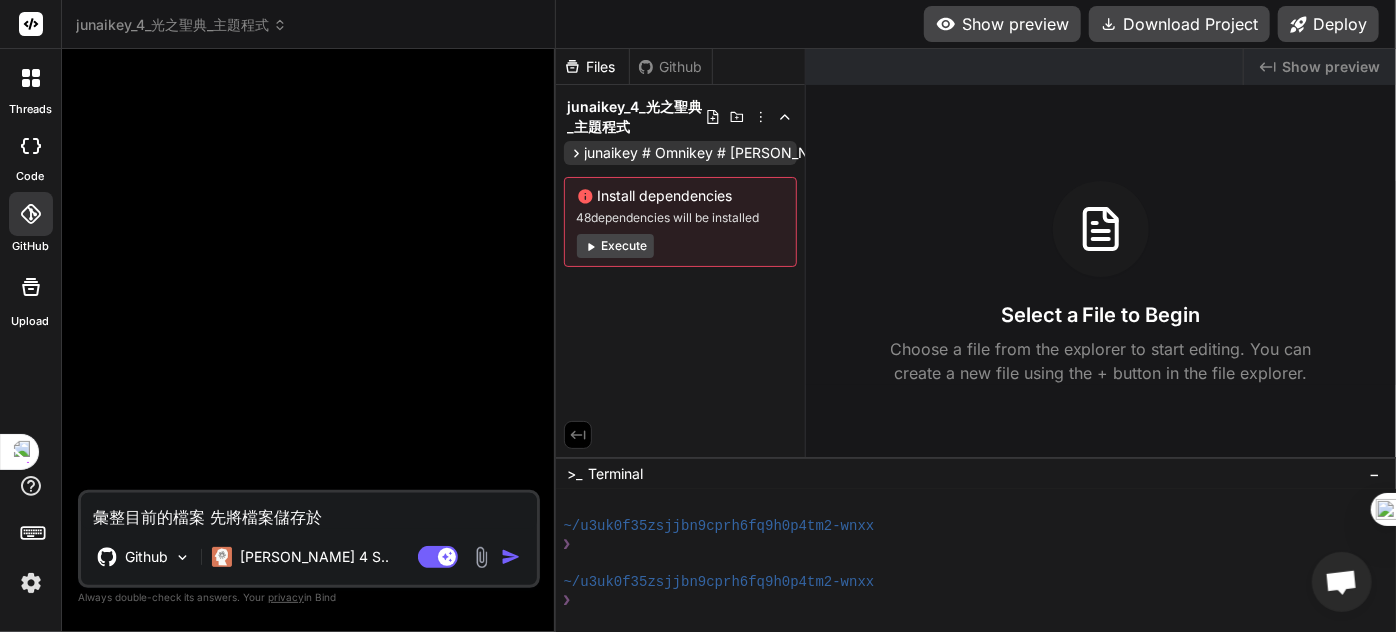 click on "junaikey # Omnikey # Angel''s Calling" at bounding box center (747, 153) 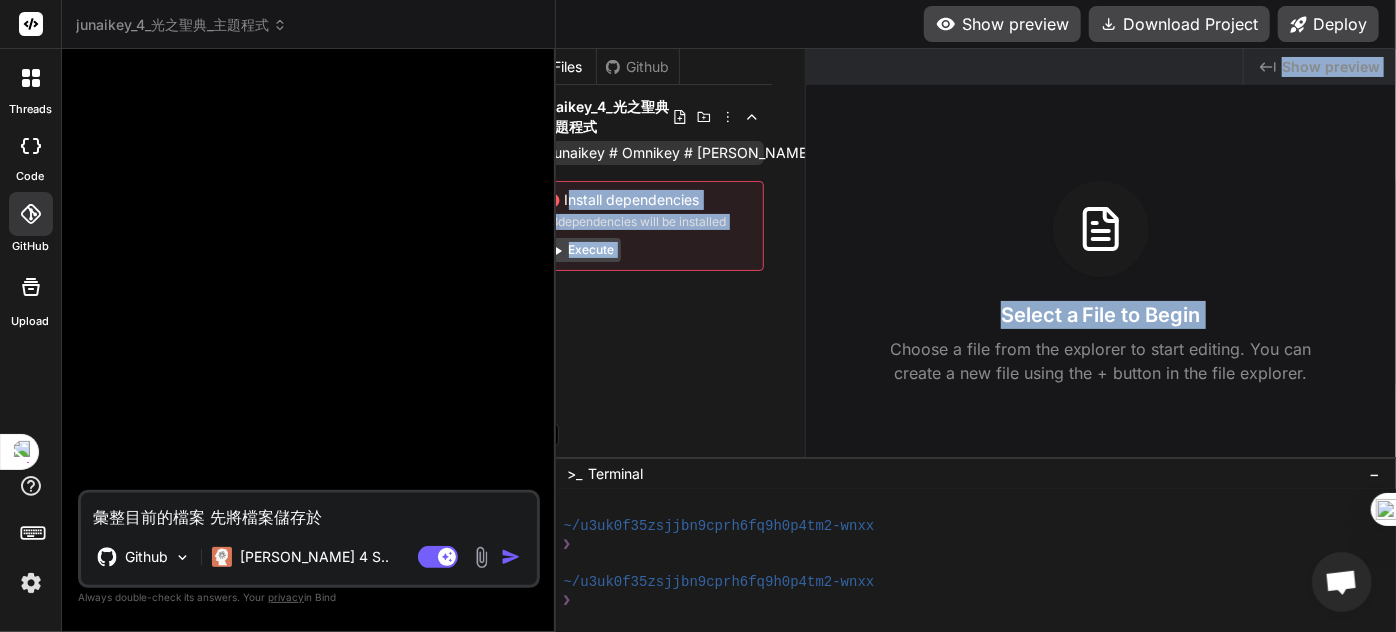 drag, startPoint x: 805, startPoint y: 150, endPoint x: 708, endPoint y: 143, distance: 97.25225 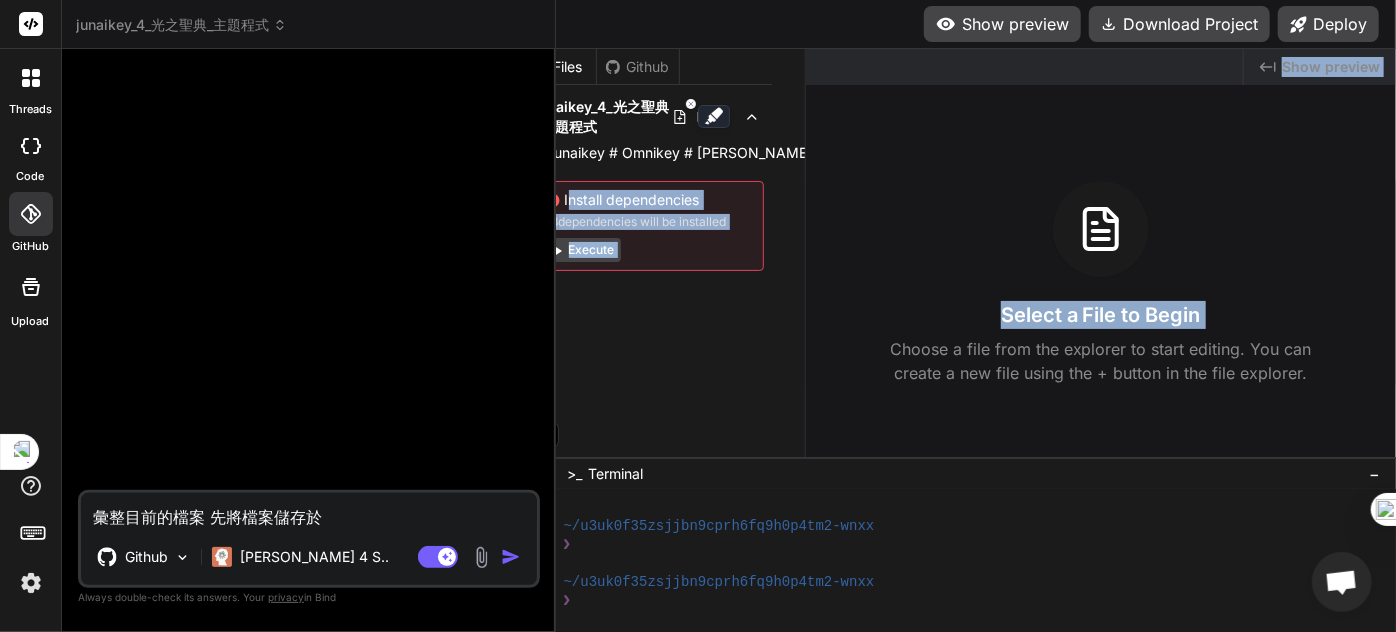 scroll, scrollTop: 0, scrollLeft: 28, axis: horizontal 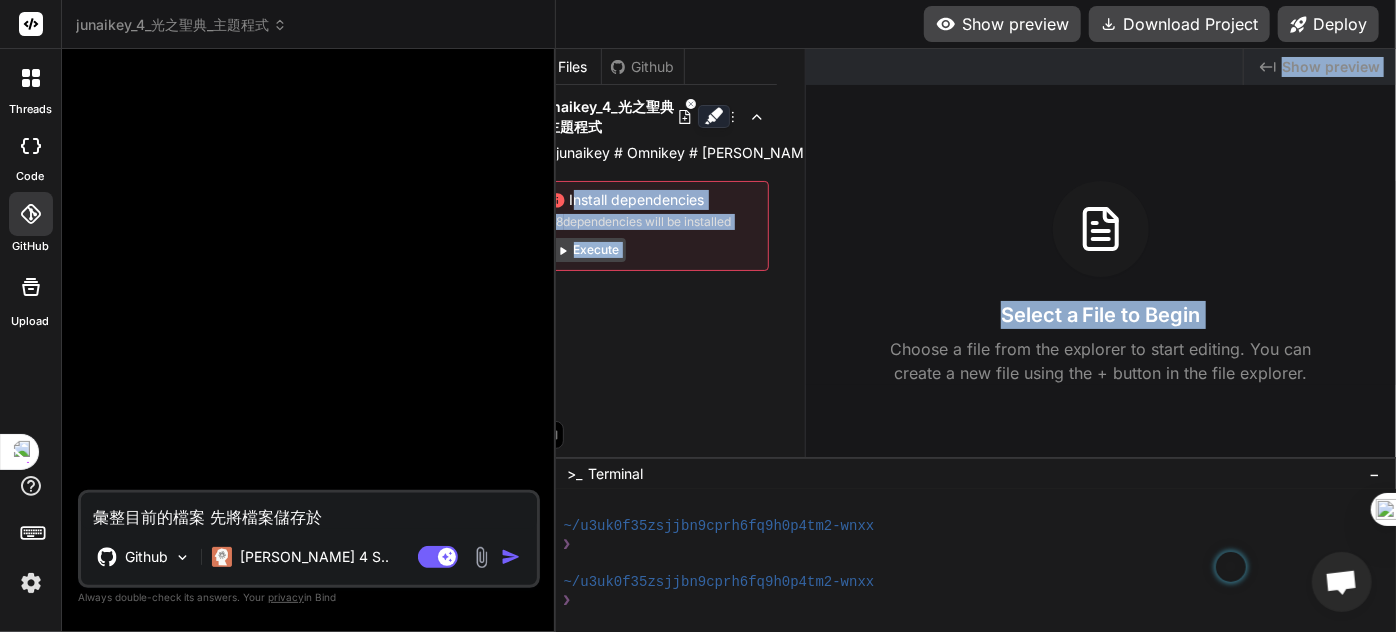 click on "Files Github junaikey_4_光之聖典_主題程式 junaikey # Omnikey # Angel''s Calling  Install dependencies 48  dependencies will be installed Execute Created with Pixso. Show preview Select a File to Begin Choose a file from the explorer to start editing. You can create a new file using the + button in the file explorer." at bounding box center (976, 253) 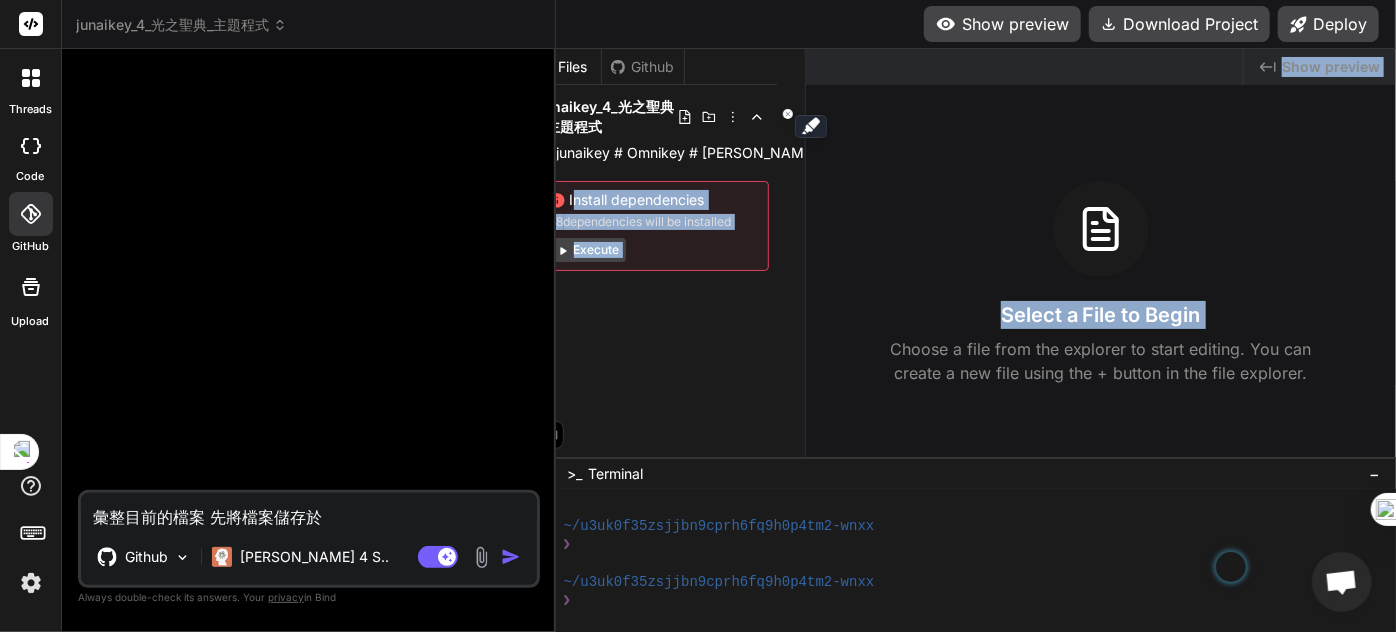click on "Created with Pixso. Show preview Select a File to Begin Choose a file from the explorer to start editing. You can create a new file using the + button in the file explorer." at bounding box center (1101, 253) 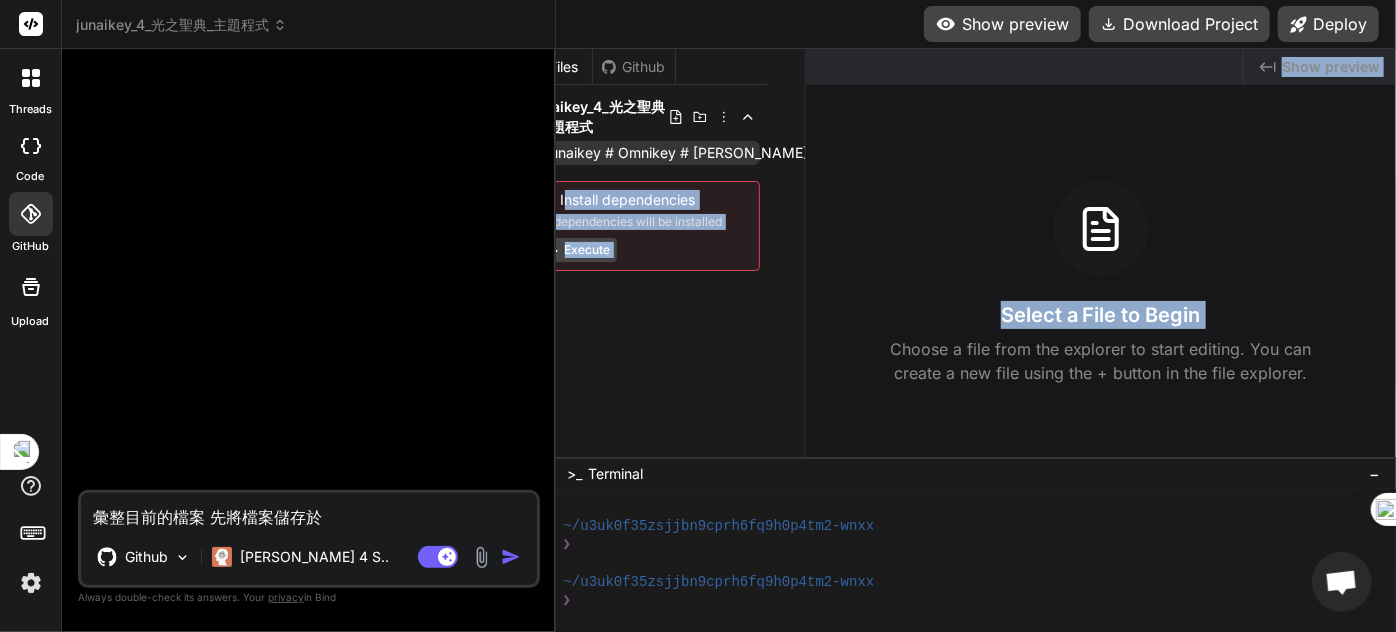 scroll, scrollTop: 0, scrollLeft: 28, axis: horizontal 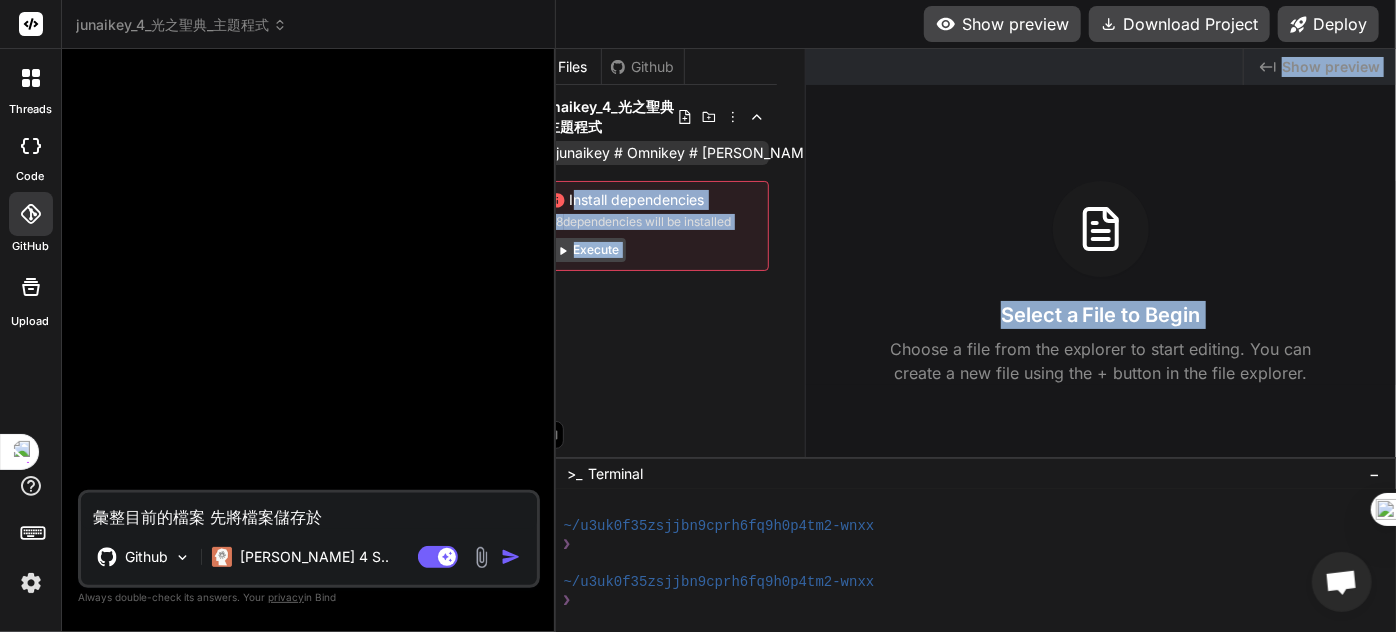 drag, startPoint x: 808, startPoint y: 156, endPoint x: 570, endPoint y: 146, distance: 238.20999 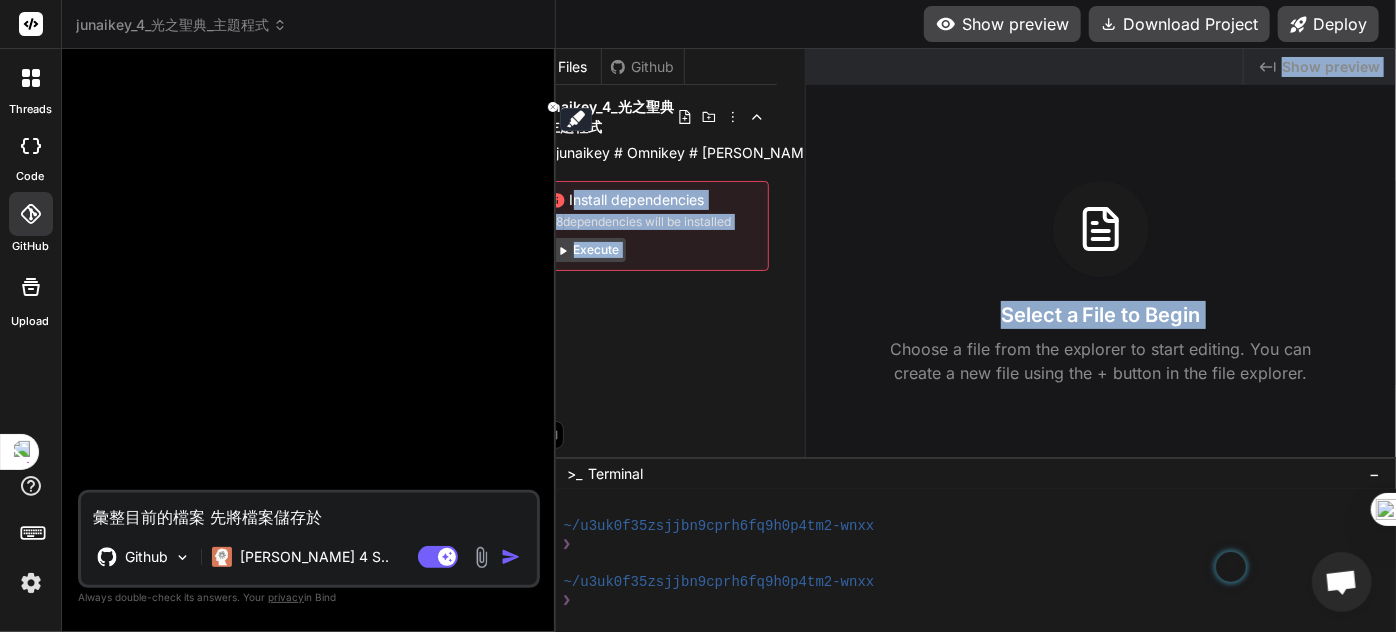 copy on "Install dependencies 48  dependencies will be installed Execute Created with Pixso. Show preview Select a File to Begin" 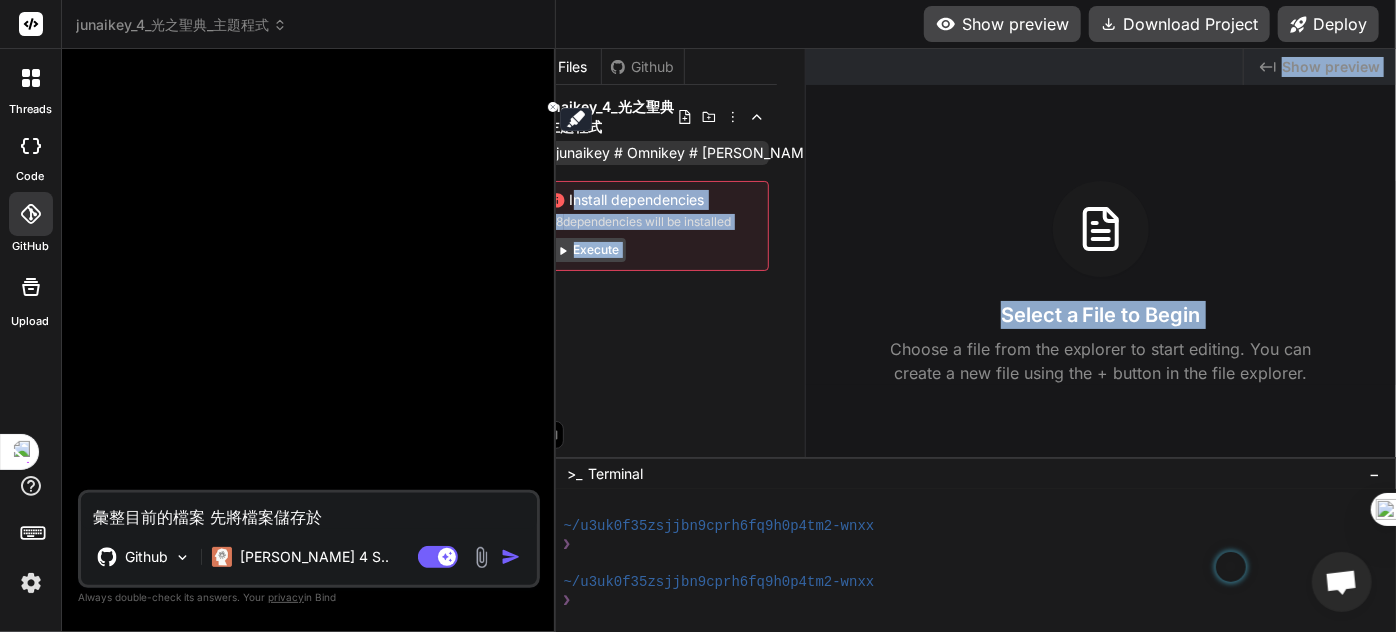click on "junaikey # Omnikey # Angel''s Calling" at bounding box center [652, 153] 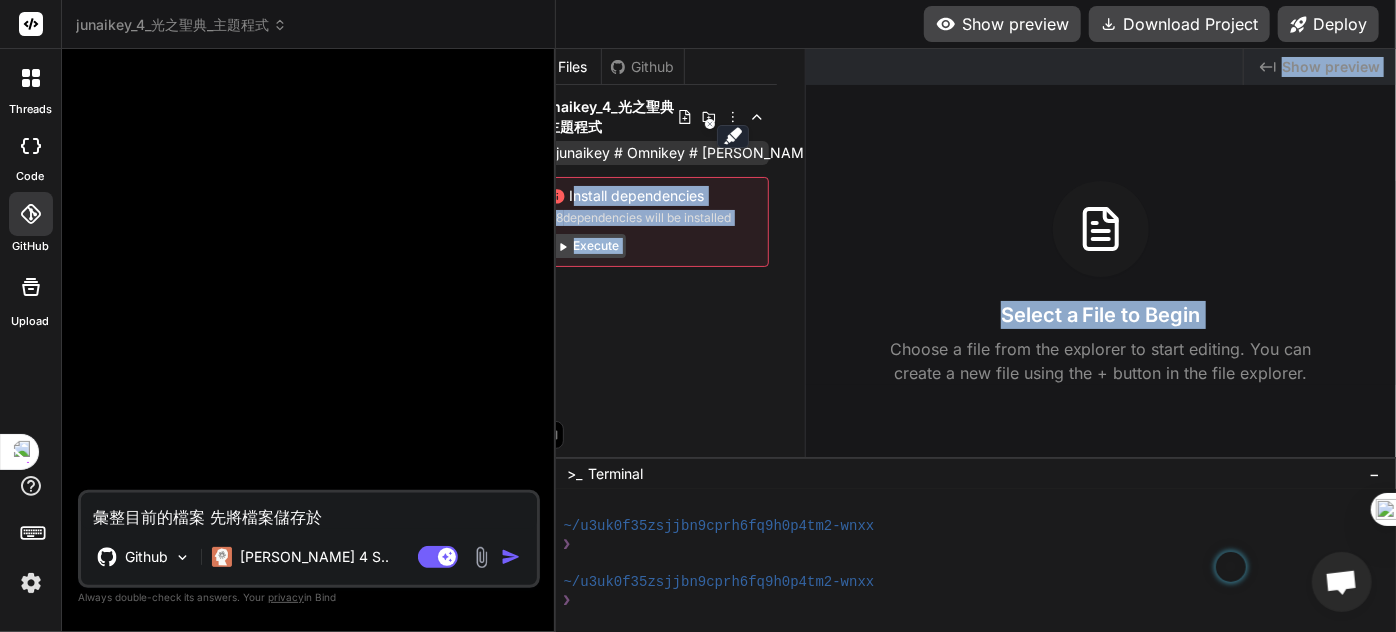 click on "junaikey # Omnikey # Angel''s Calling" at bounding box center [719, 153] 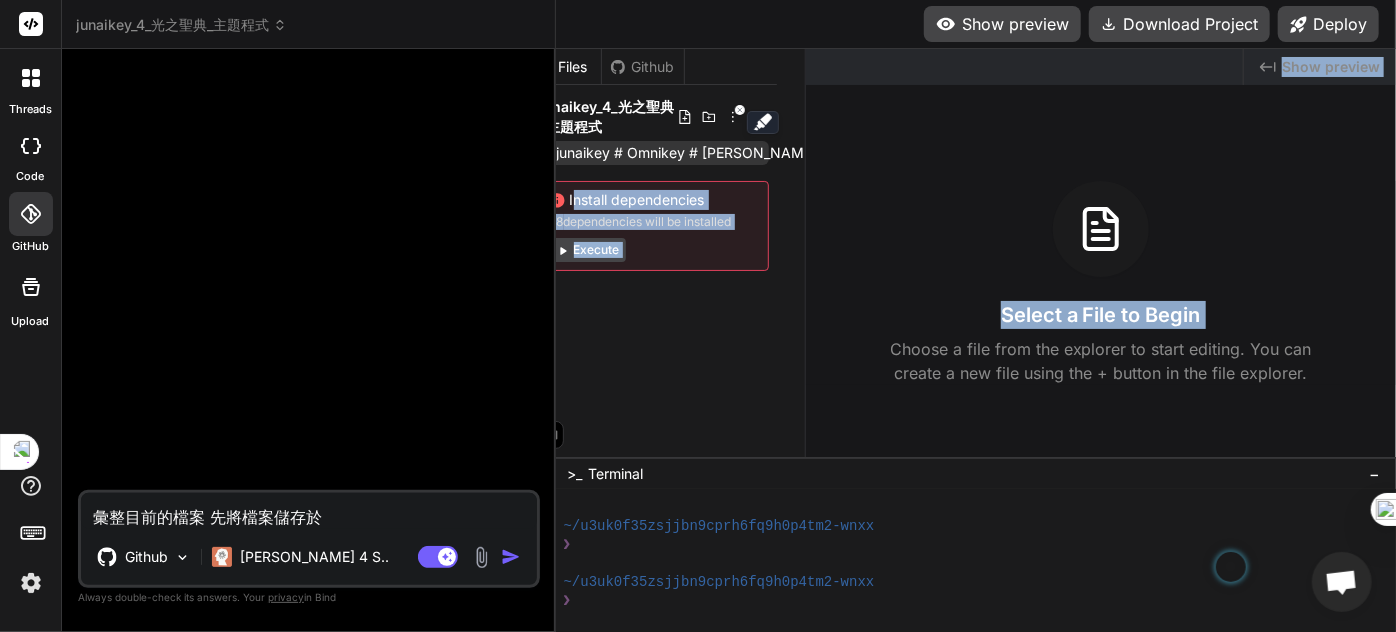 click on "junaikey # Omnikey # Angel''s Calling" at bounding box center (719, 153) 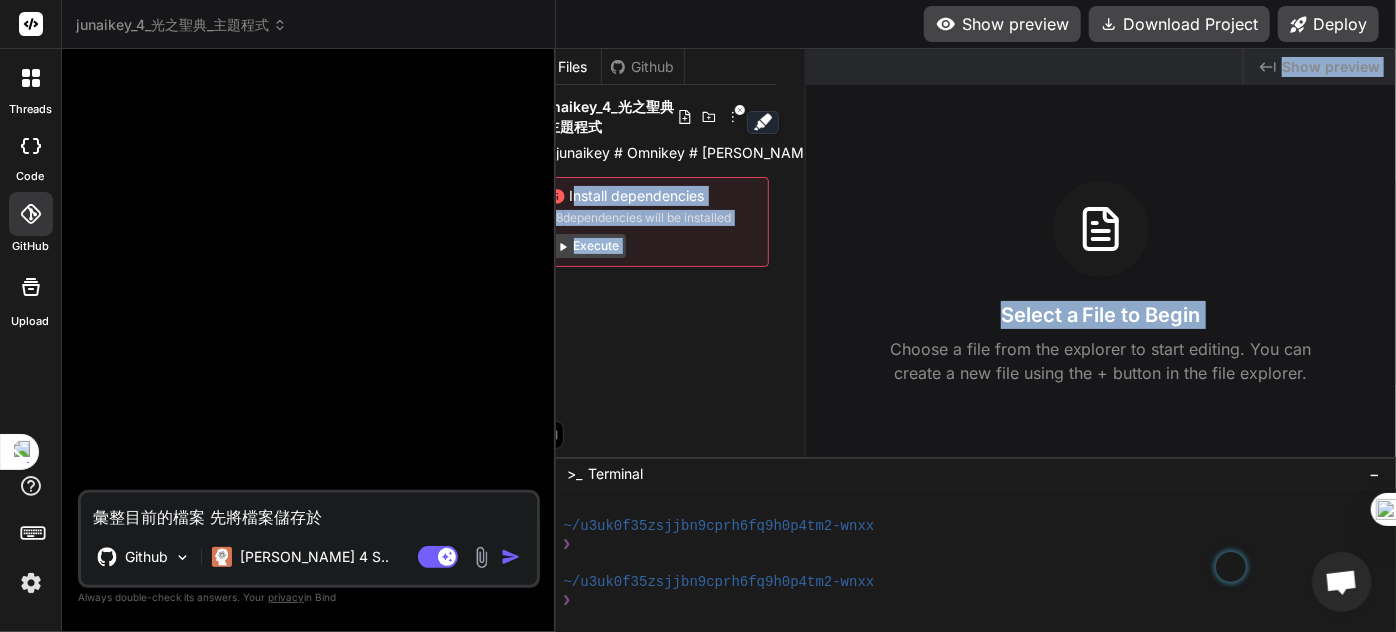 click on "Execute" at bounding box center (587, 246) 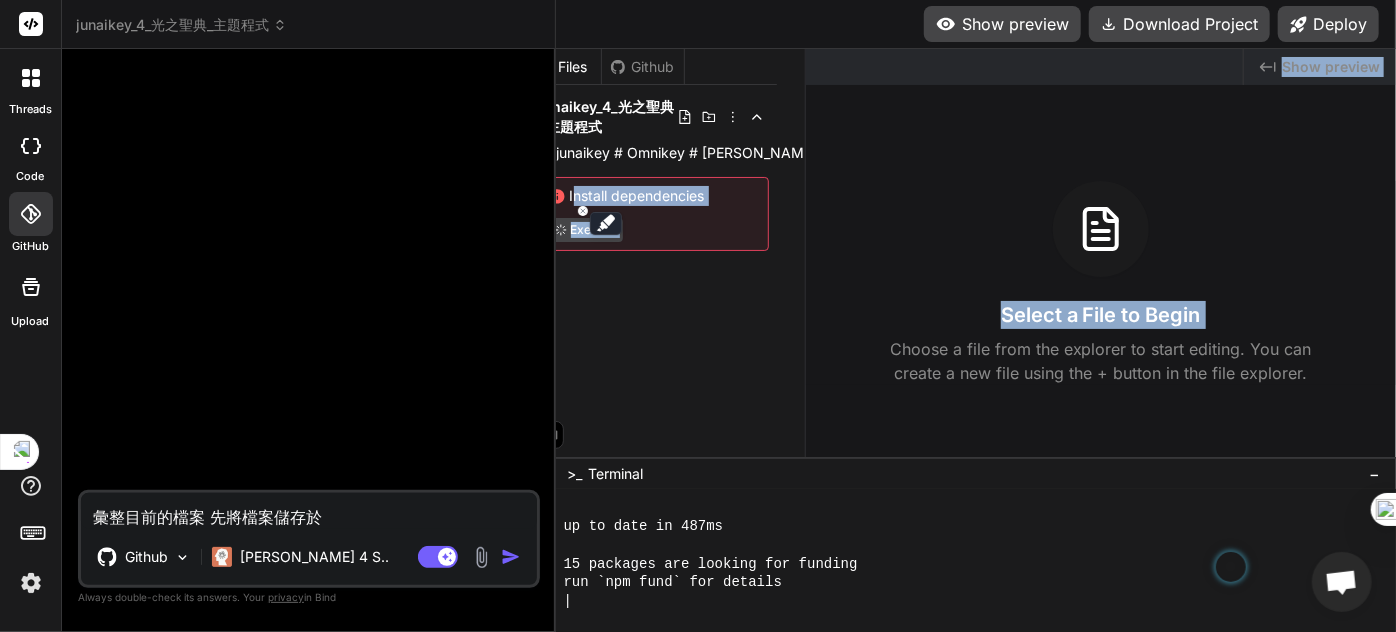scroll, scrollTop: 907, scrollLeft: 0, axis: vertical 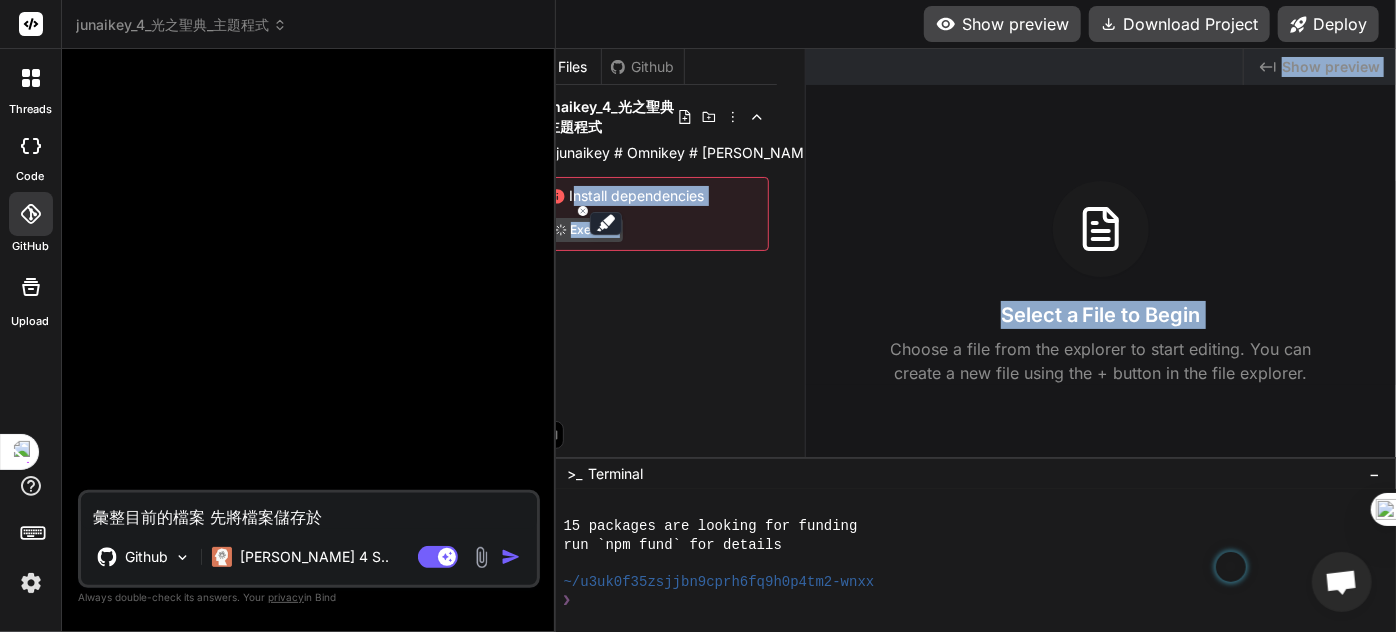 type on "x" 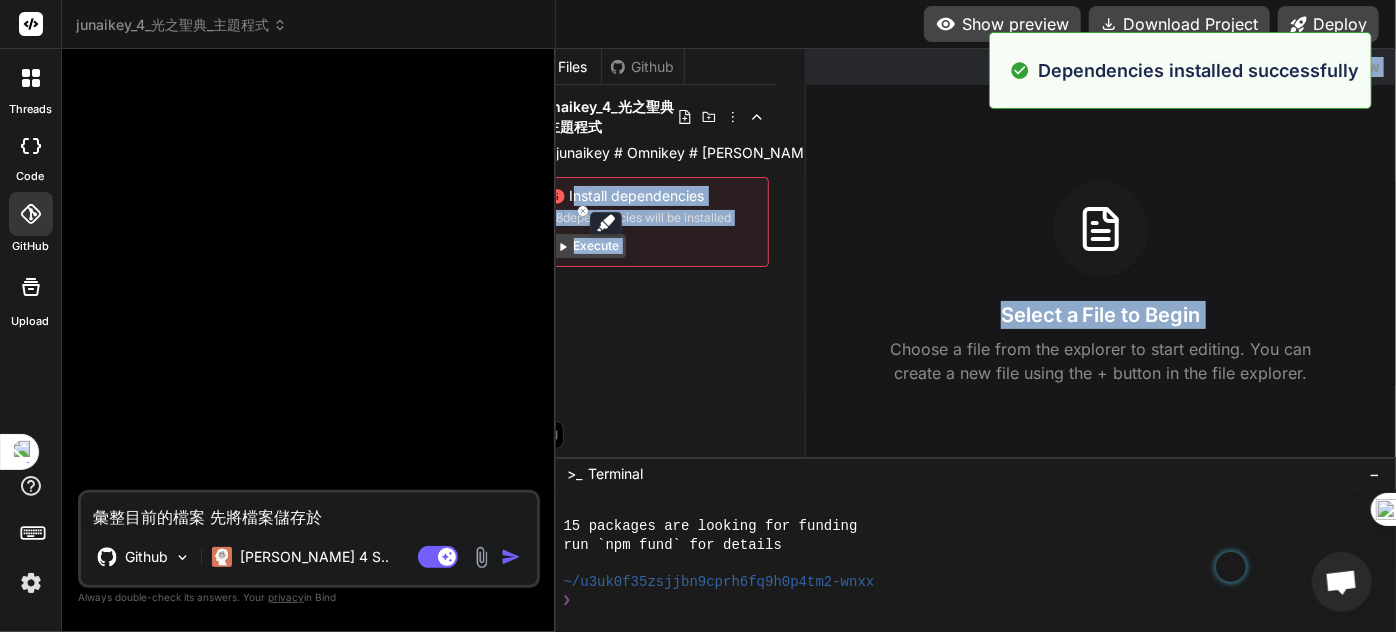 scroll, scrollTop: 964, scrollLeft: 0, axis: vertical 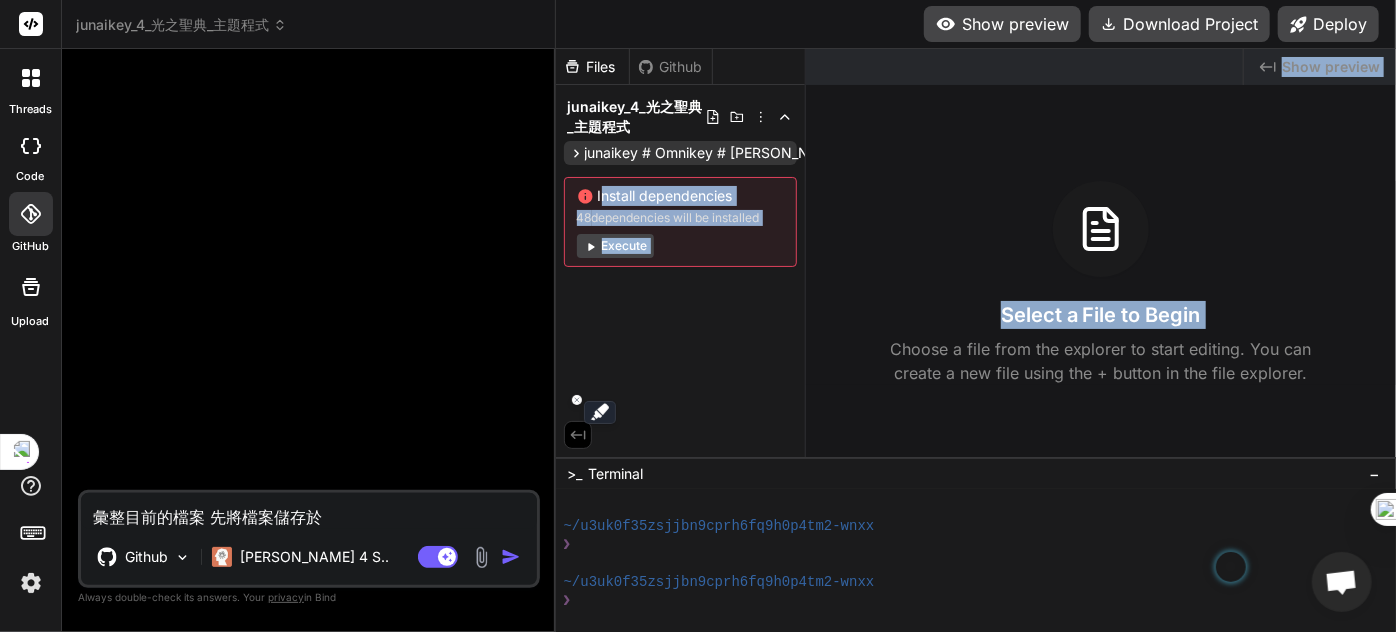 click 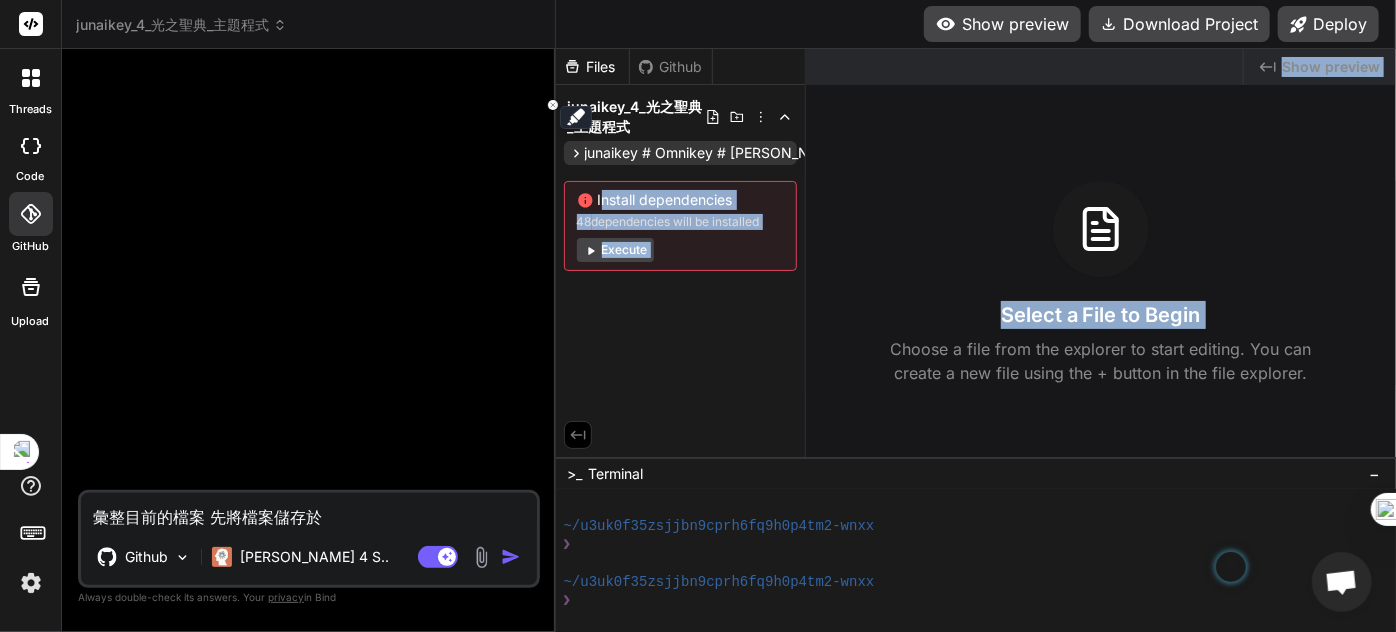 click 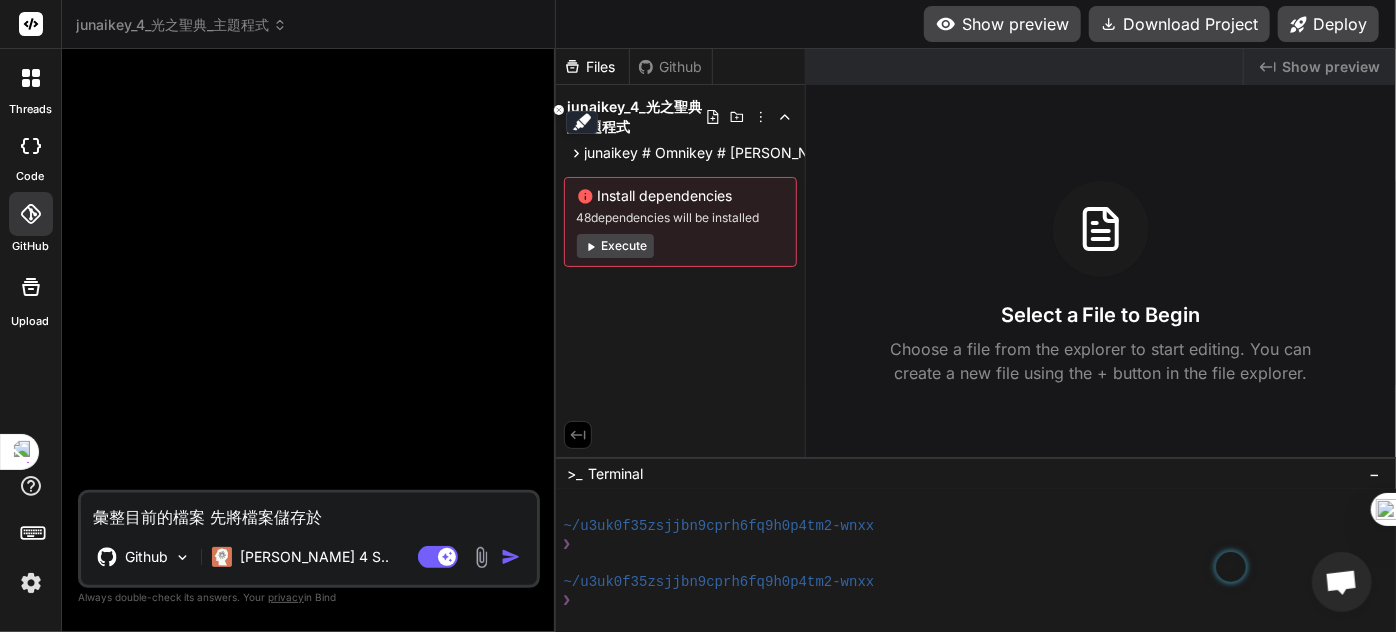 click on "彙整目前的檔案 先將檔案儲存於" at bounding box center (309, 511) 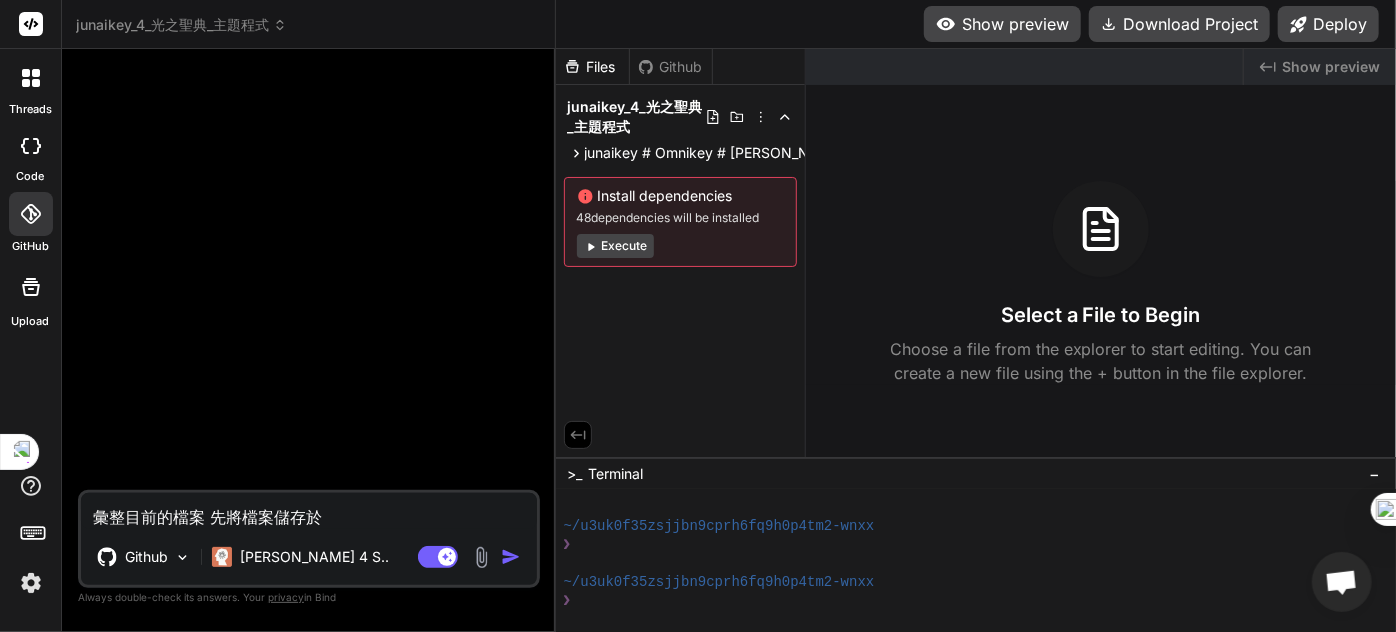 type on "彙整目前的檔案 先將檔案儲存於 ㄨ" 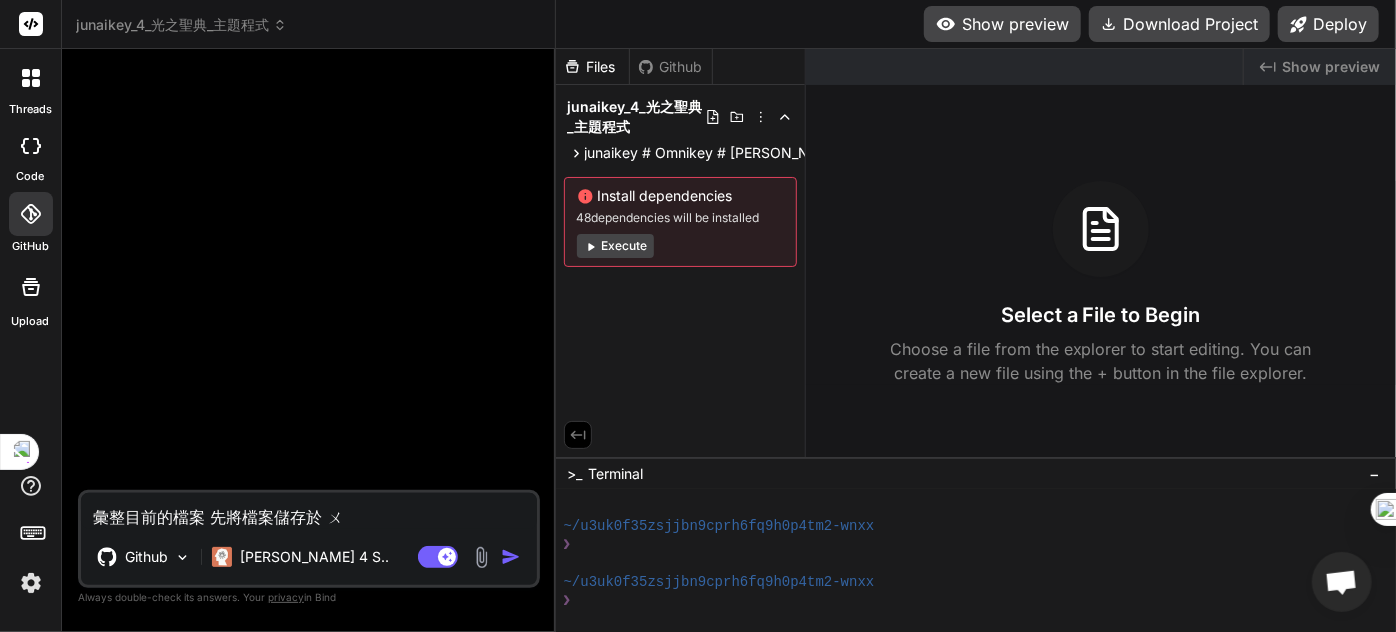 type on "彙整目前的檔案 先將檔案儲存於 ㄧ" 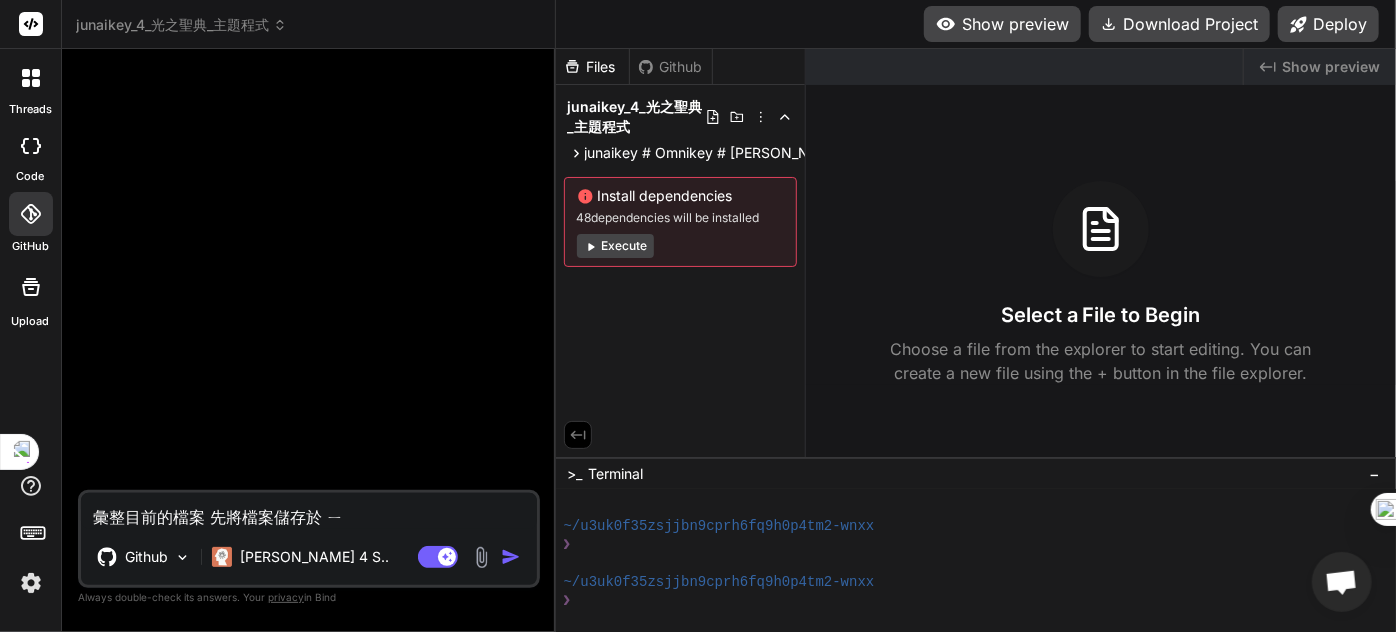 type on "彙整目前的檔案 先將檔案儲存於 ㄙㄧ" 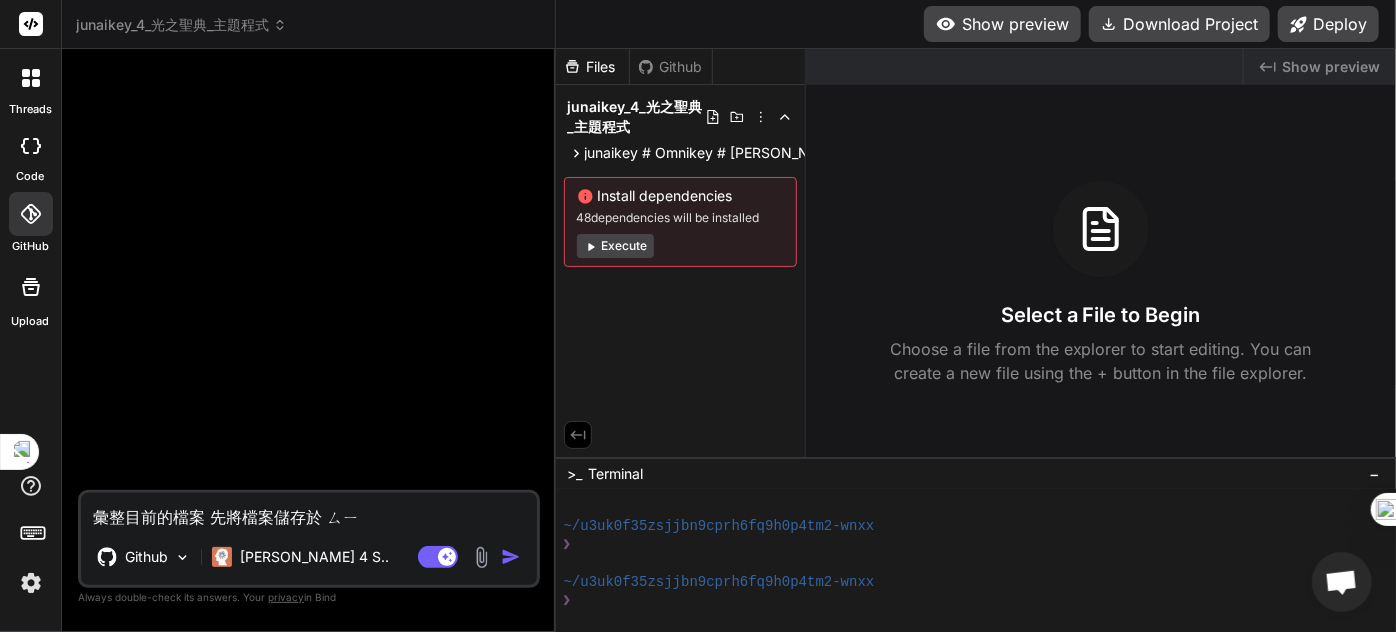 type on "彙整目前的檔案 先將檔案儲存於 ㄙ" 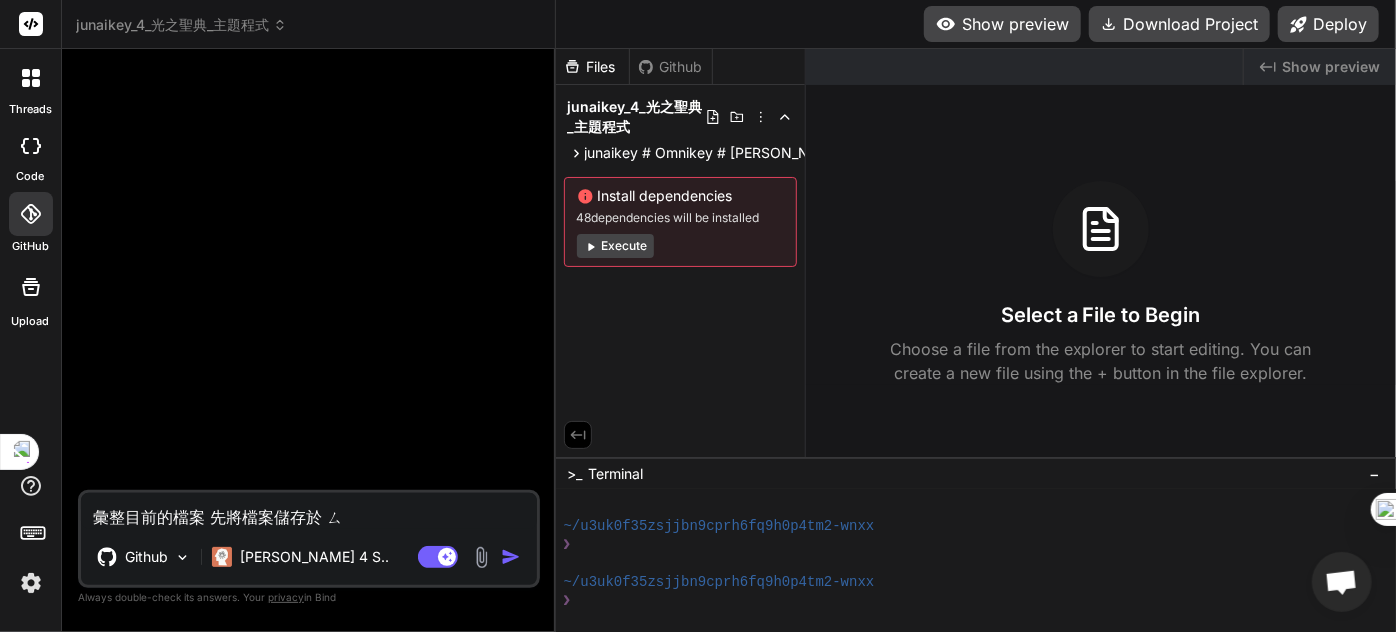 type on "彙整目前的檔案 先將檔案儲存於" 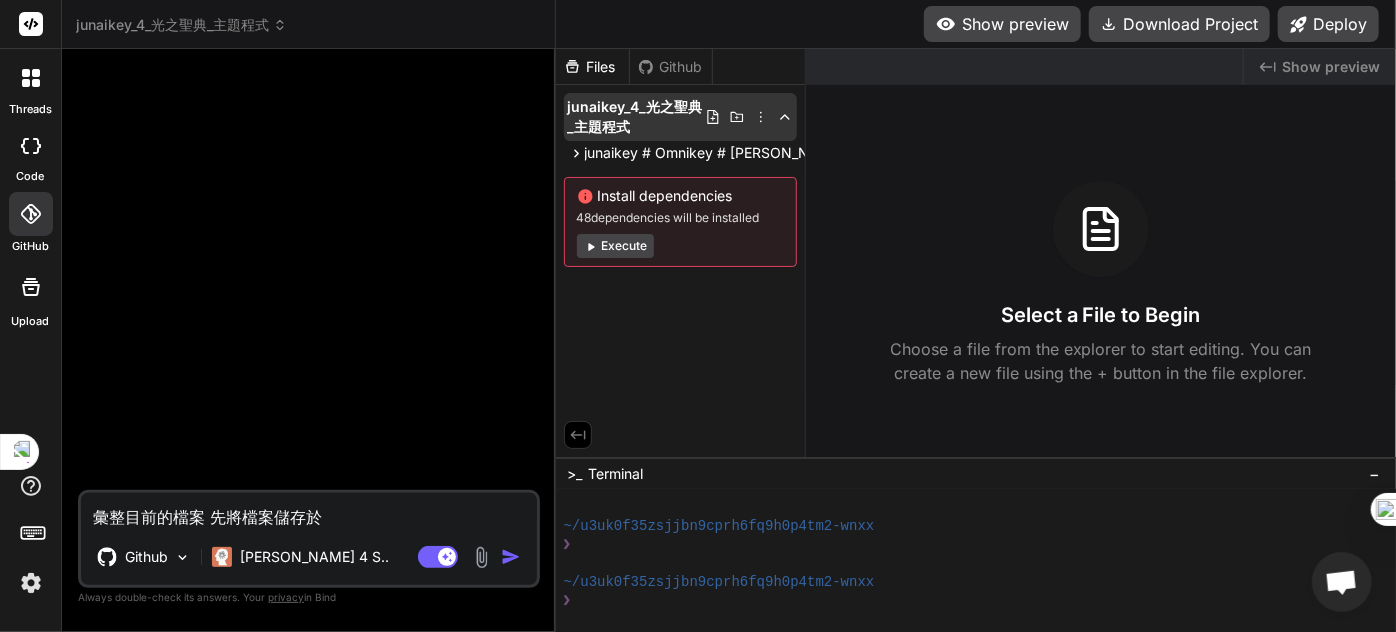click 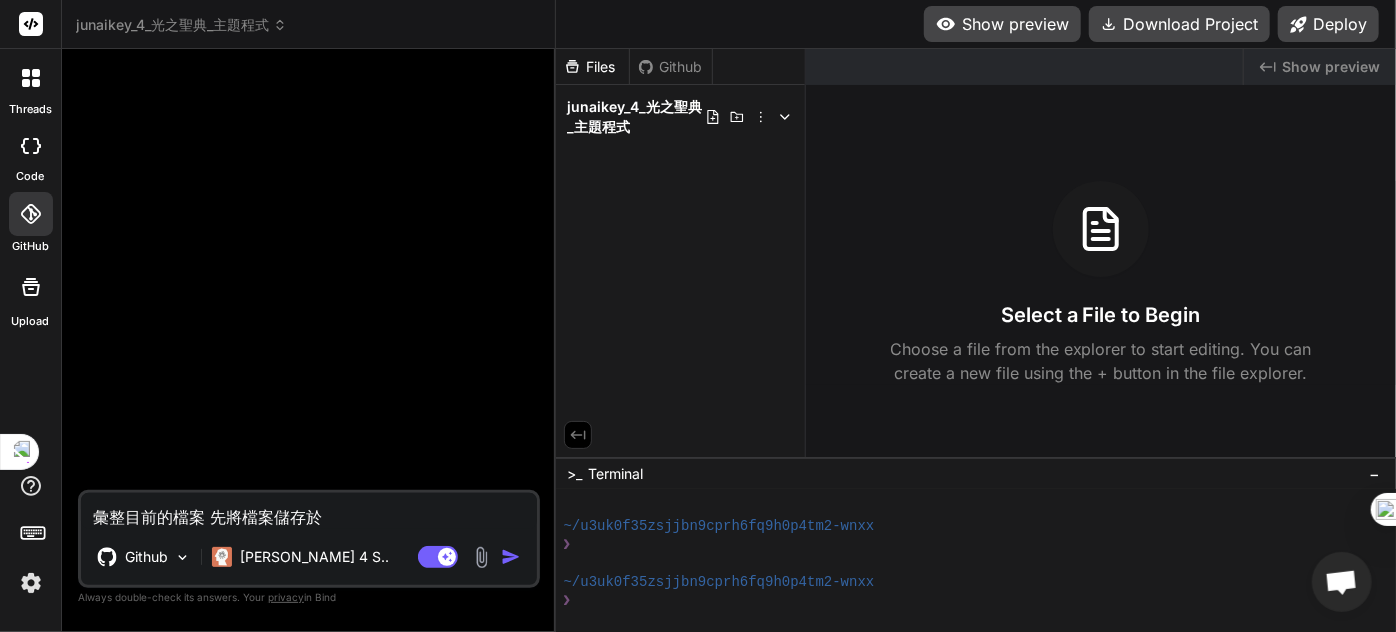 click 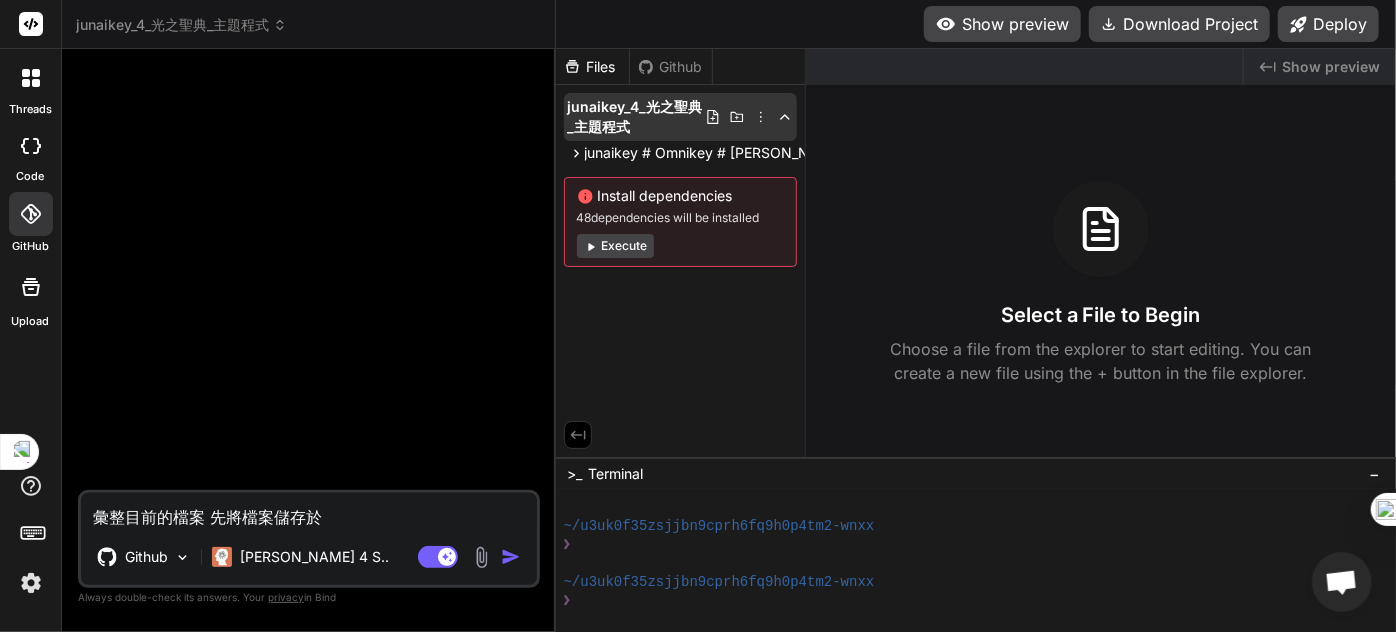 click 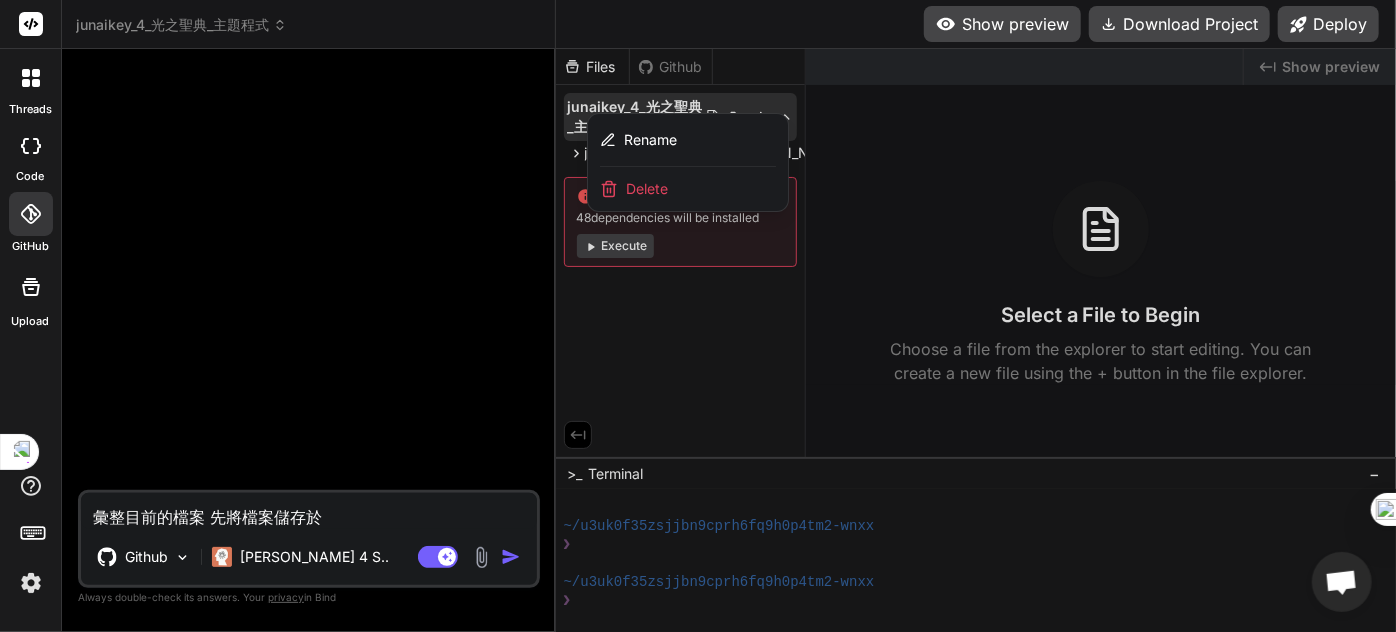 click on "Rename" at bounding box center (688, 140) 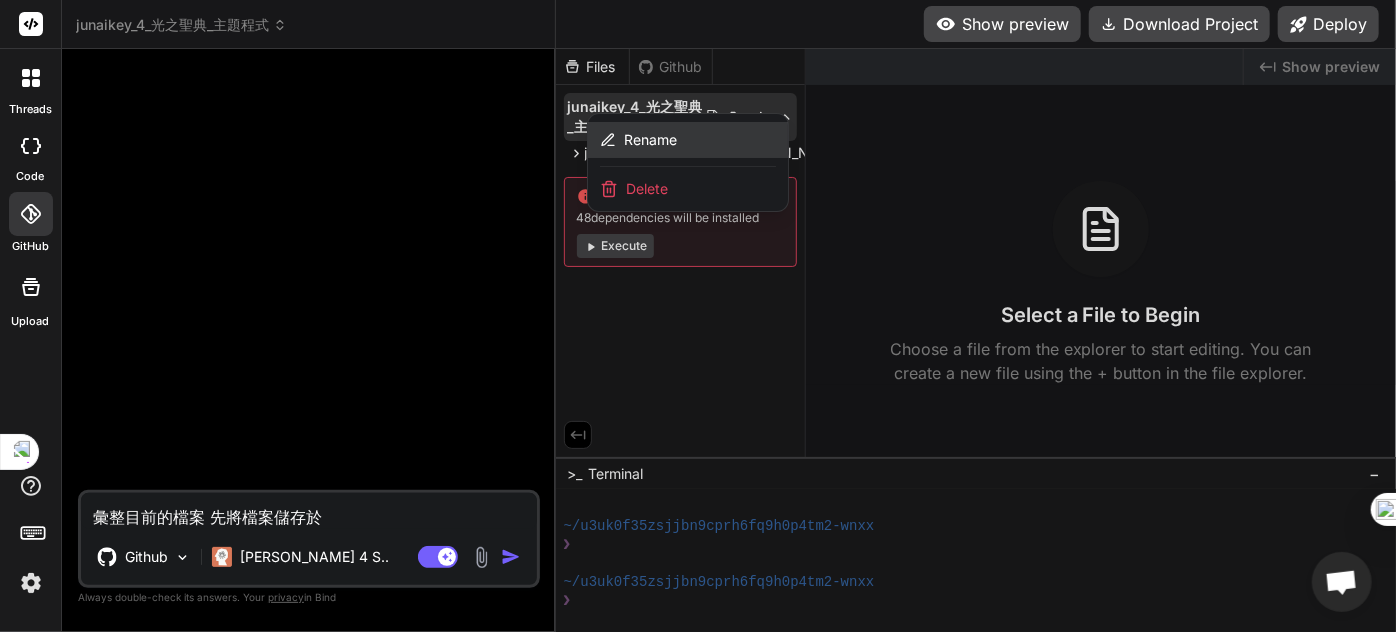 click on "Rename" at bounding box center (688, 140) 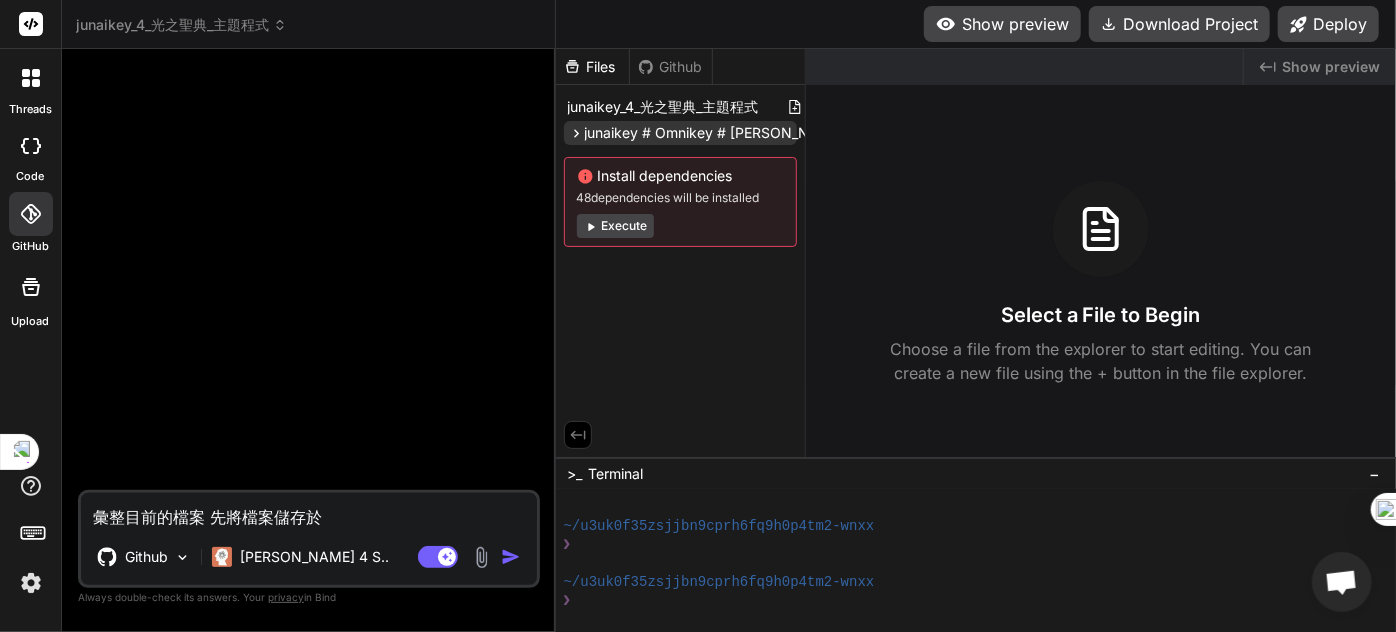 click on "junaikey # Omnikey # Angel''s Calling" at bounding box center (747, 133) 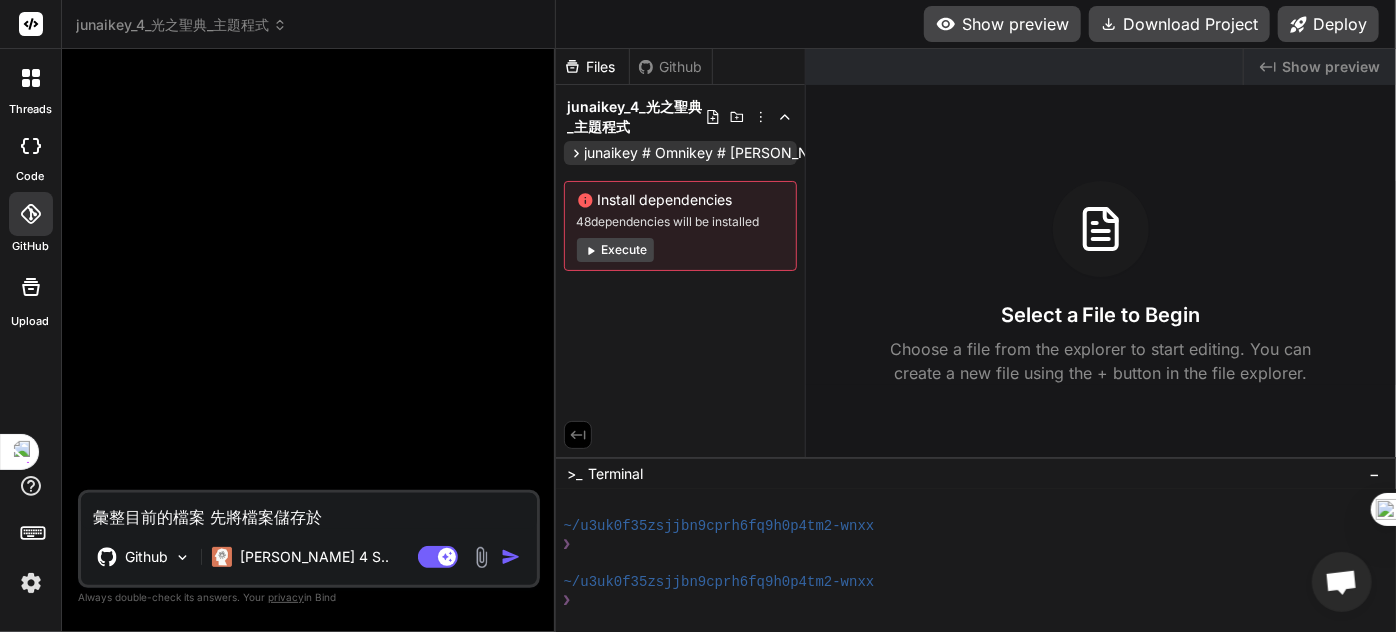 click 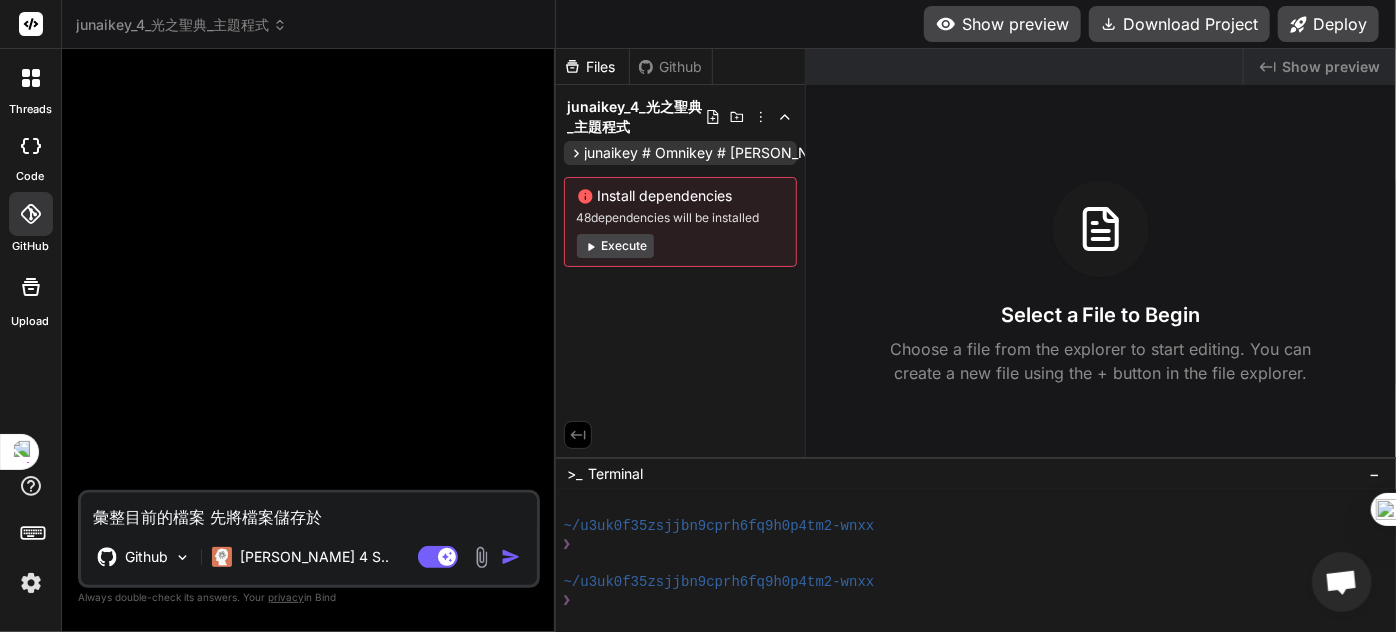 click 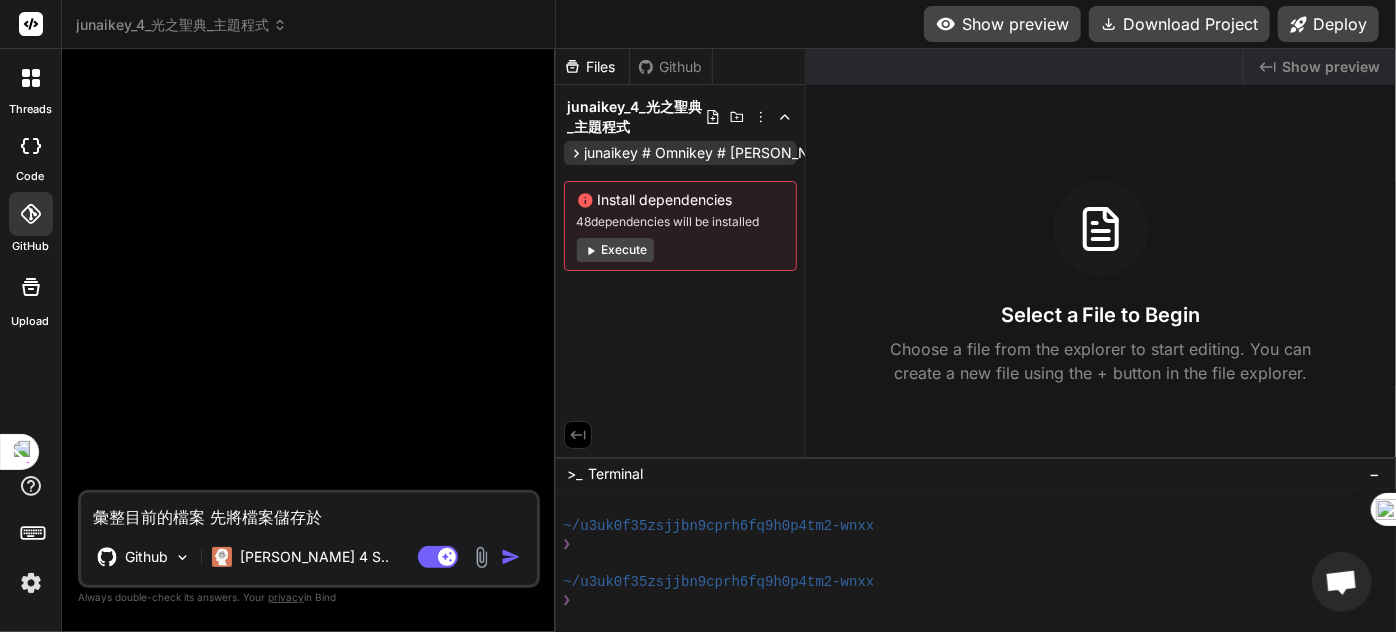 click on "junaikey # Omnikey # Angel''s Calling" at bounding box center (747, 153) 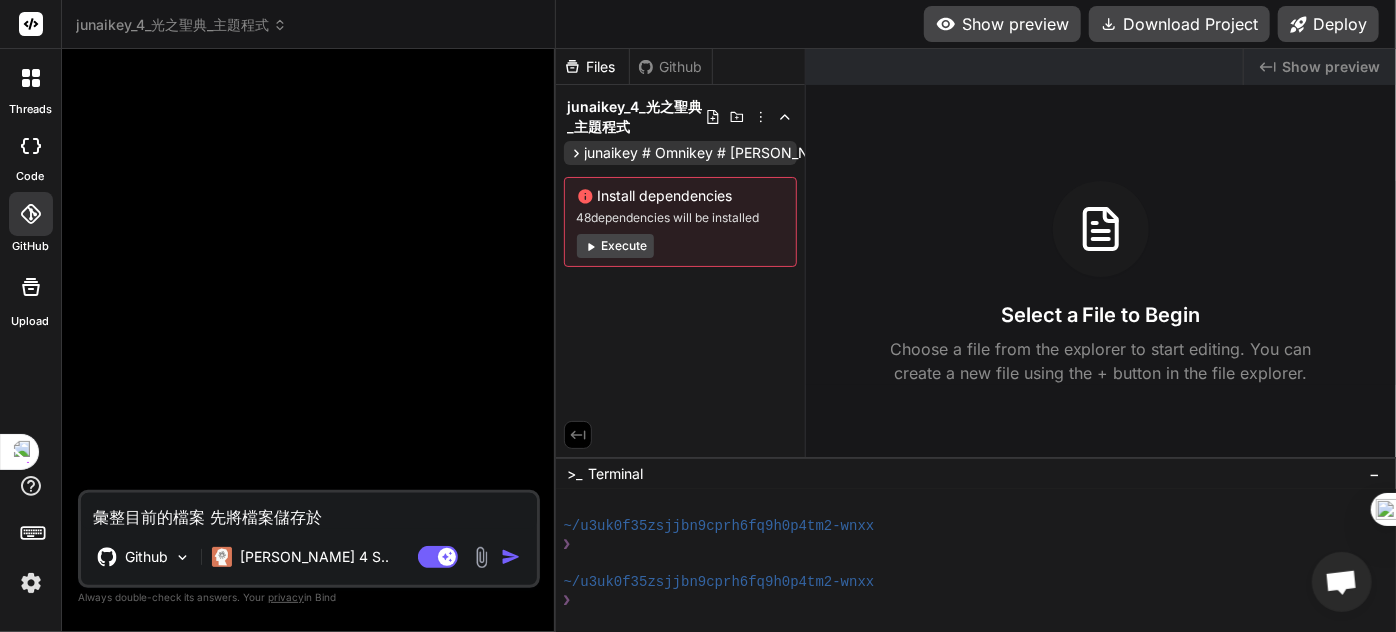 click on "junaikey # Omnikey # Angel''s Calling" at bounding box center [747, 153] 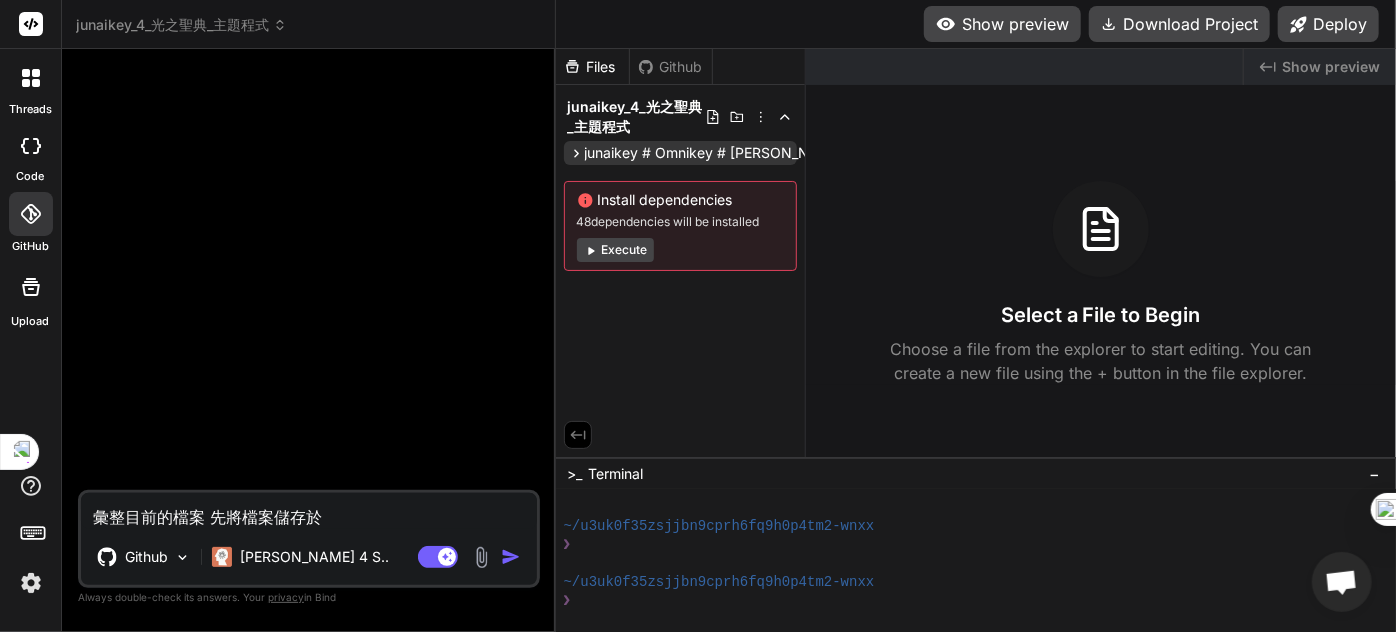 click on "junaikey # Omnikey # Angel''s Calling" at bounding box center (680, 153) 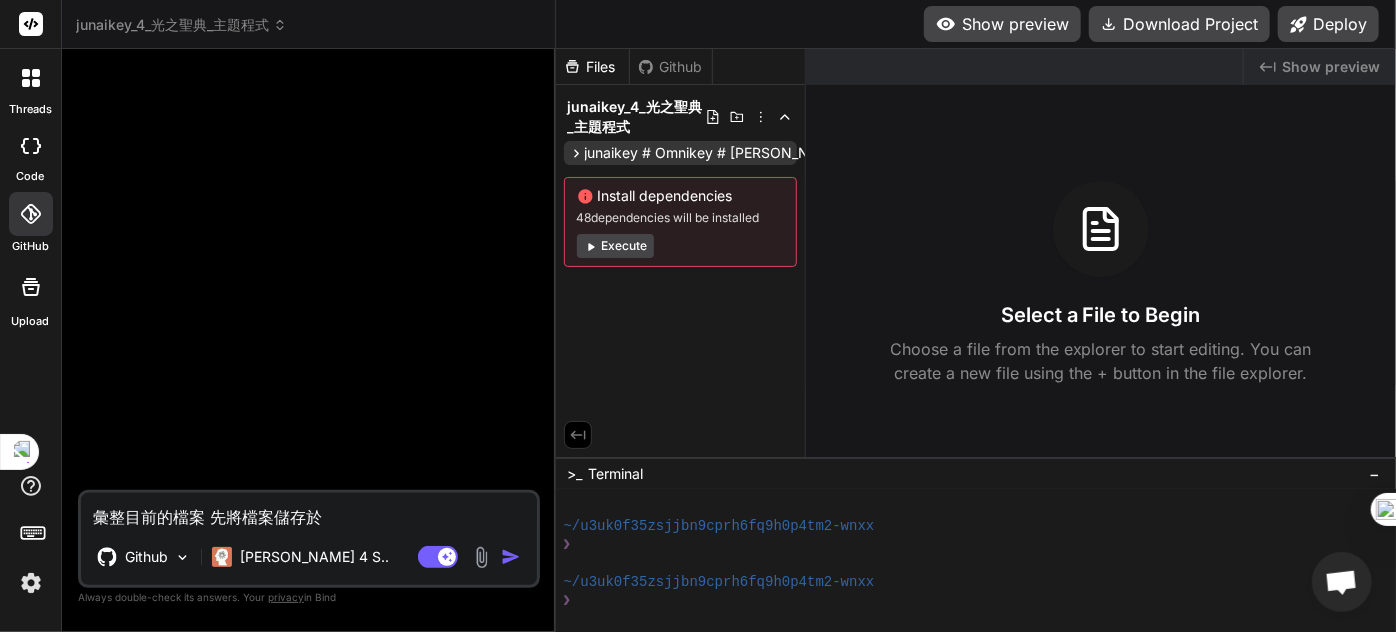 click on "junaikey # Omnikey # Angel''s Calling" at bounding box center (747, 153) 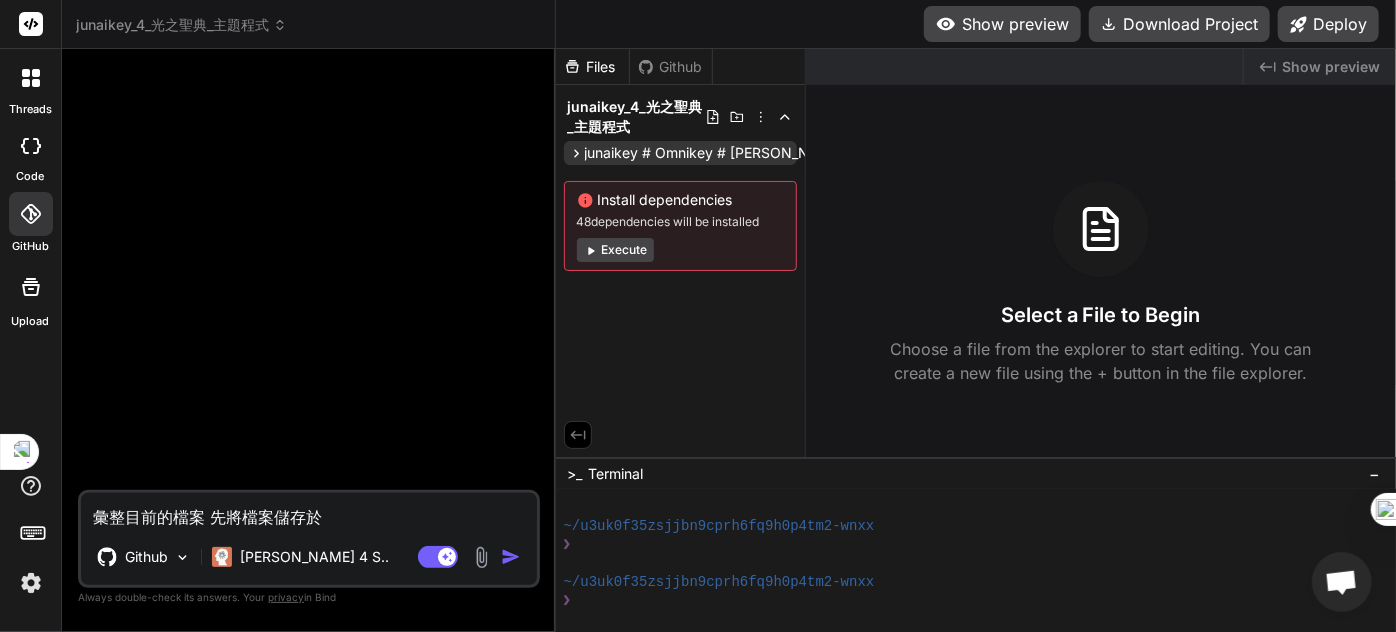 drag, startPoint x: 690, startPoint y: 155, endPoint x: 666, endPoint y: 156, distance: 24.020824 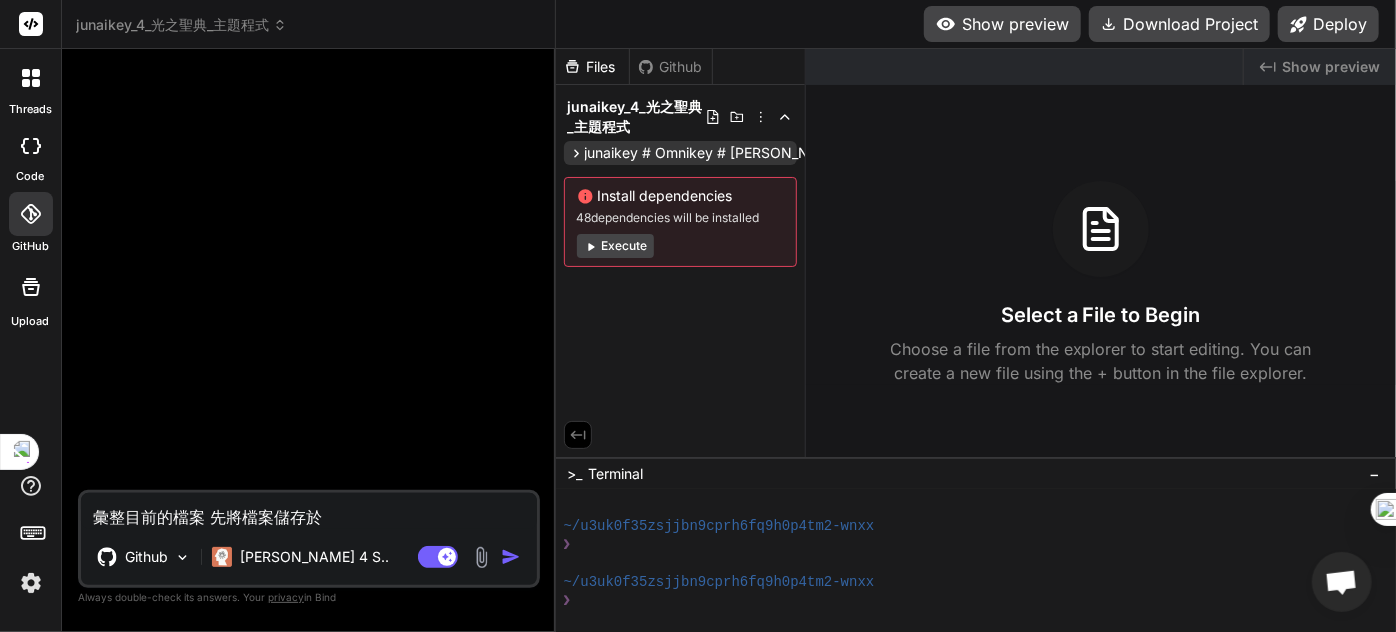 drag, startPoint x: 775, startPoint y: 158, endPoint x: 736, endPoint y: 154, distance: 39.20459 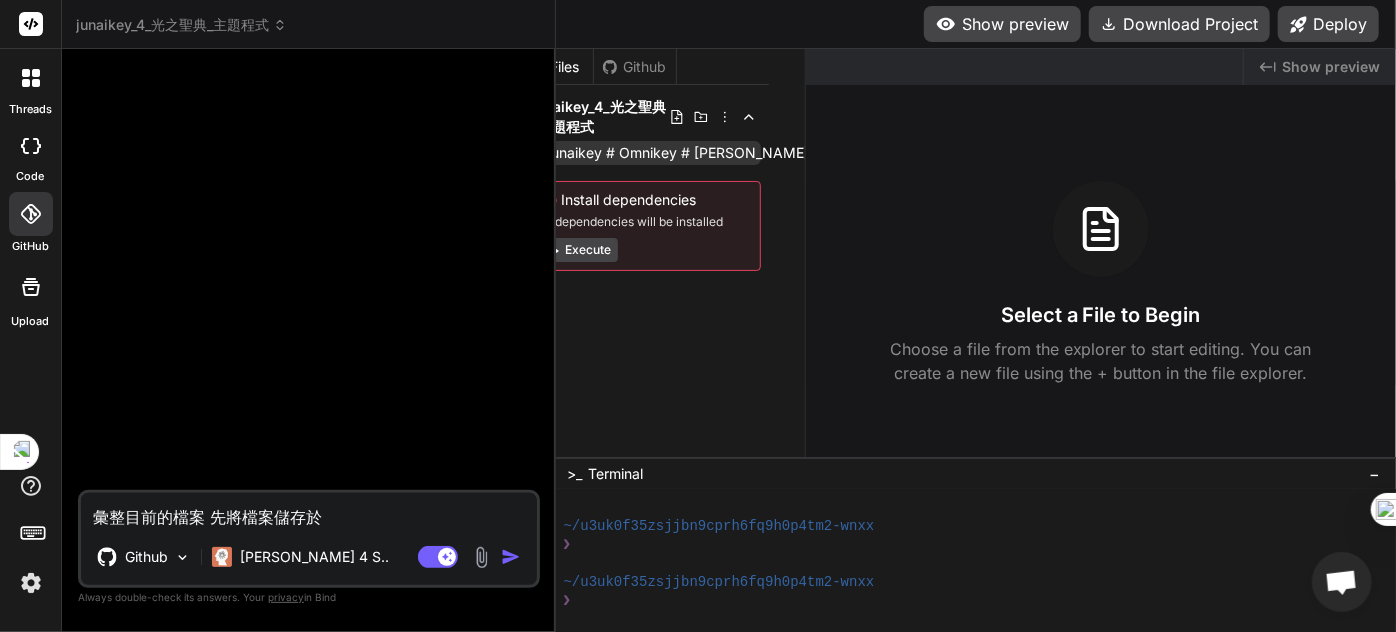 scroll, scrollTop: 0, scrollLeft: 44, axis: horizontal 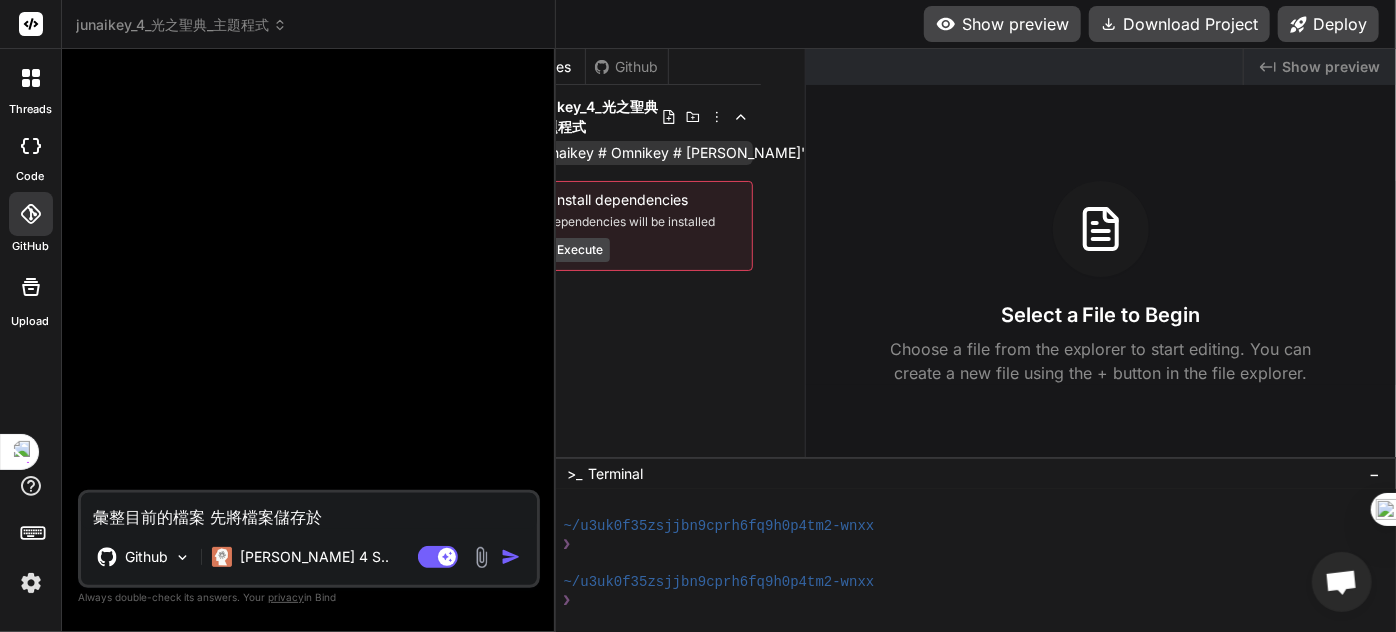 click 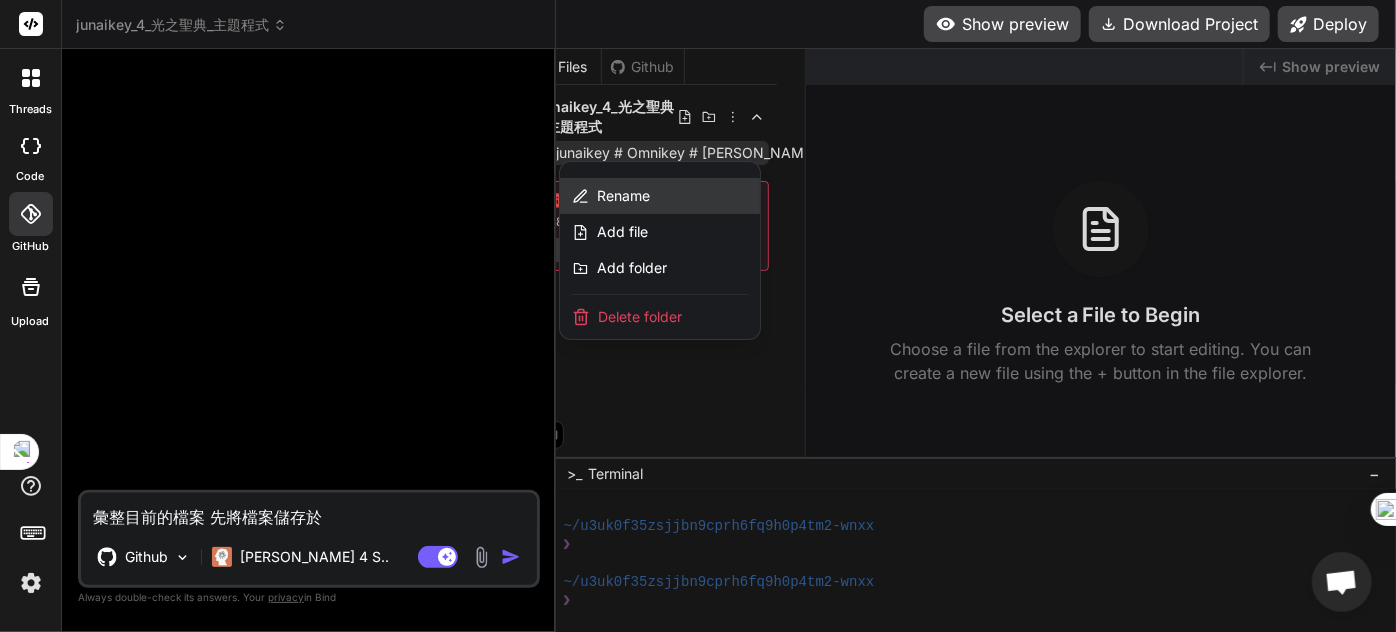 click on "Rename" at bounding box center (660, 196) 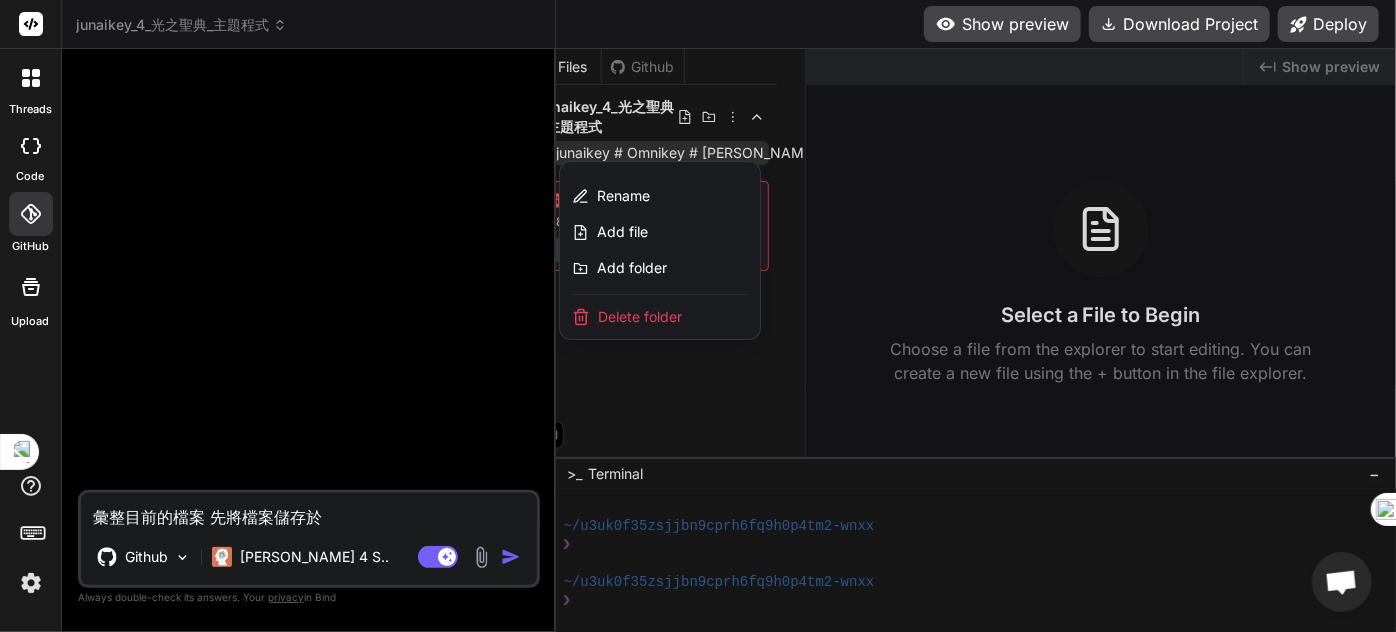 scroll, scrollTop: 0, scrollLeft: 0, axis: both 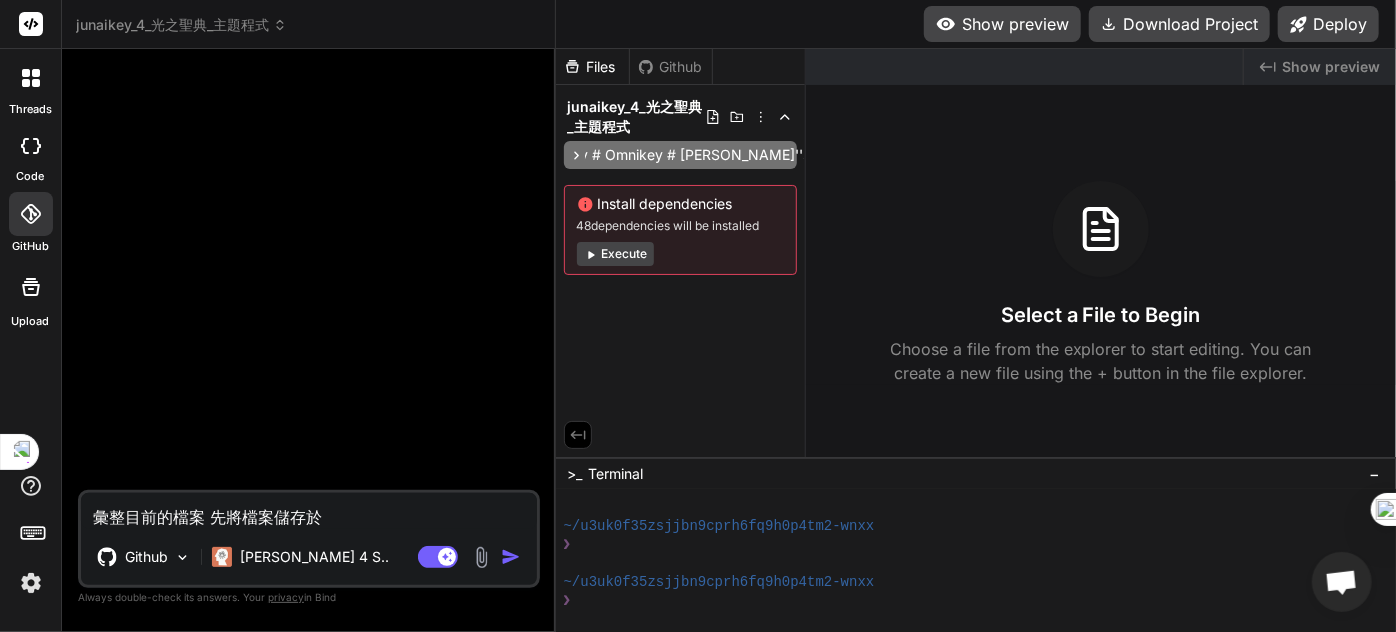 click on "junaikey # Omnikey # Angel''s Calling" at bounding box center (694, 155) 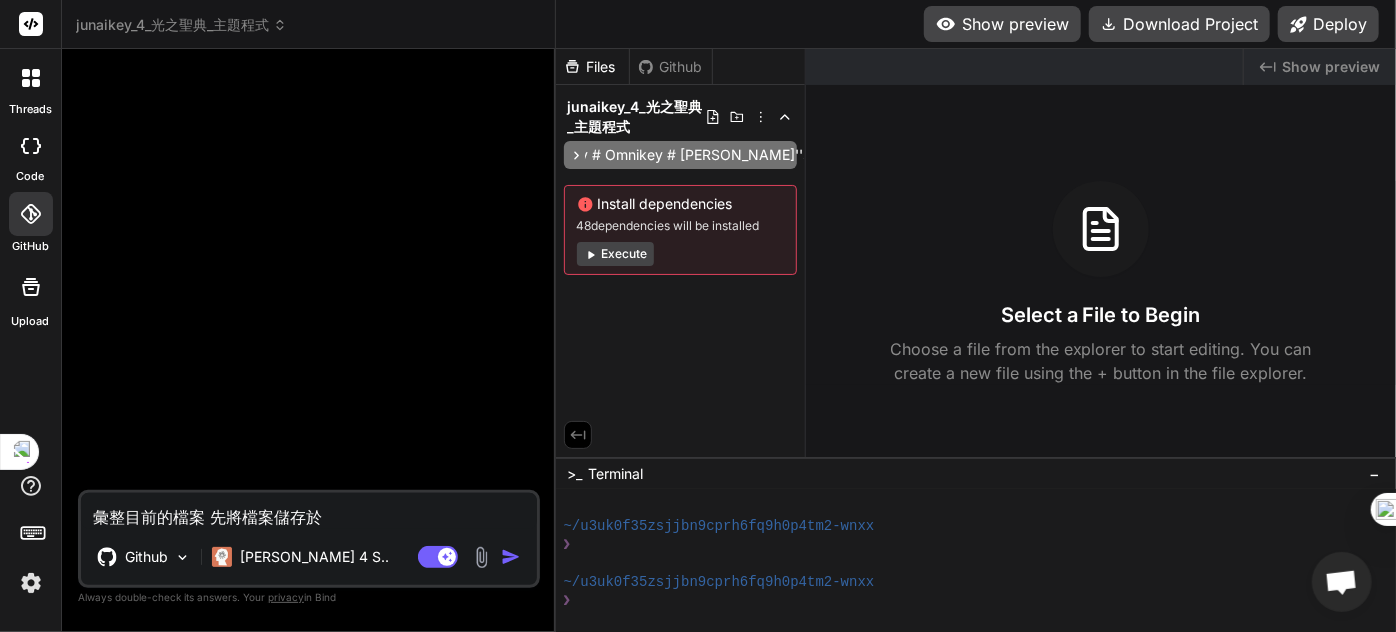 type on "junaikey # Omnikey # Angel's Calling" 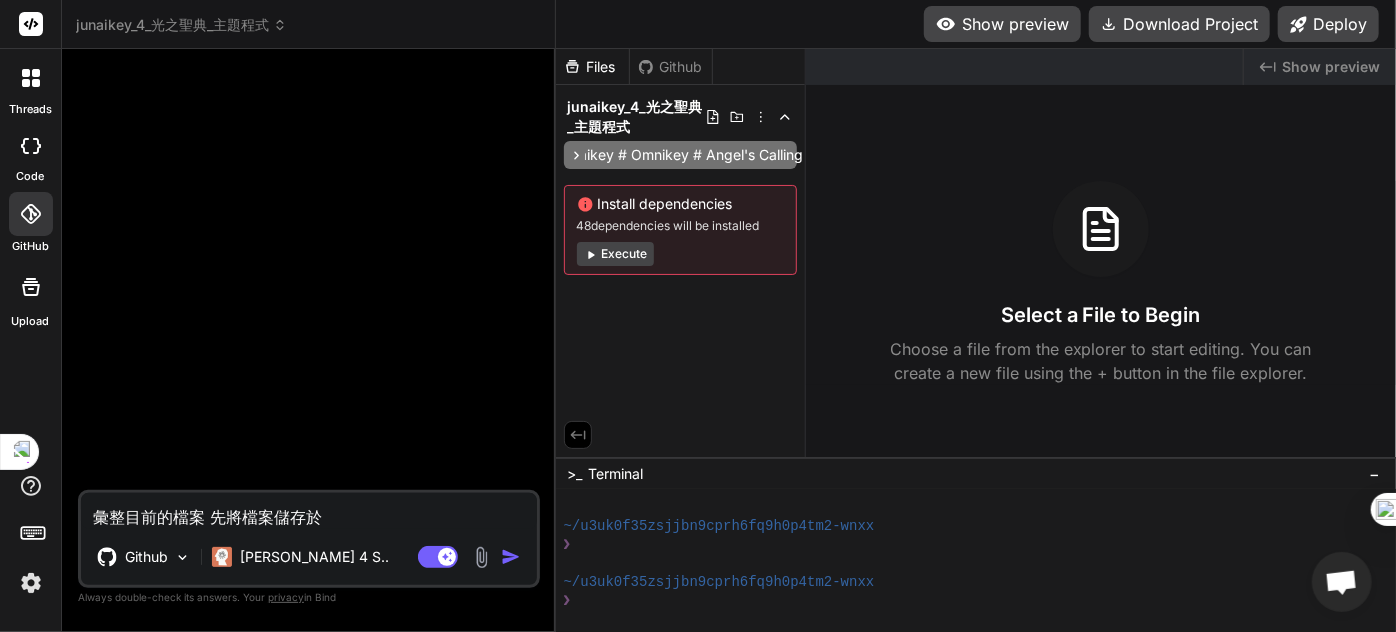 scroll, scrollTop: 0, scrollLeft: 45, axis: horizontal 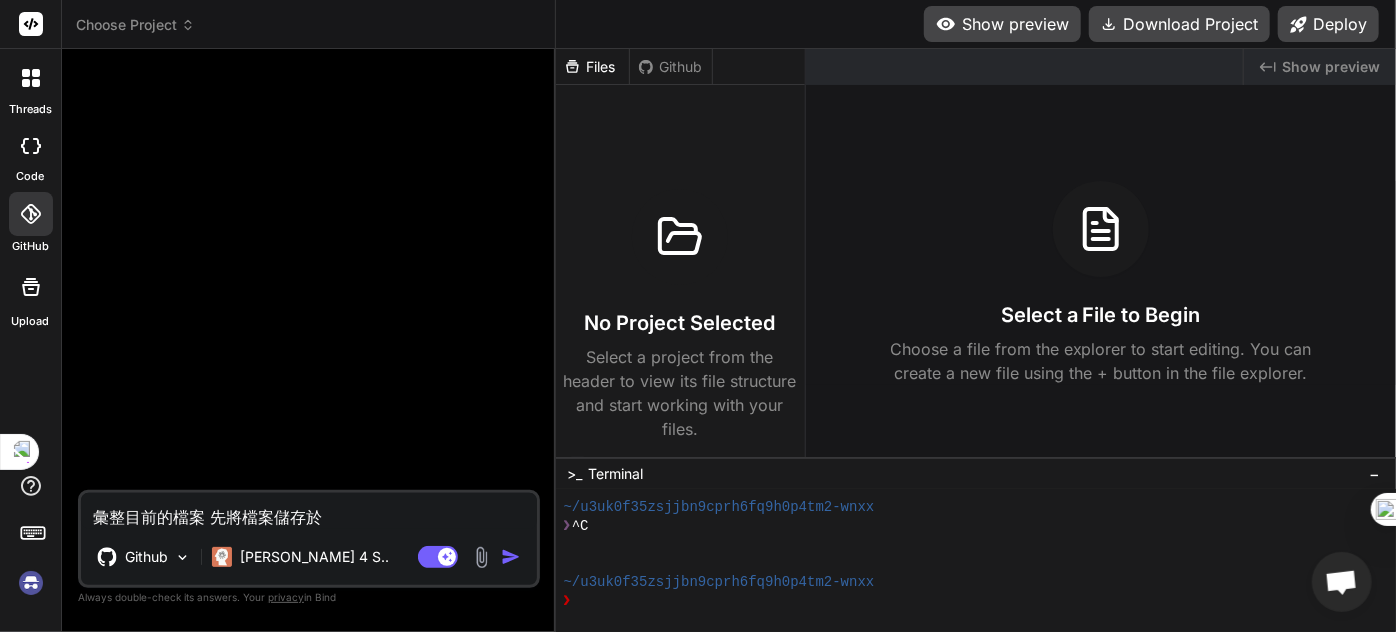 click at bounding box center (31, 583) 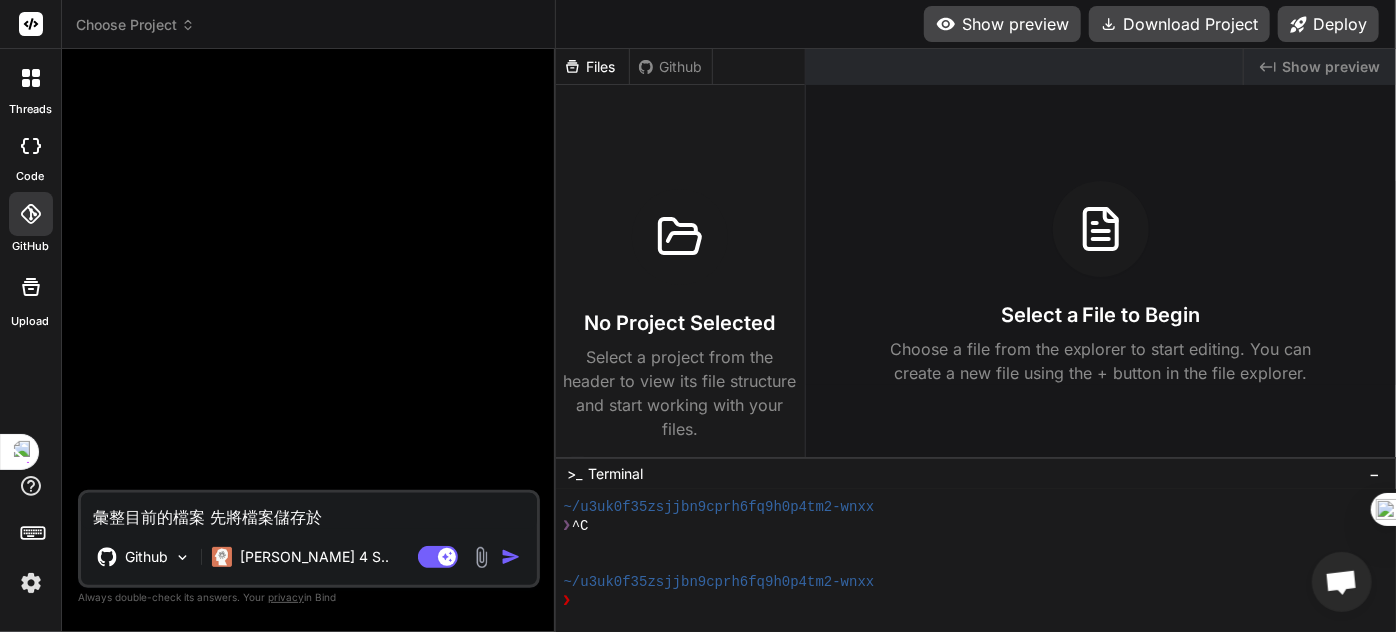 click on "Choose Project" at bounding box center (135, 25) 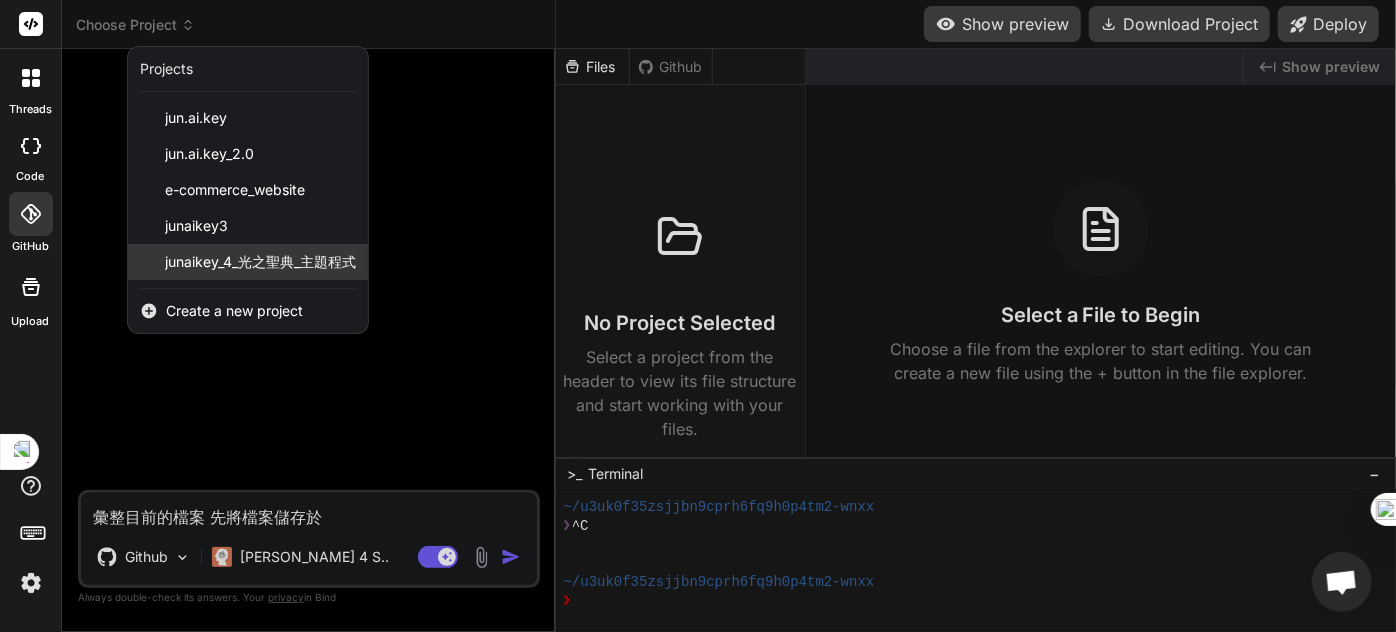 click on "junaikey_4_光之聖典_主題程式" at bounding box center (260, 262) 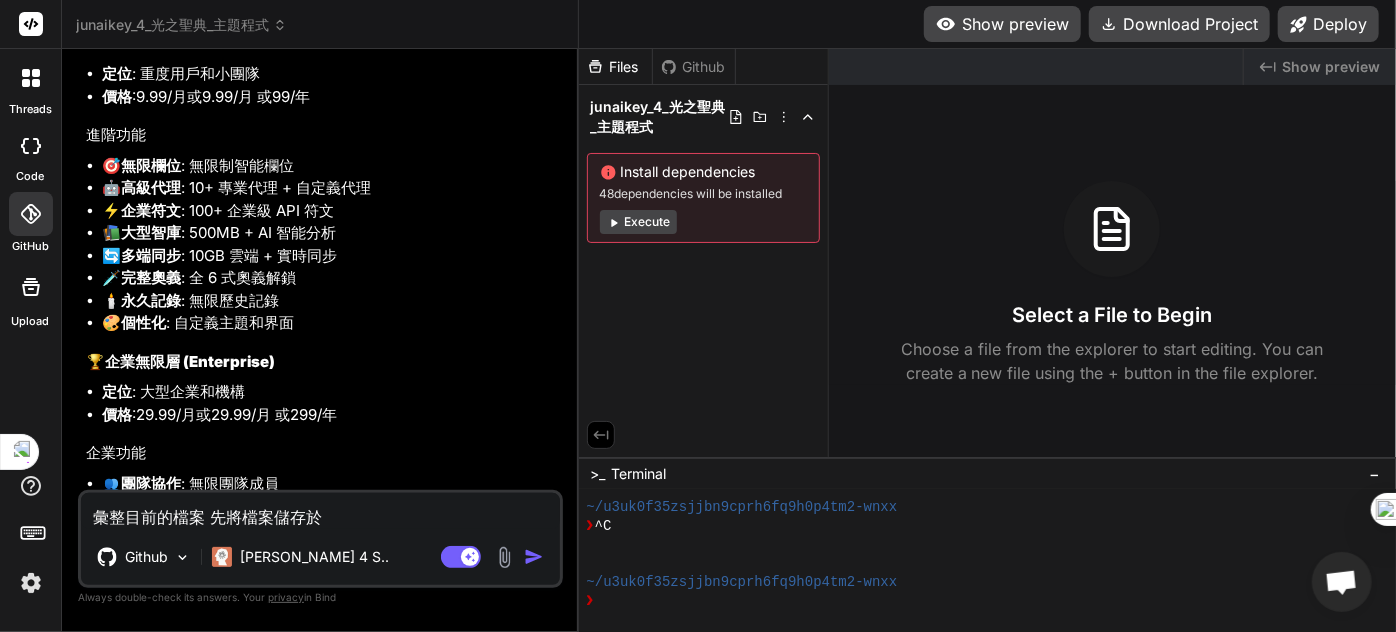 scroll, scrollTop: 9168, scrollLeft: 0, axis: vertical 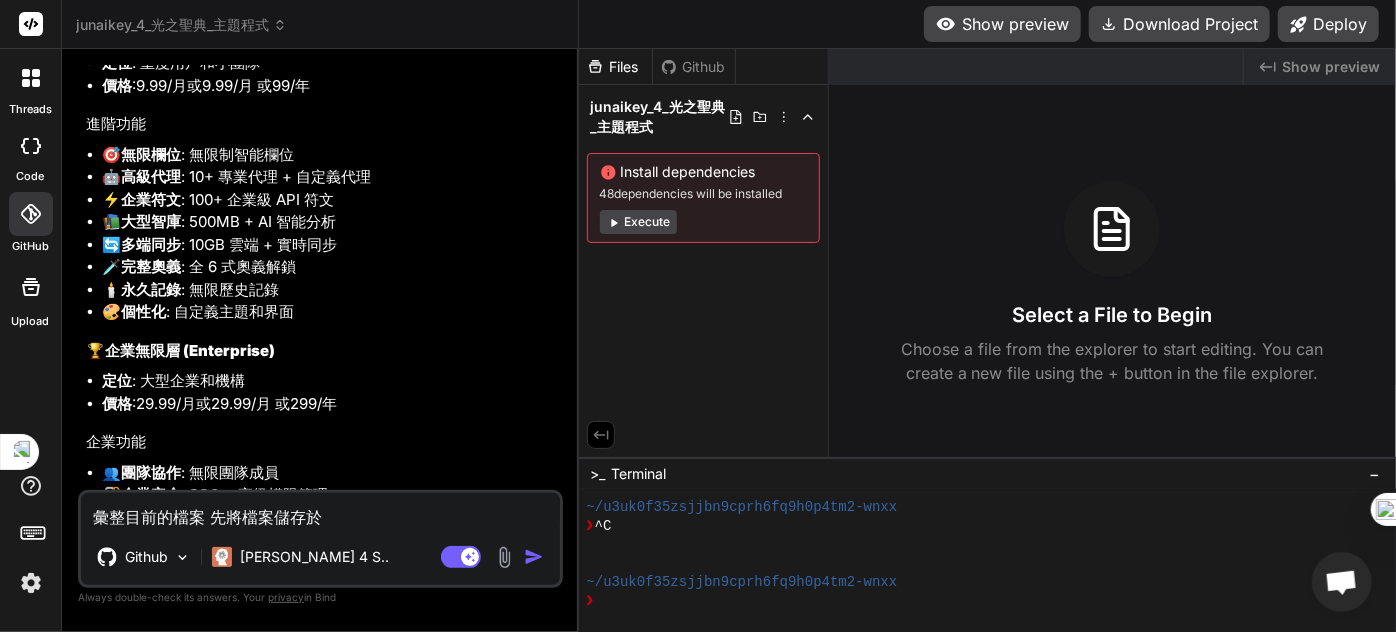 click on "Execute" at bounding box center (638, 222) 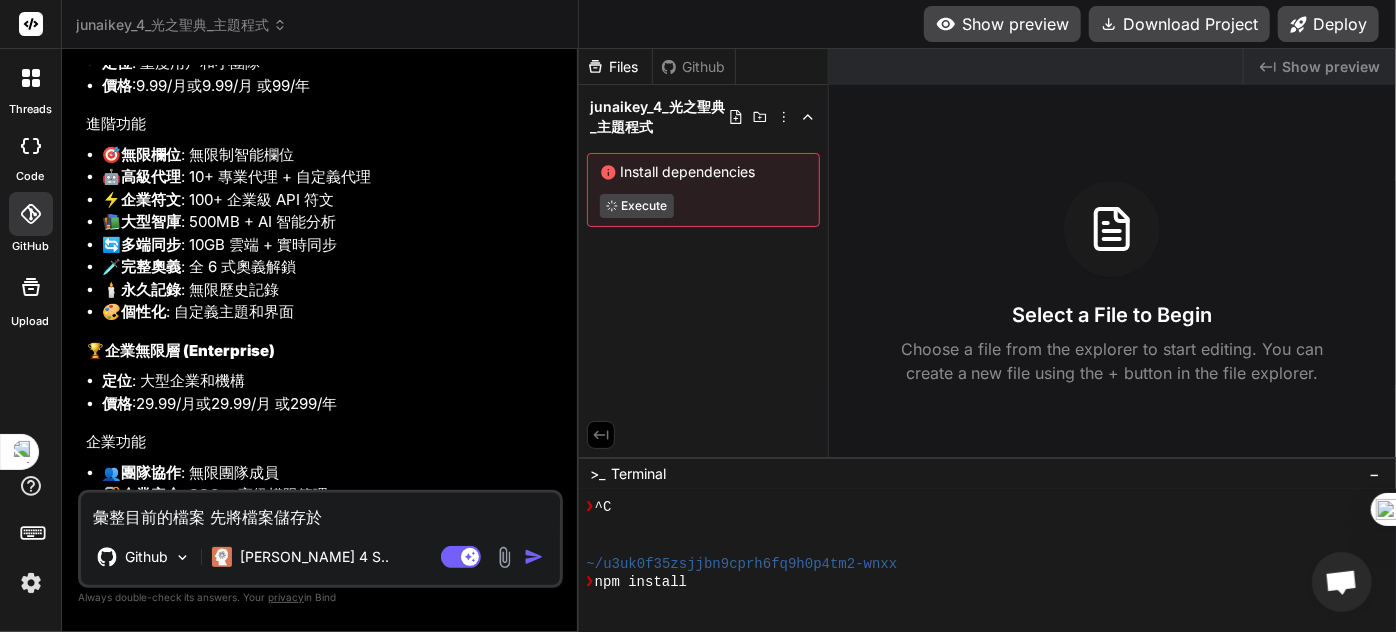 scroll, scrollTop: 1210, scrollLeft: 0, axis: vertical 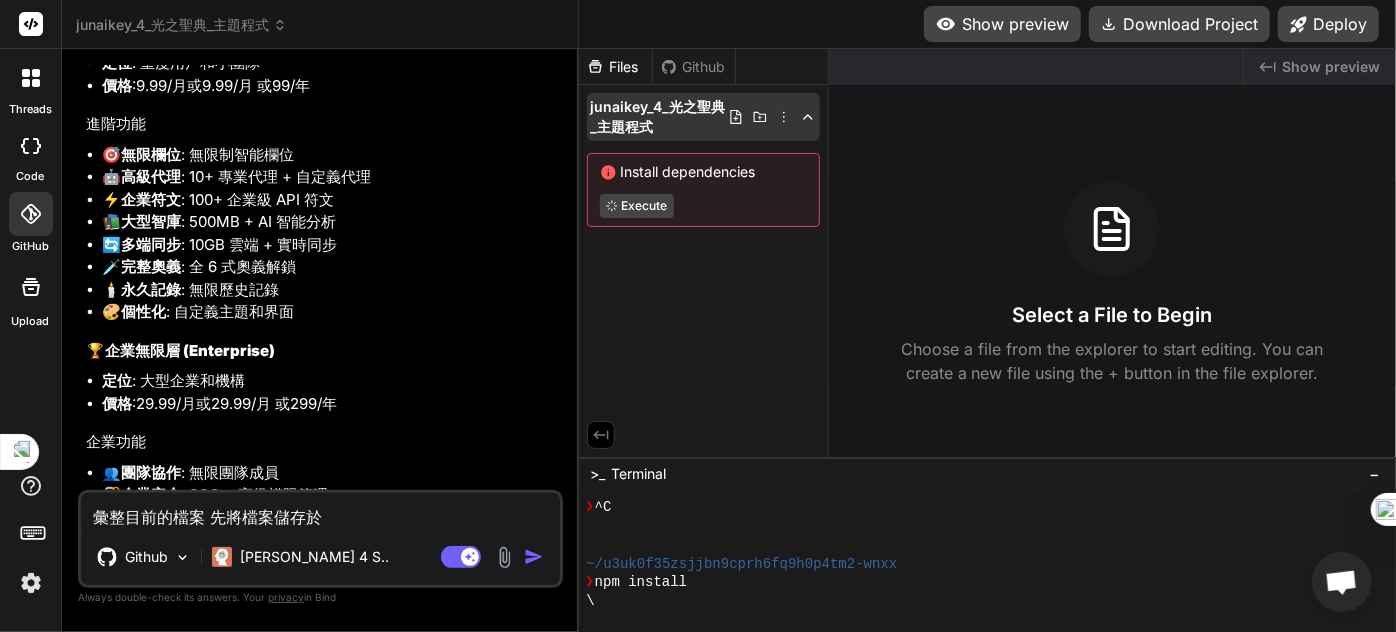 click 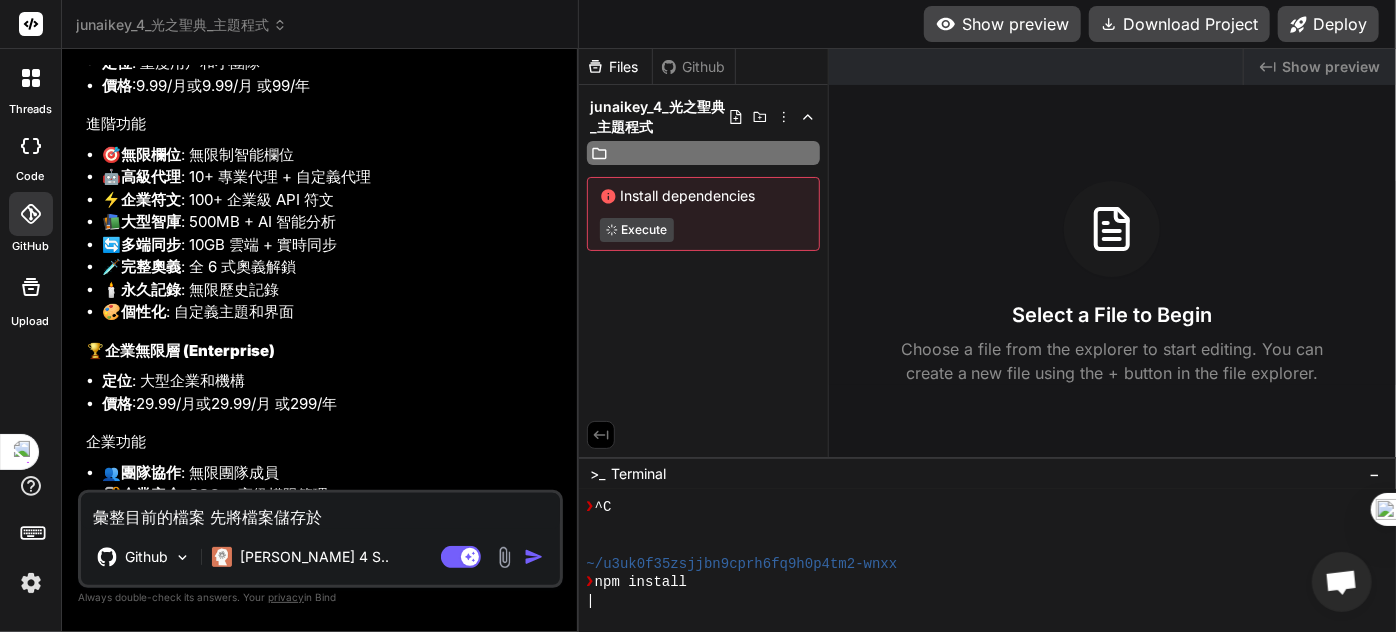 scroll, scrollTop: 1342, scrollLeft: 0, axis: vertical 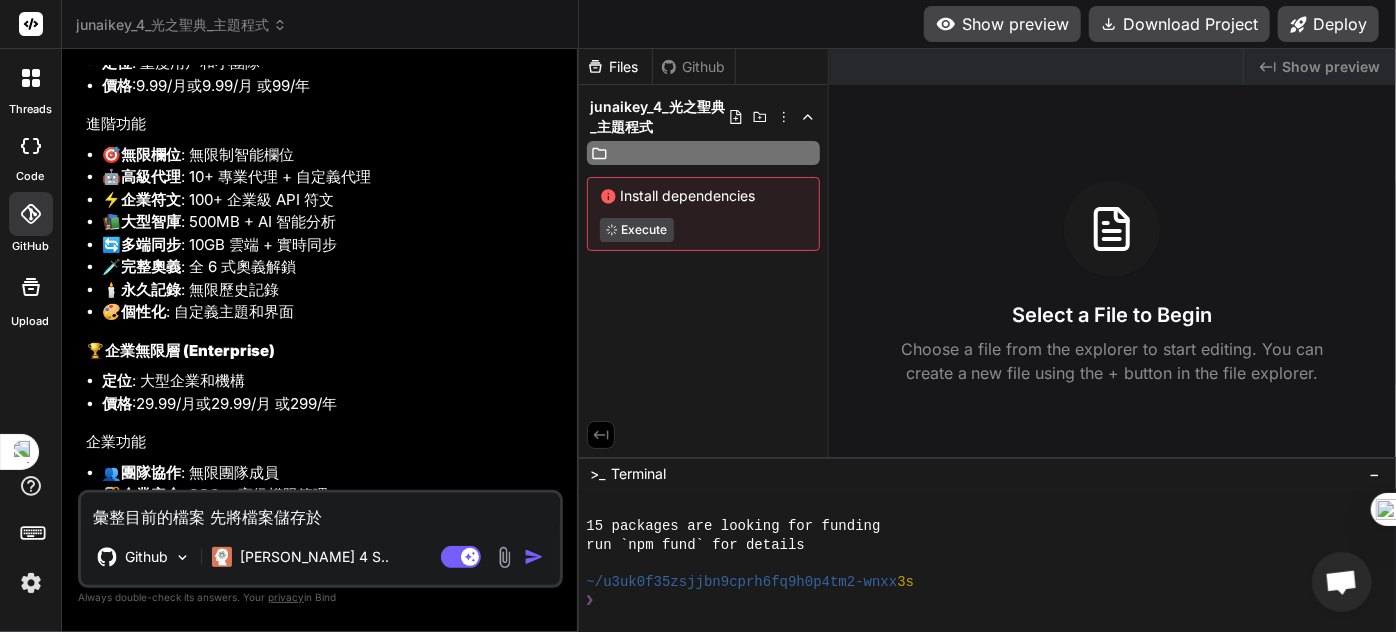 type on "x" 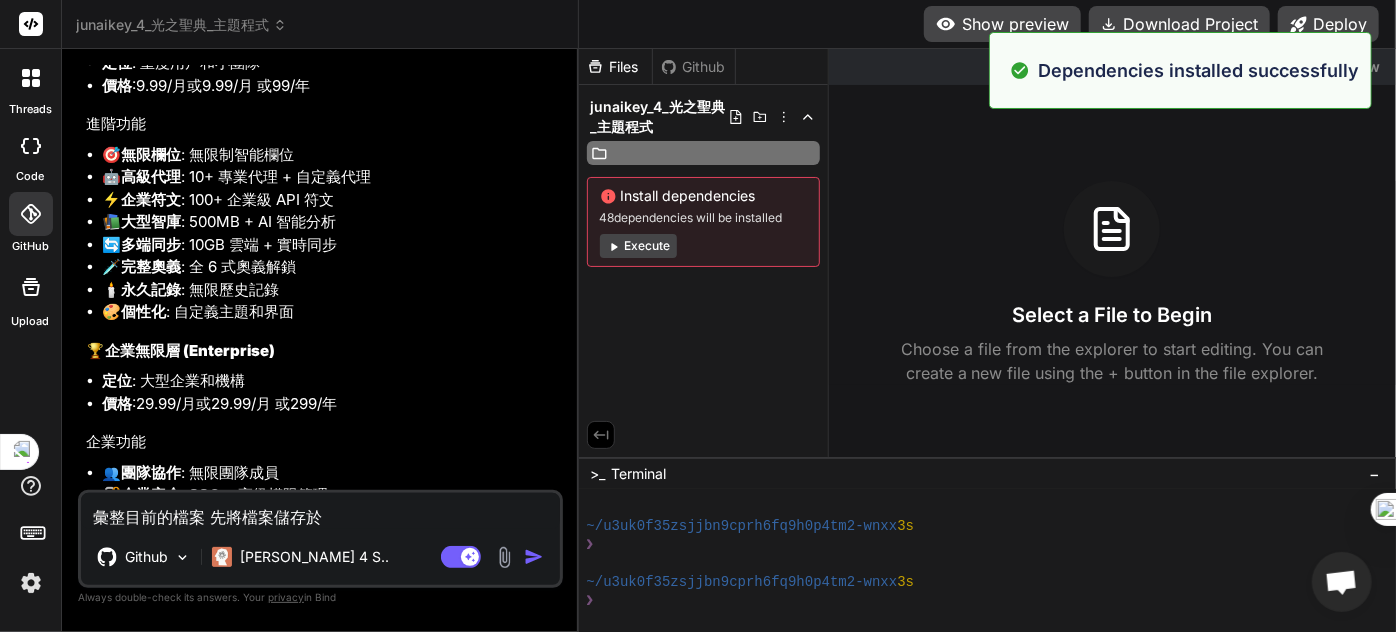 scroll, scrollTop: 1399, scrollLeft: 0, axis: vertical 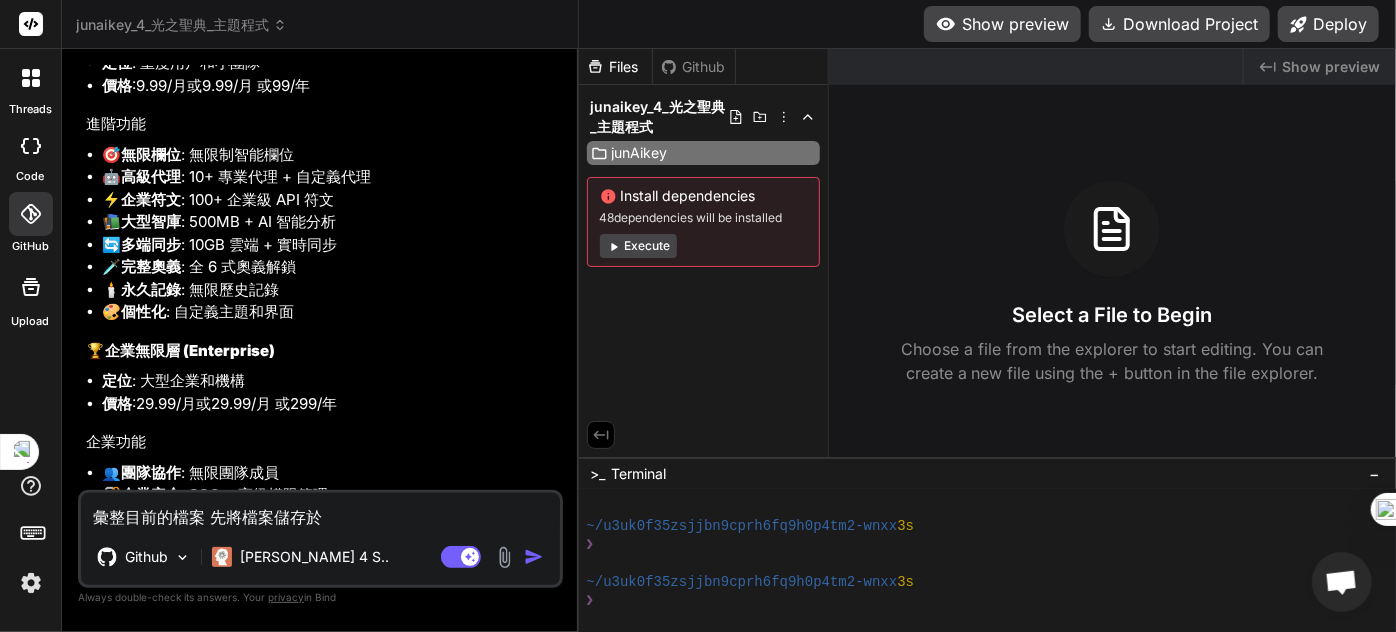 type on "junAikey4" 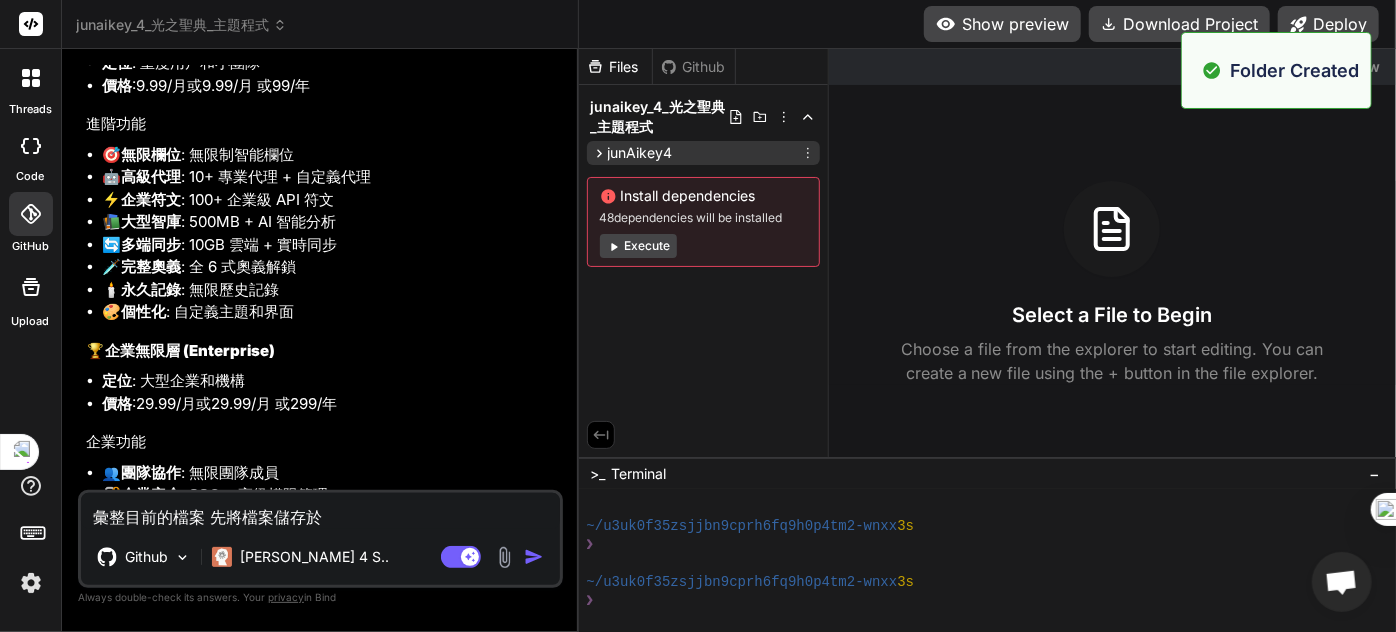 click 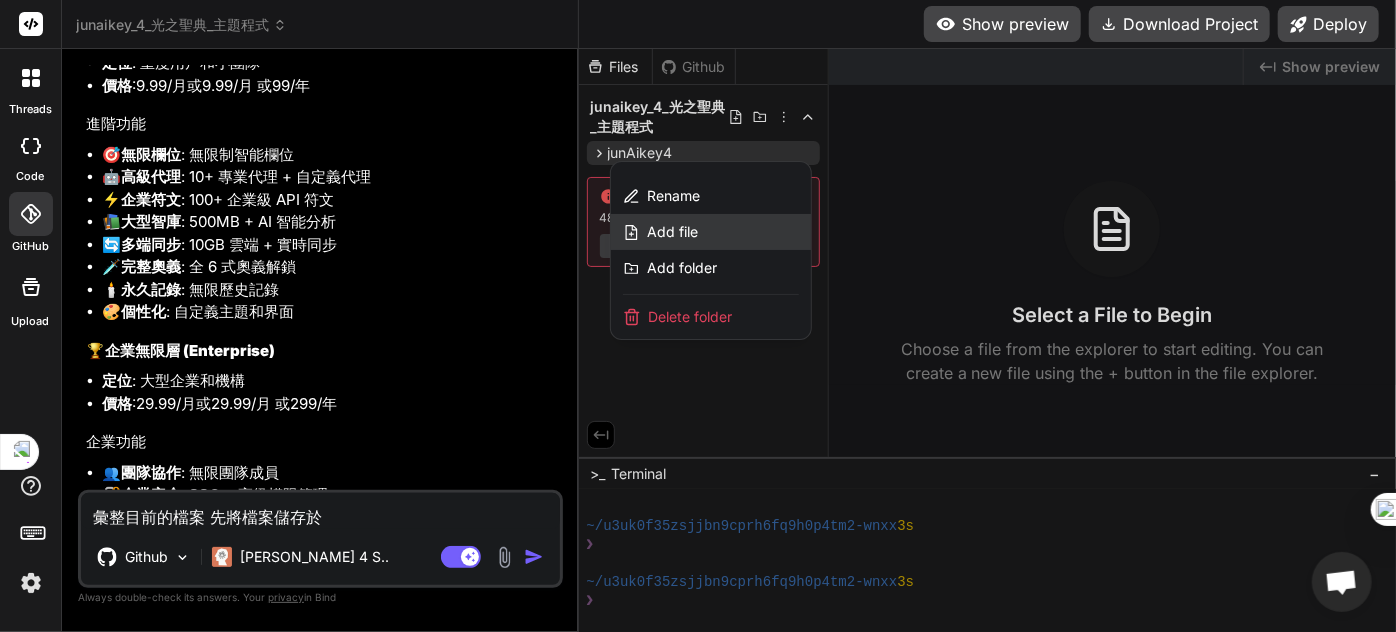 click on "Add file" at bounding box center (711, 232) 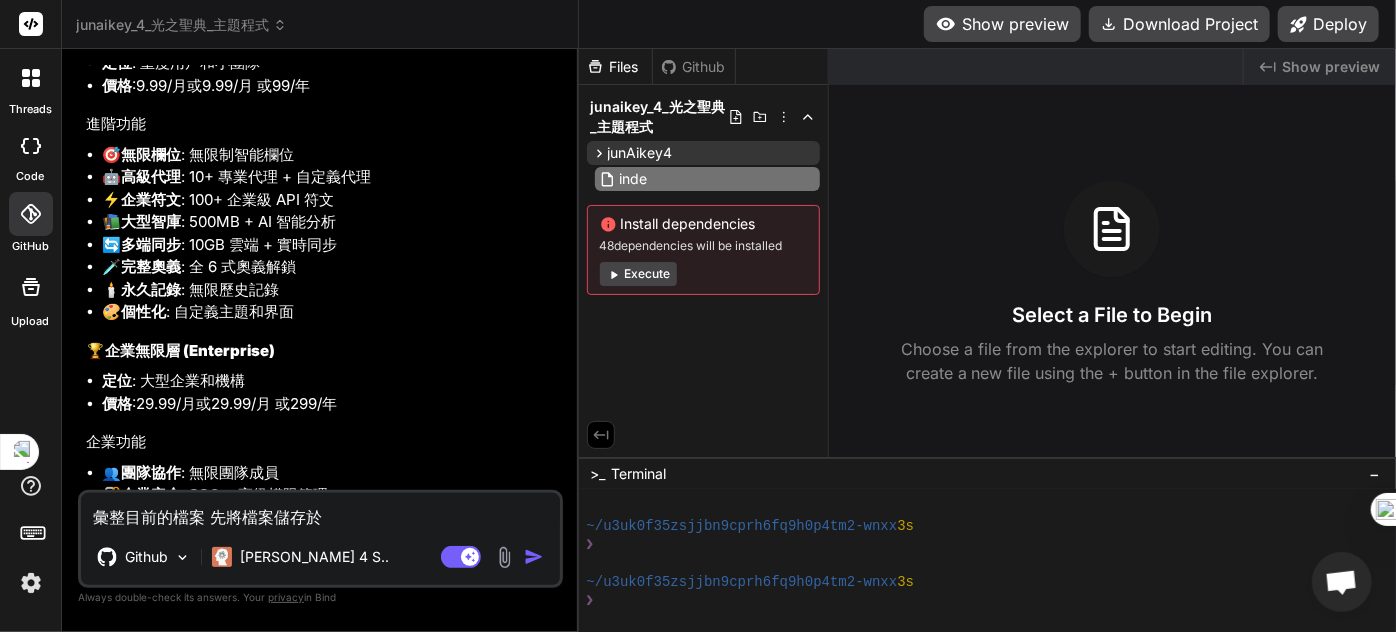 type on "index" 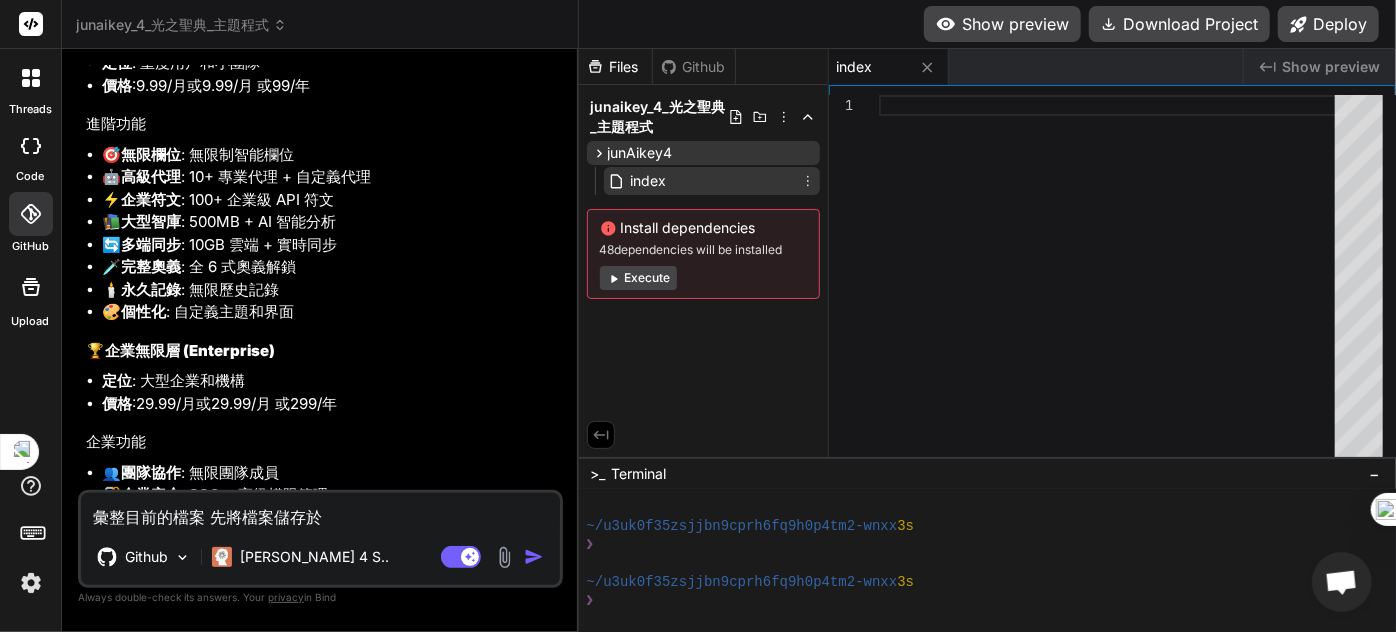 click 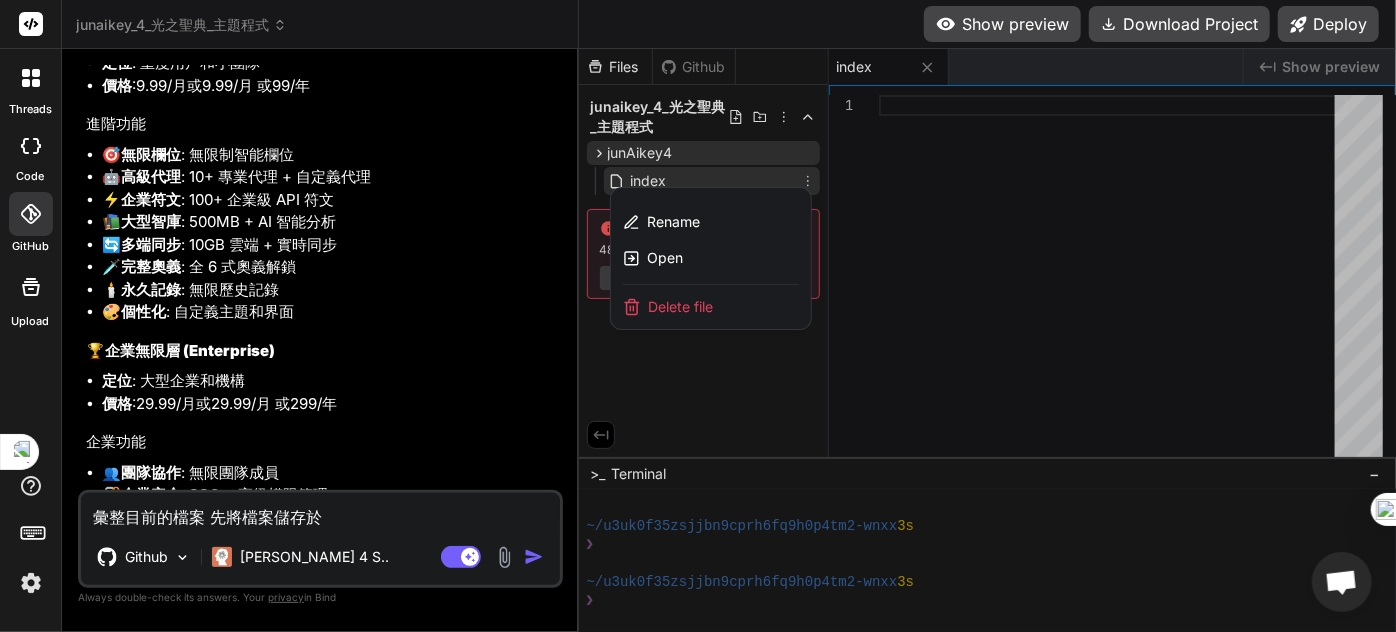 click at bounding box center (987, 340) 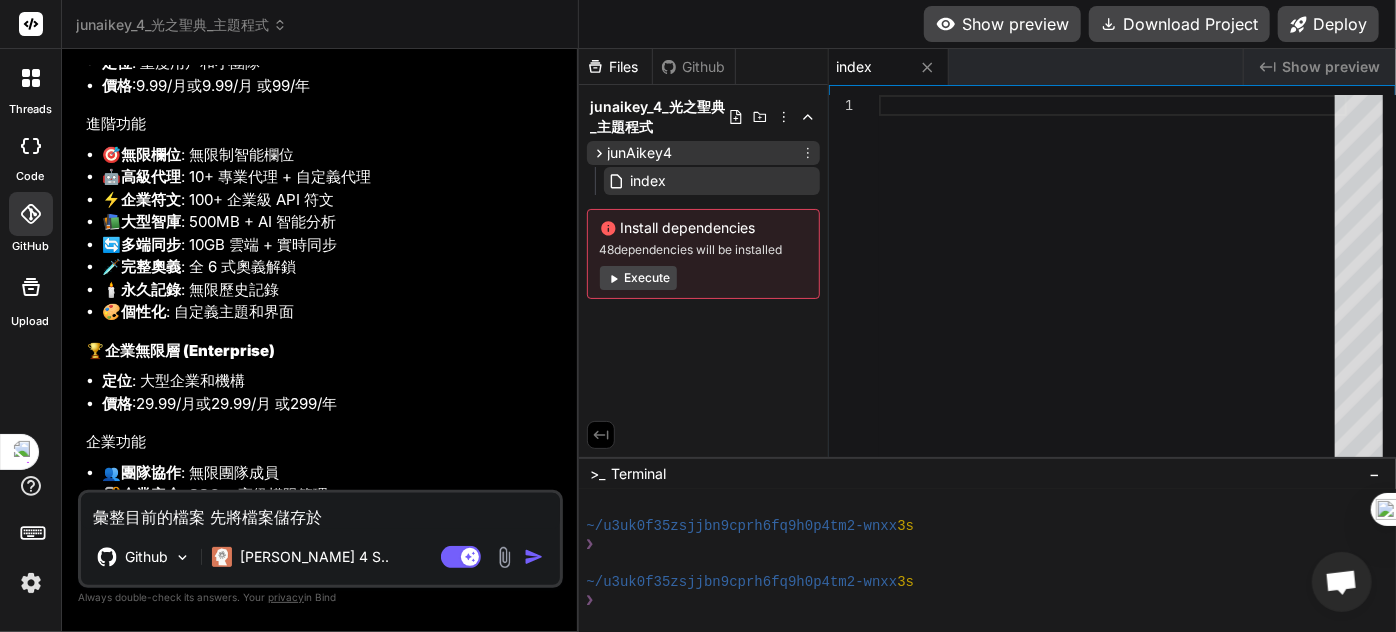 click on "junAikey4" at bounding box center (640, 153) 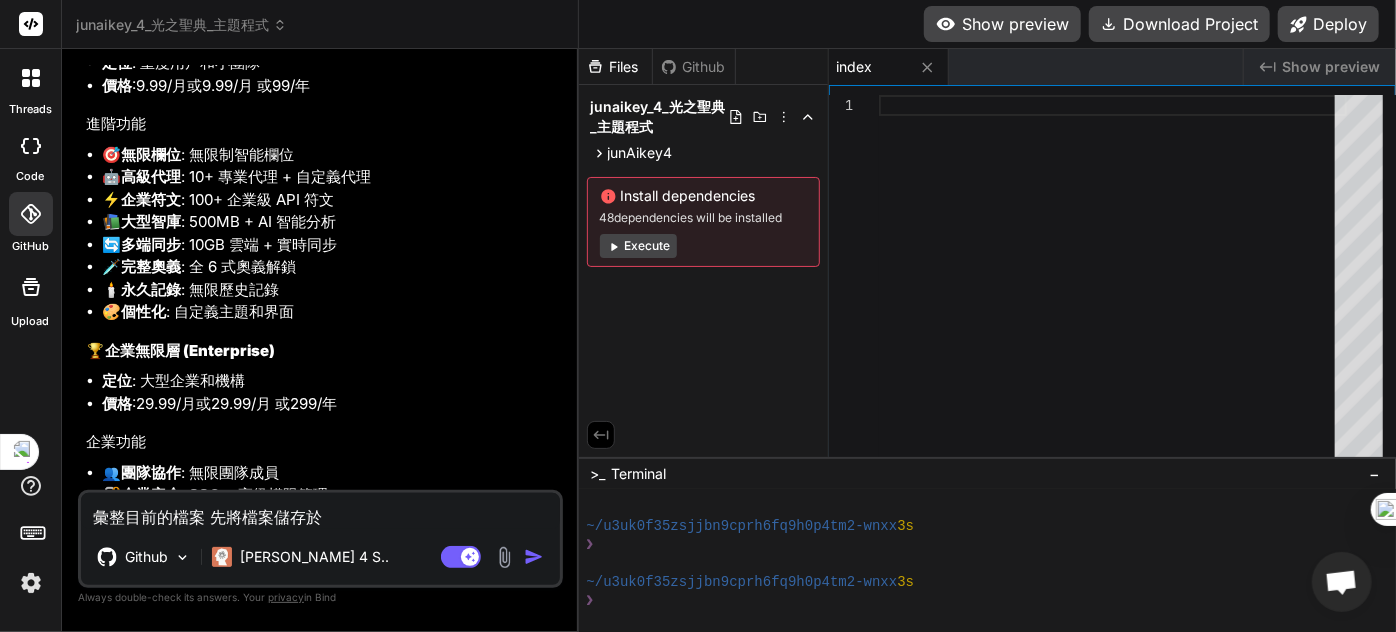 click on "彙整目前的檔案 先將檔案儲存於" at bounding box center [320, 511] 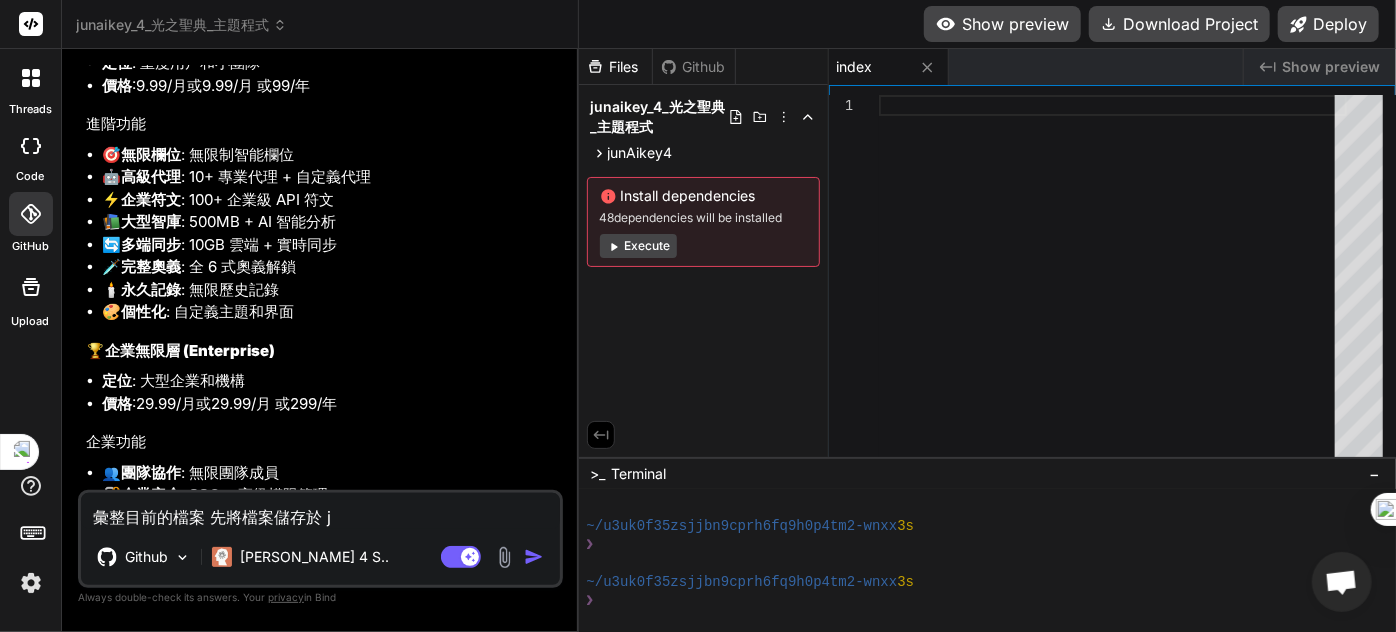 type on "彙整目前的檔案 先將檔案儲存於" 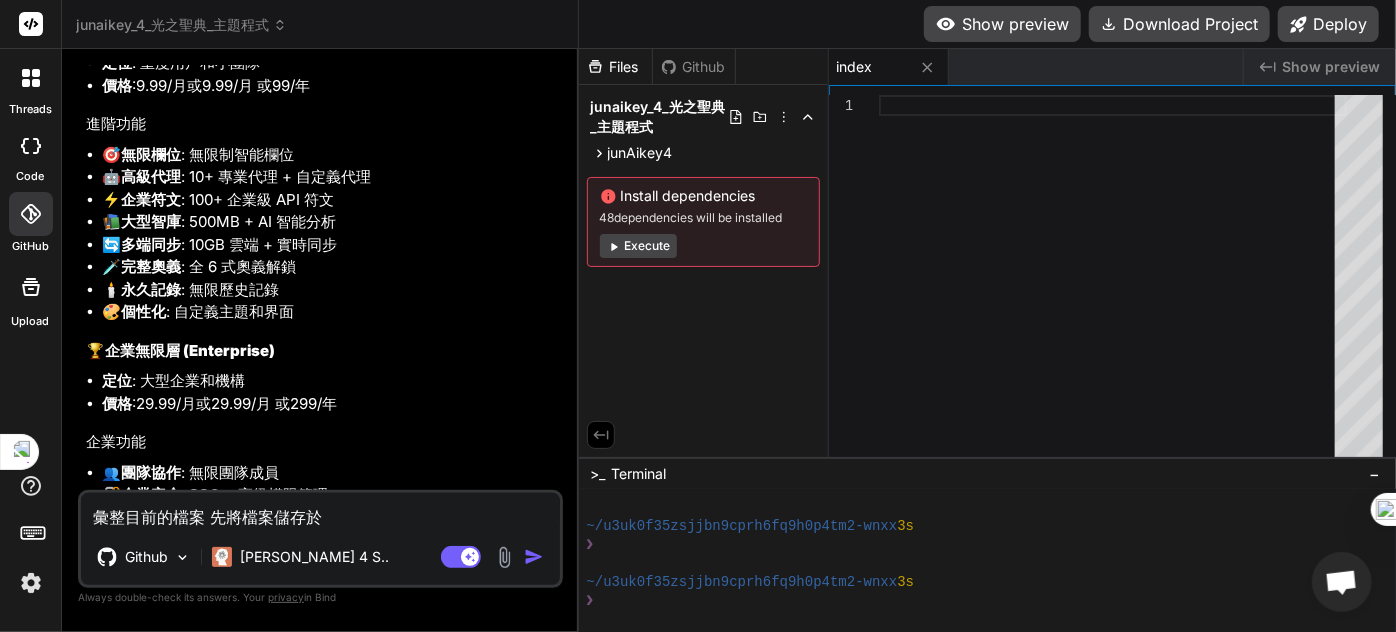 type on "彙整目前的檔案 先將檔案儲存於" 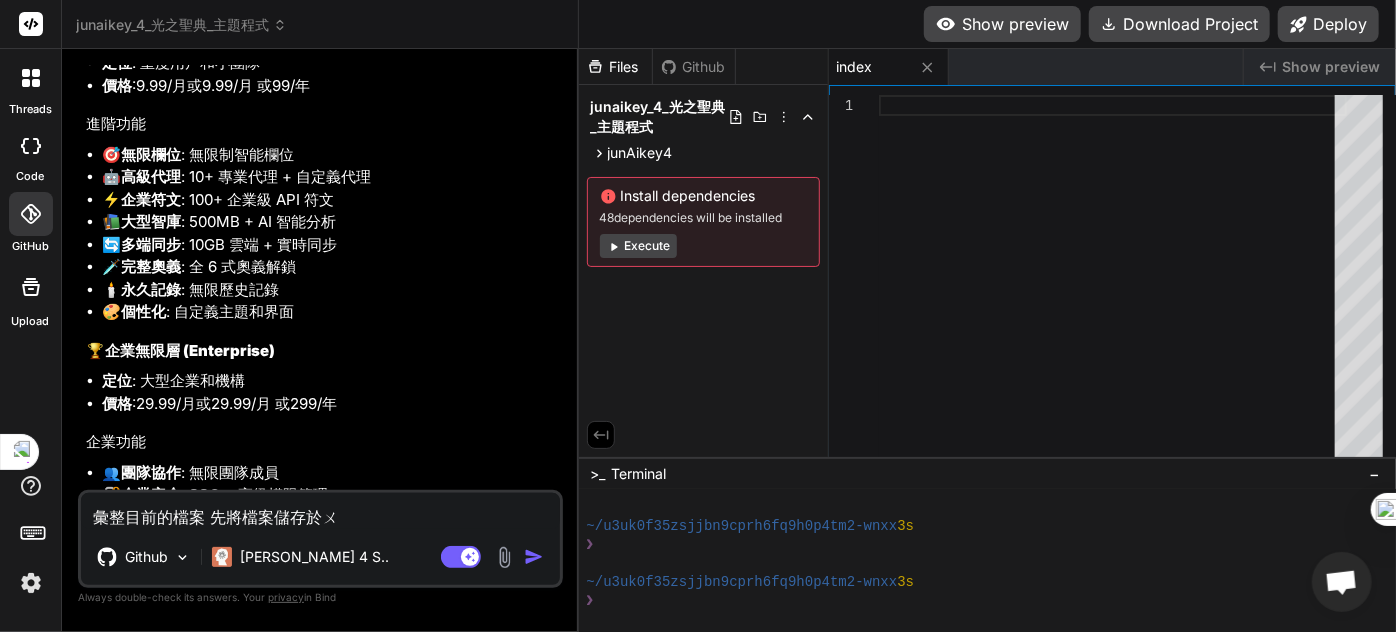 type on "彙整目前的檔案 先將檔案儲存於" 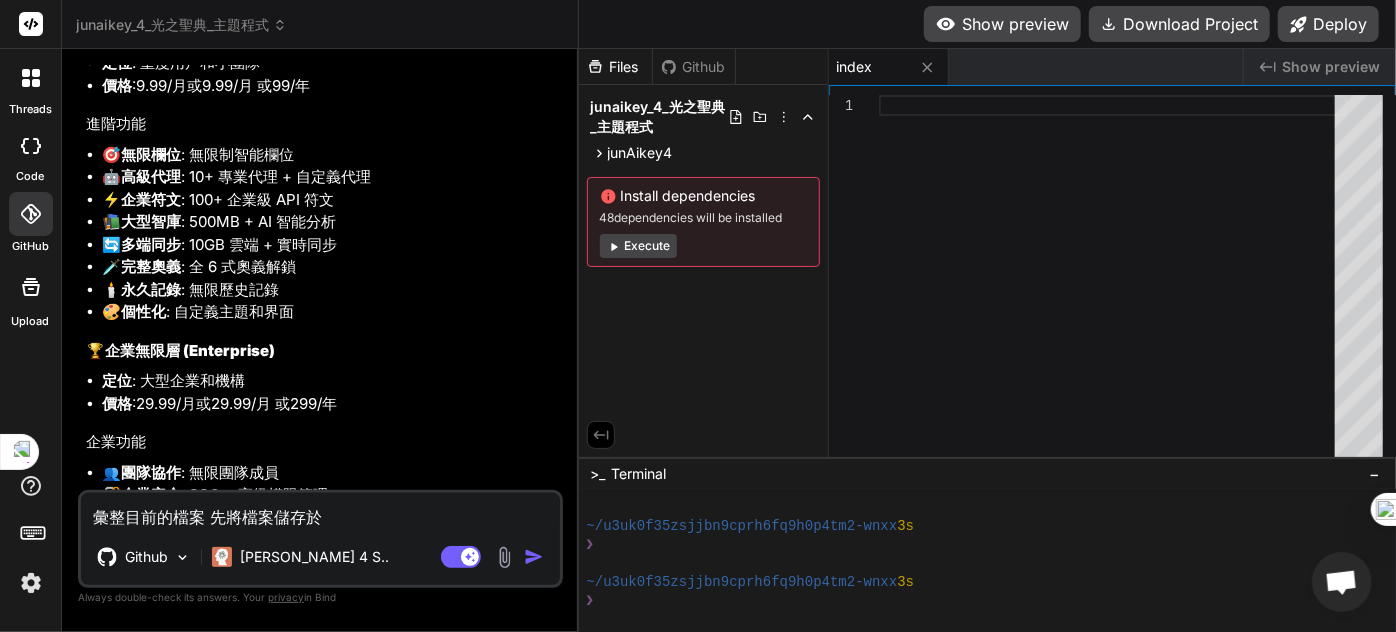 type on "彙整目前的檔案 先將檔案儲存於J" 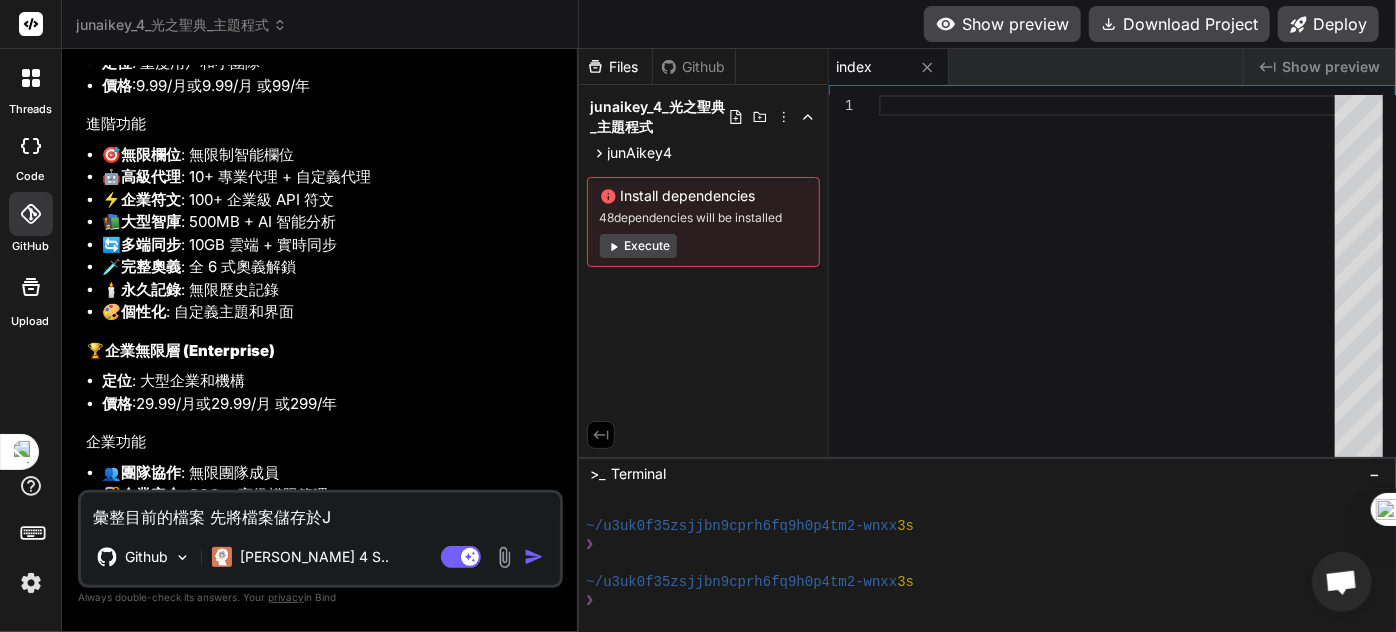 type on "彙整目前的檔案 先將檔案儲存於Ju" 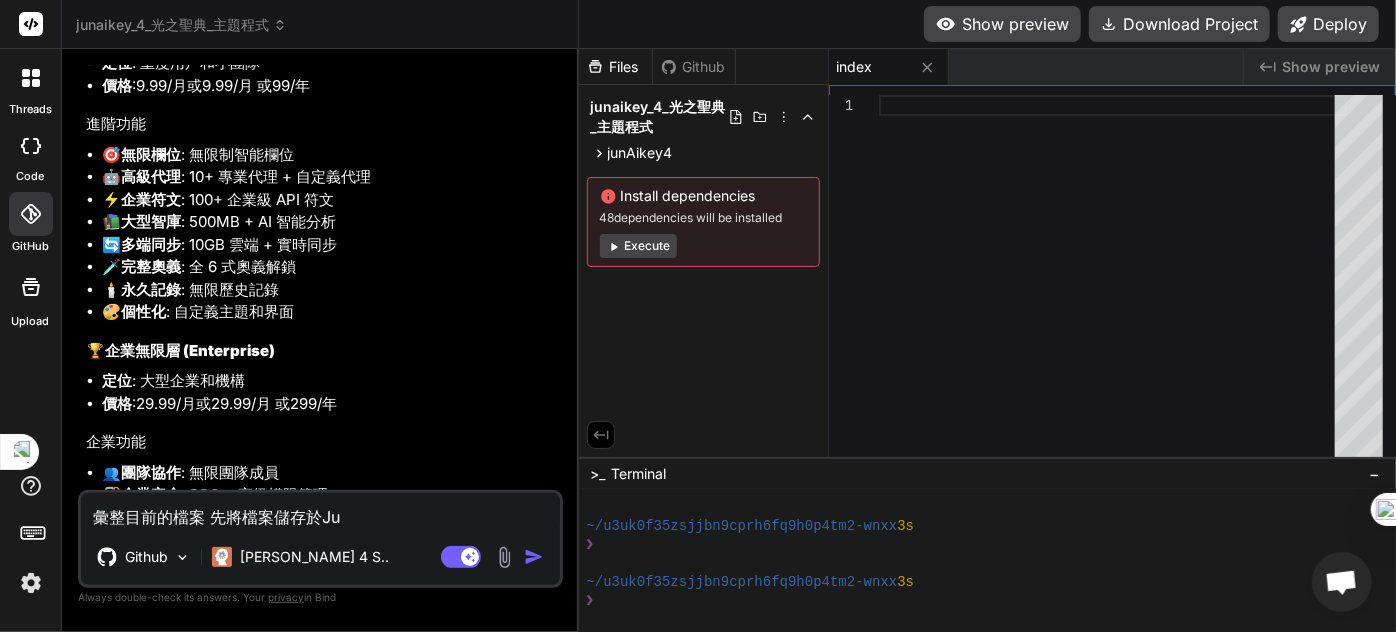 type on "彙整目前的檔案 先將檔案儲存於Jun" 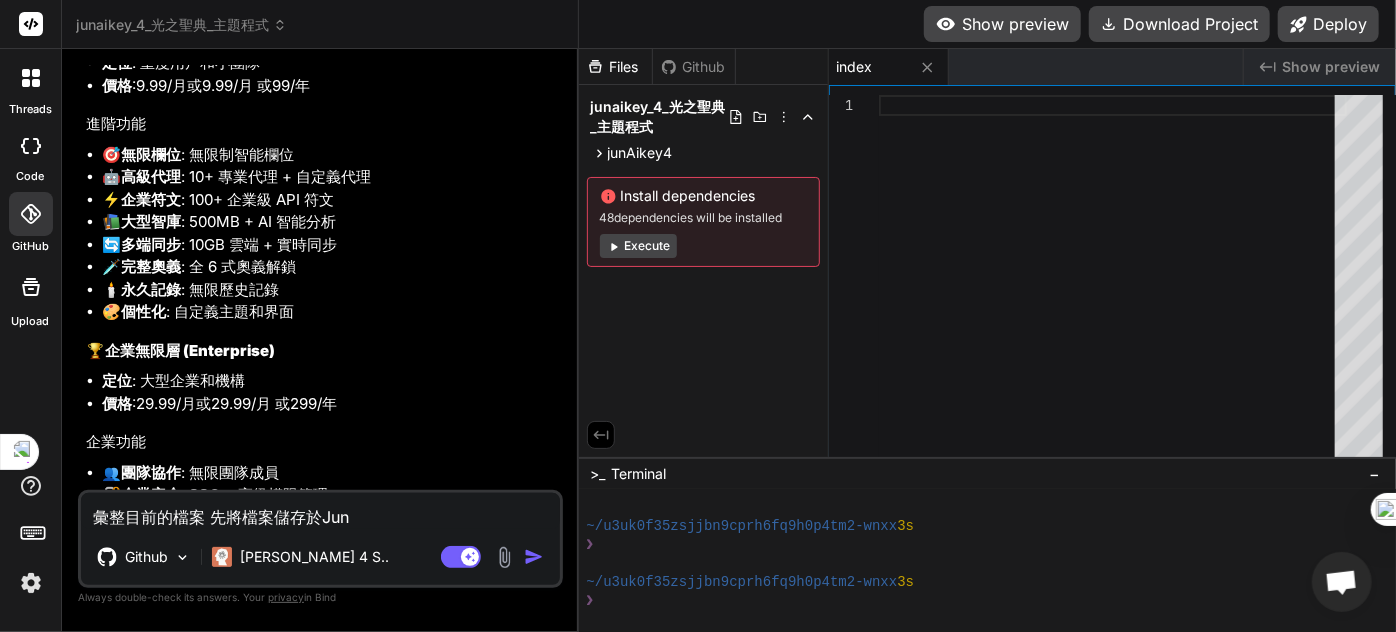 type on "x" 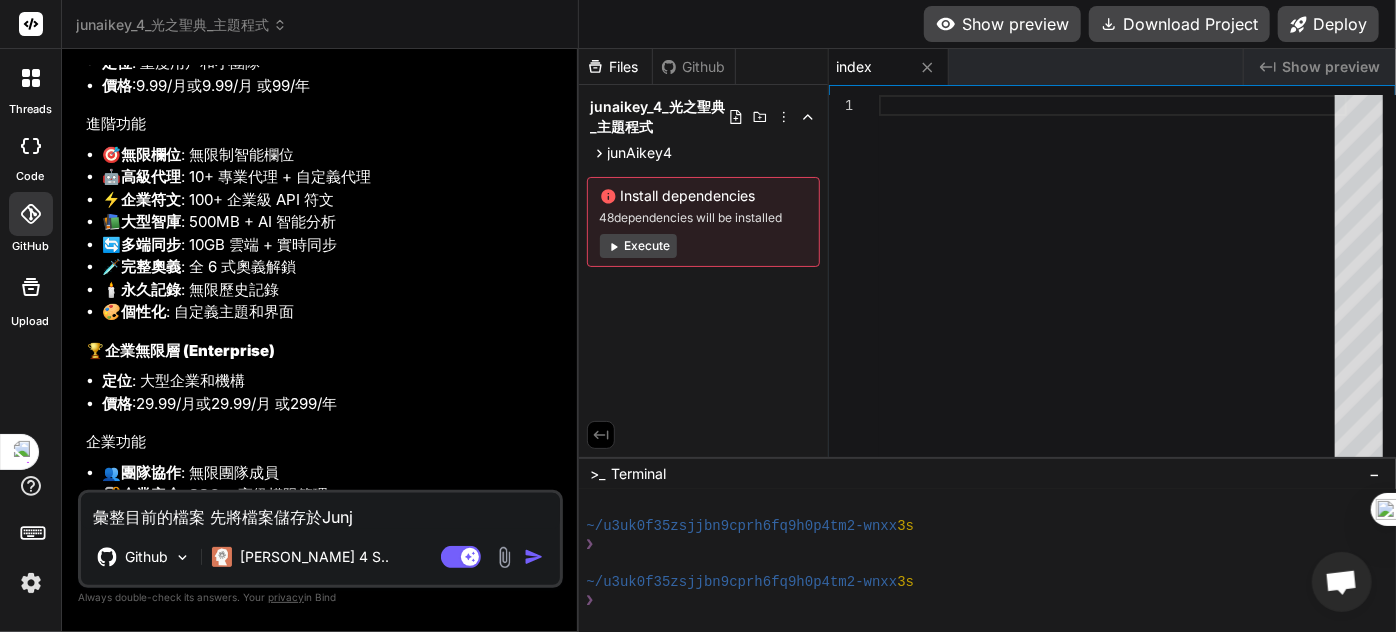 type on "彙整目前的檔案 先將檔案儲存於Jun" 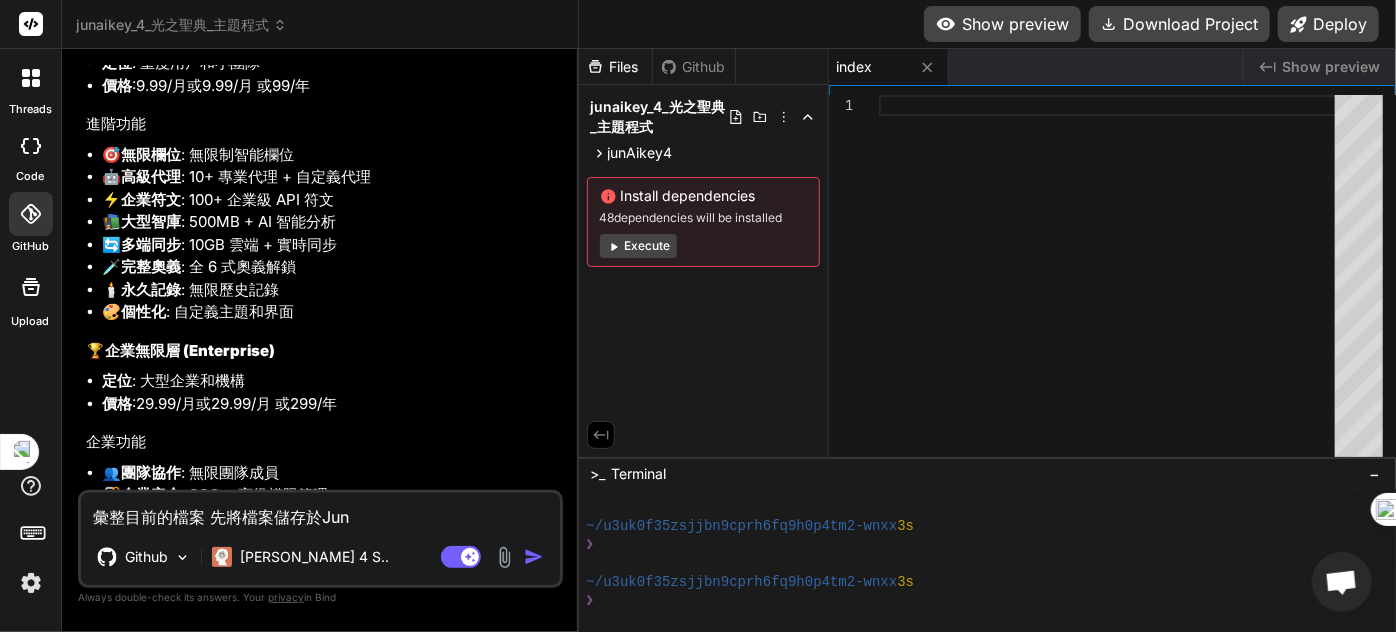 type on "彙整目前的檔案 先將檔案儲存於JunA" 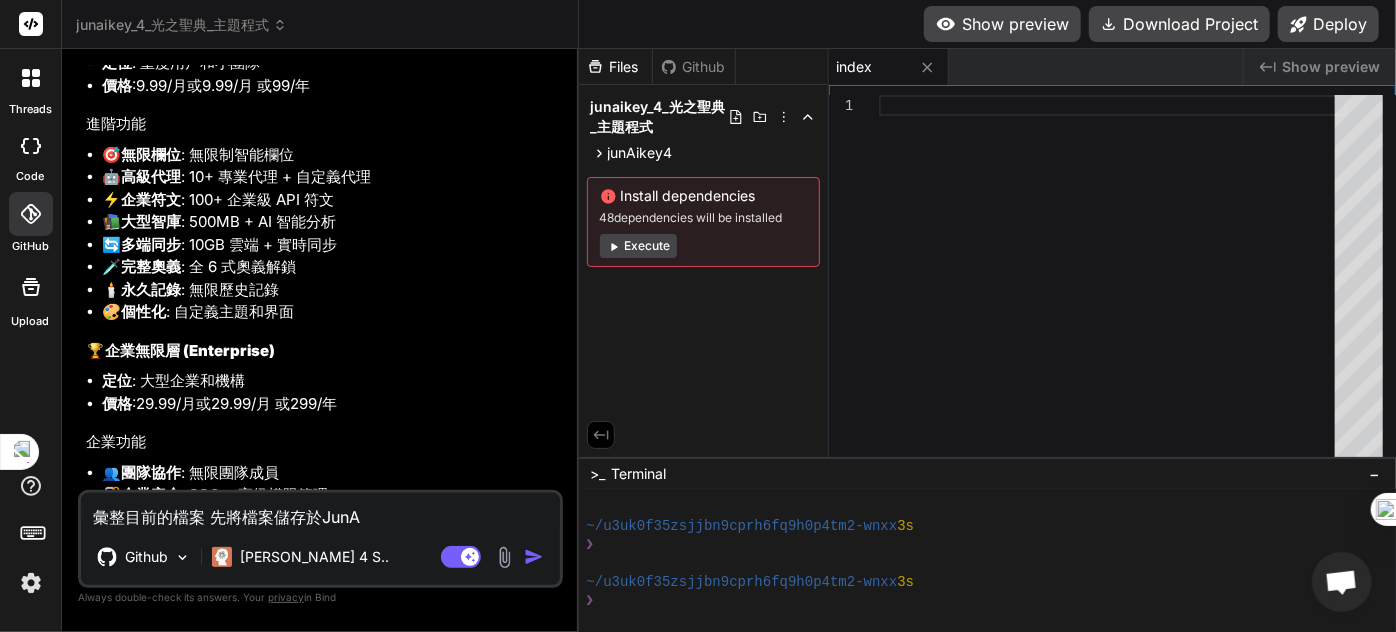 type on "彙整目前的檔案 先將檔案儲存於JunAi" 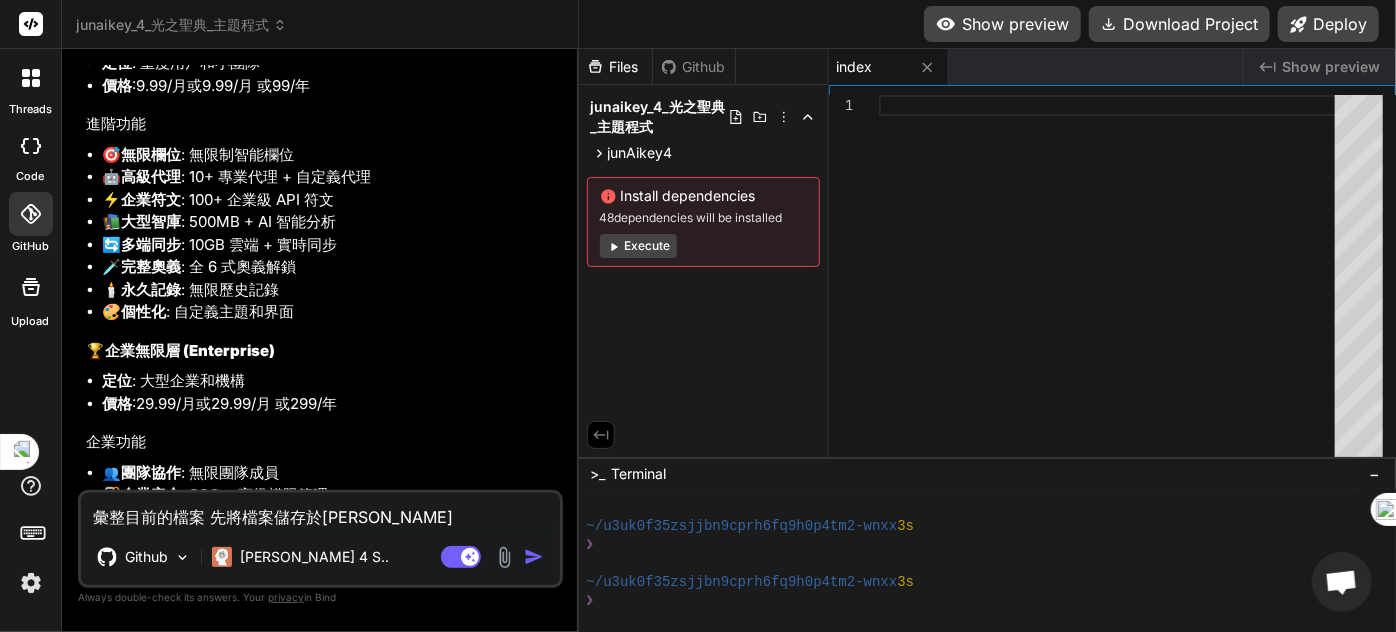 type on "彙整目前的檔案 先將檔案儲存於JunA" 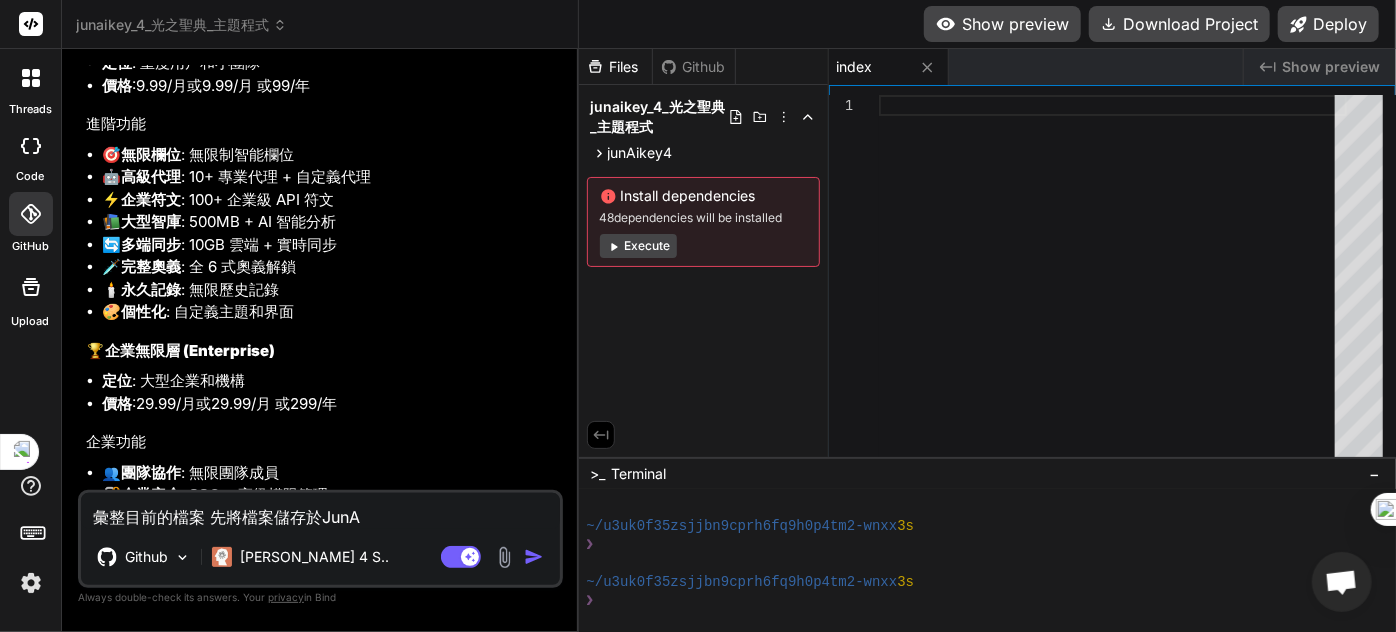 type on "彙整目前的檔案 先將檔案儲存於Jun" 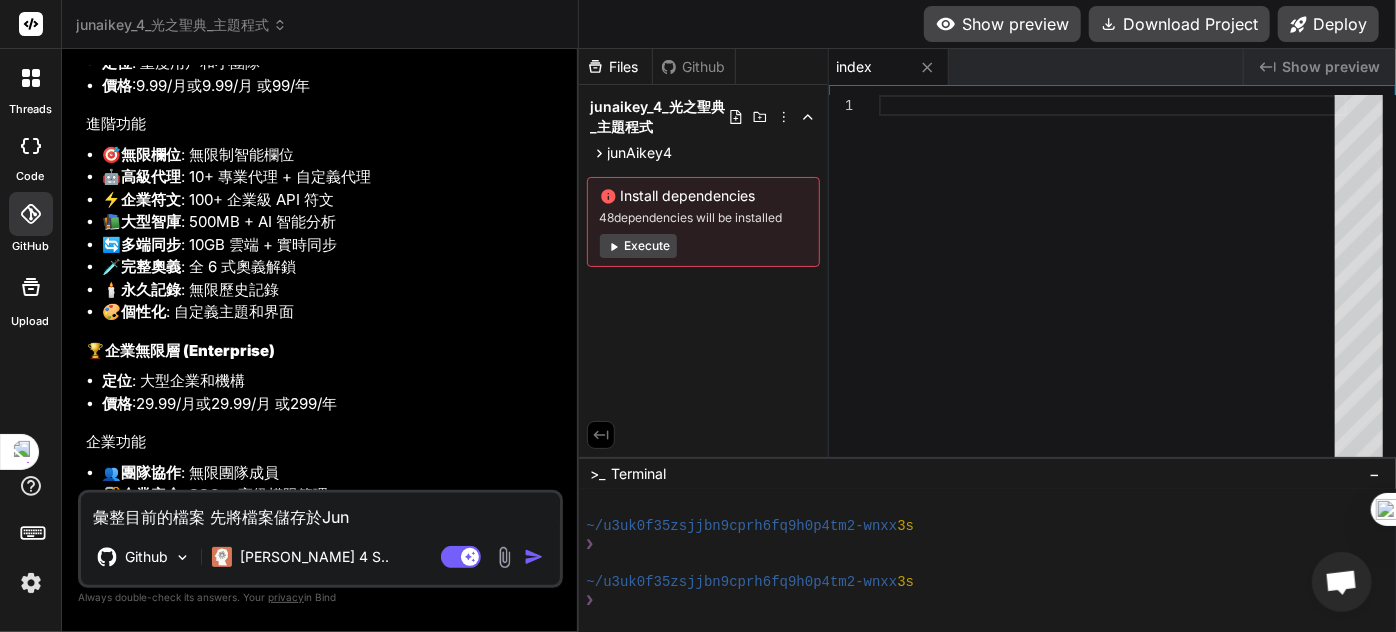 type on "彙整目前的檔案 先將檔案儲存於Ju" 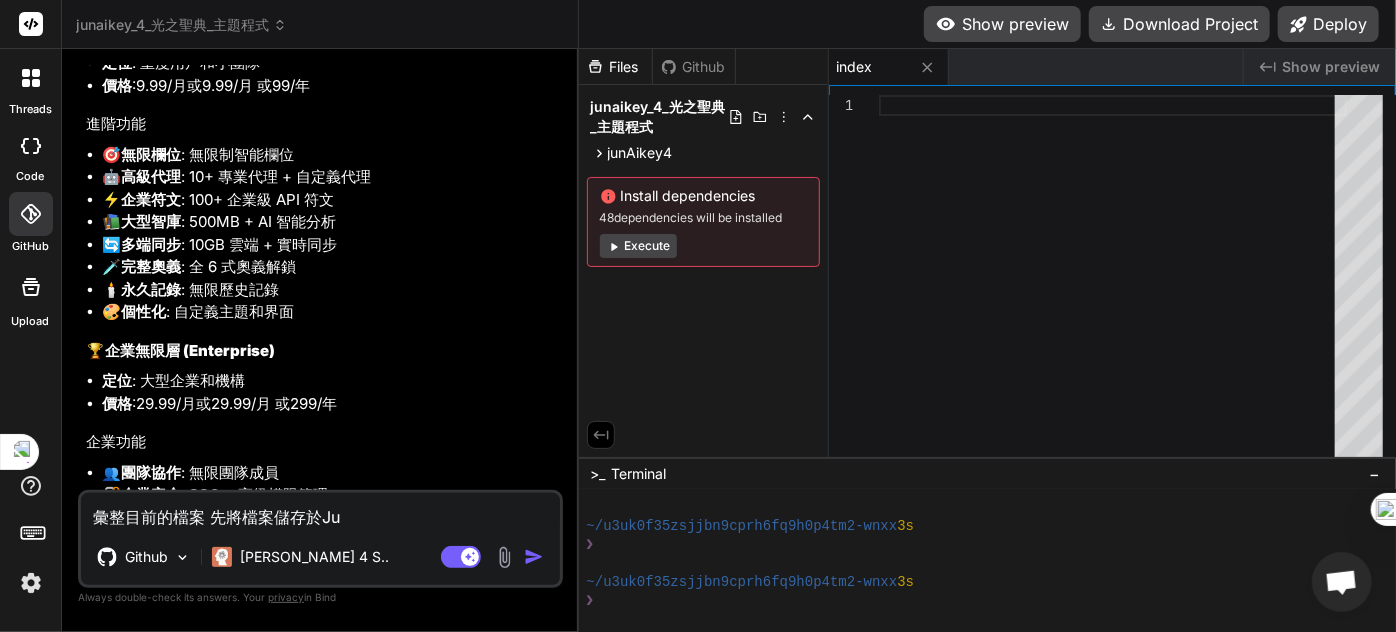 type on "彙整目前的檔案 先將檔案儲存於J" 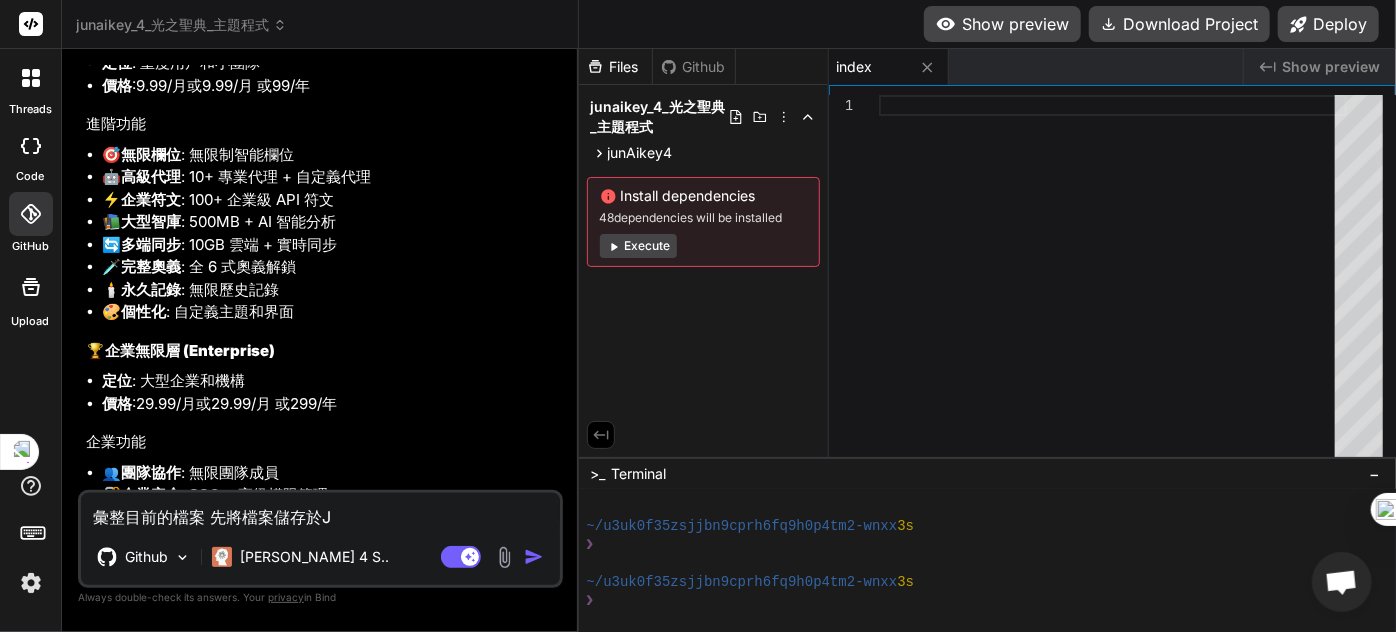 type 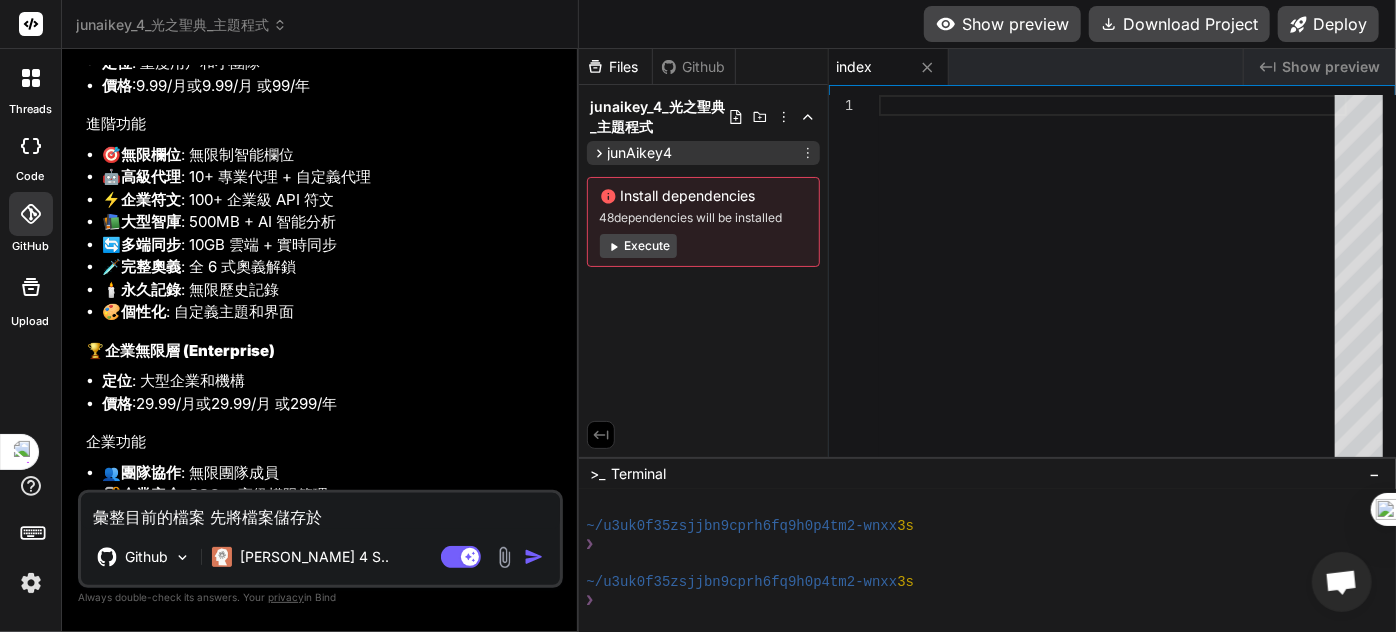 drag, startPoint x: 686, startPoint y: 151, endPoint x: 622, endPoint y: 148, distance: 64.070274 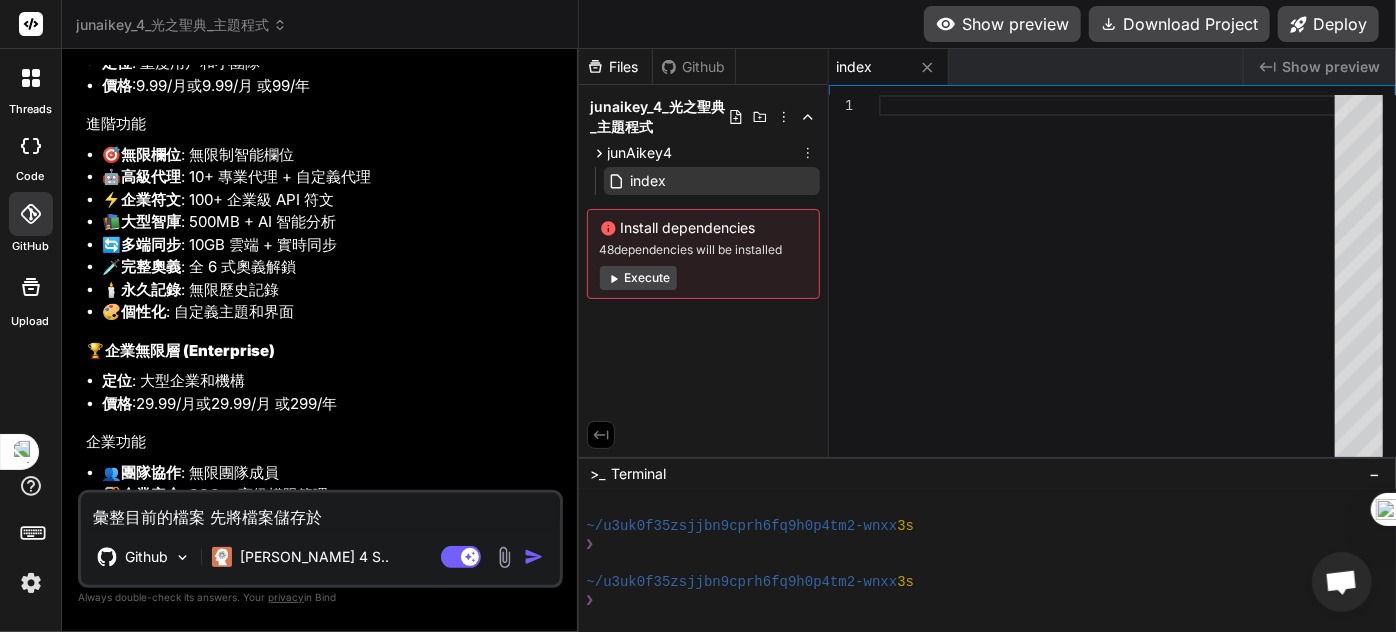 click 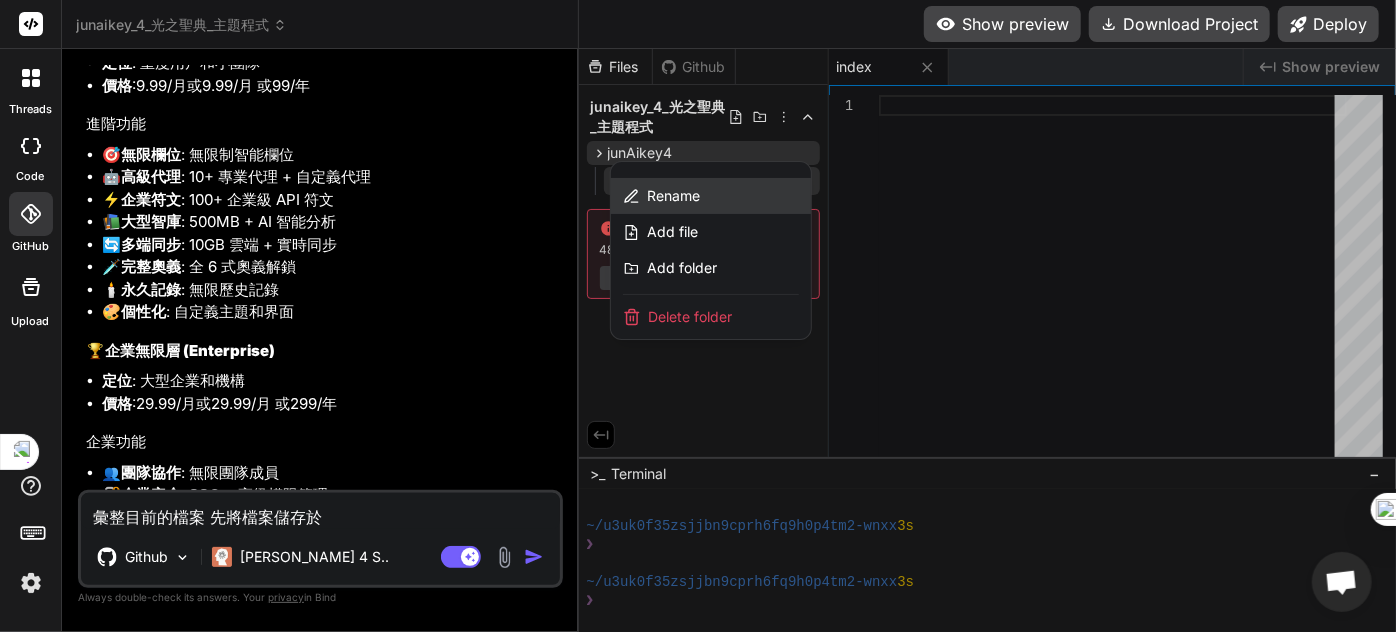click on "Rename" at bounding box center (674, 196) 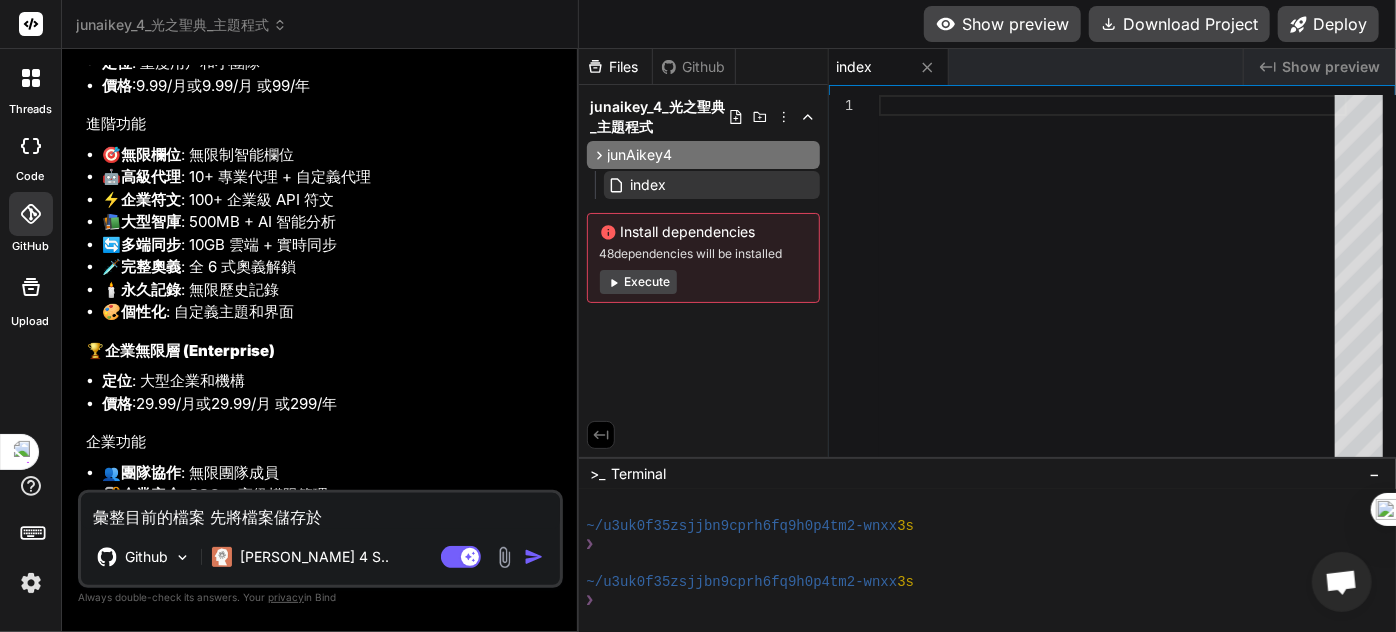 drag, startPoint x: 684, startPoint y: 153, endPoint x: 586, endPoint y: 234, distance: 127.141655 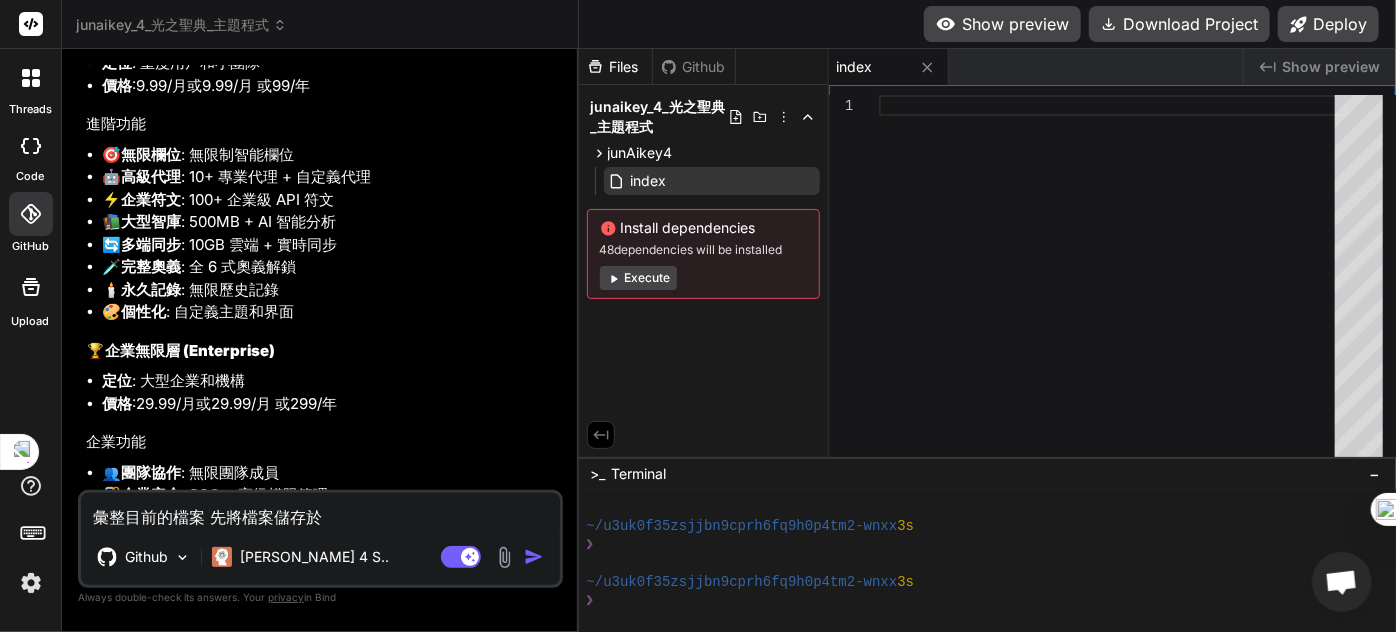 click on "彙整目前的檔案 先將檔案儲存於" at bounding box center (320, 511) 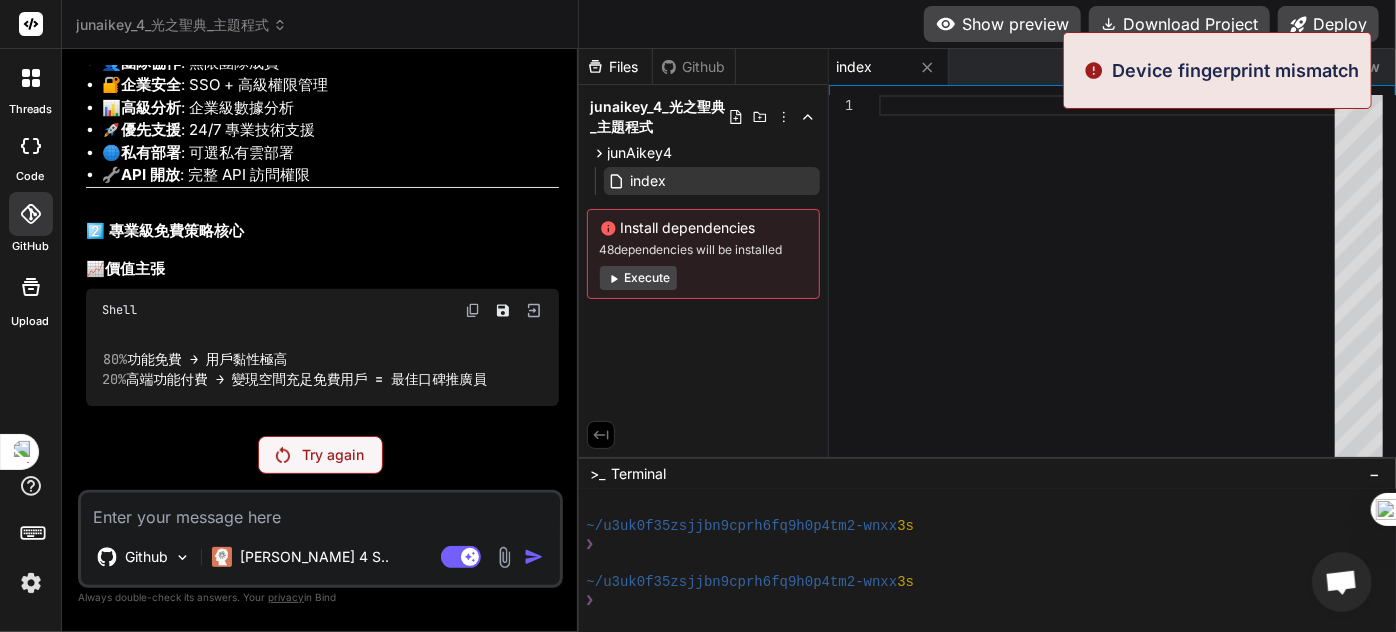 scroll, scrollTop: 9234, scrollLeft: 0, axis: vertical 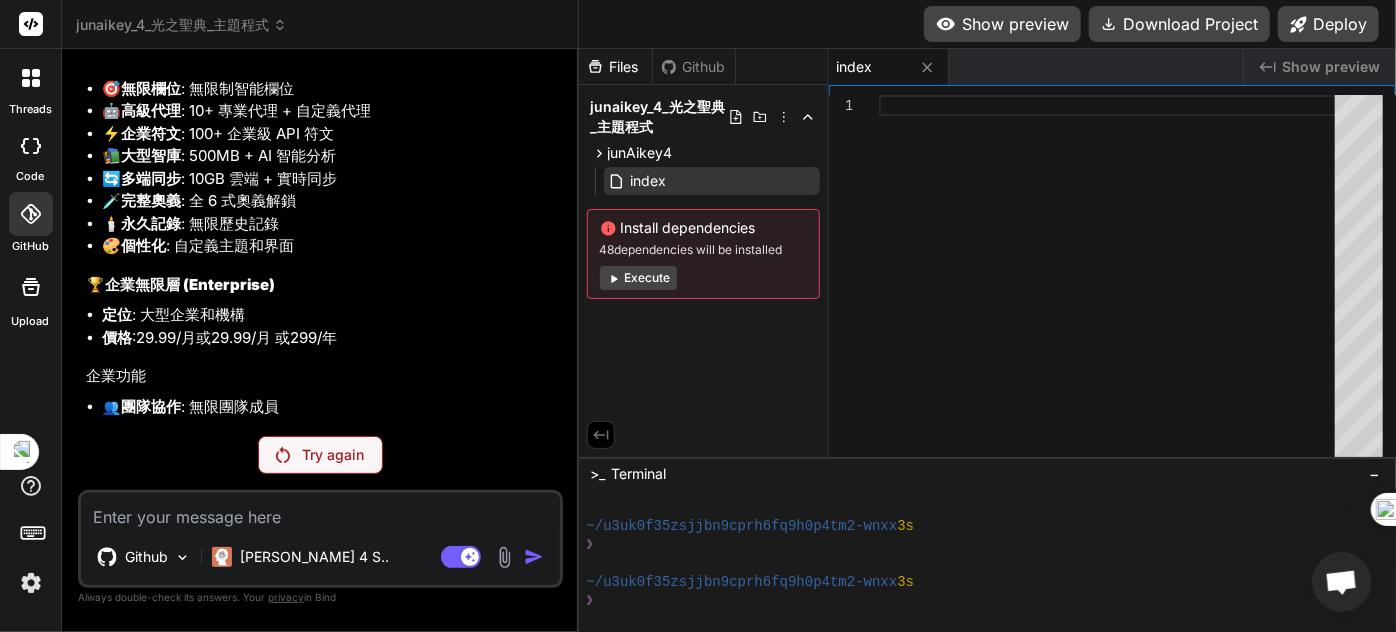 click on "Try again" at bounding box center (333, 455) 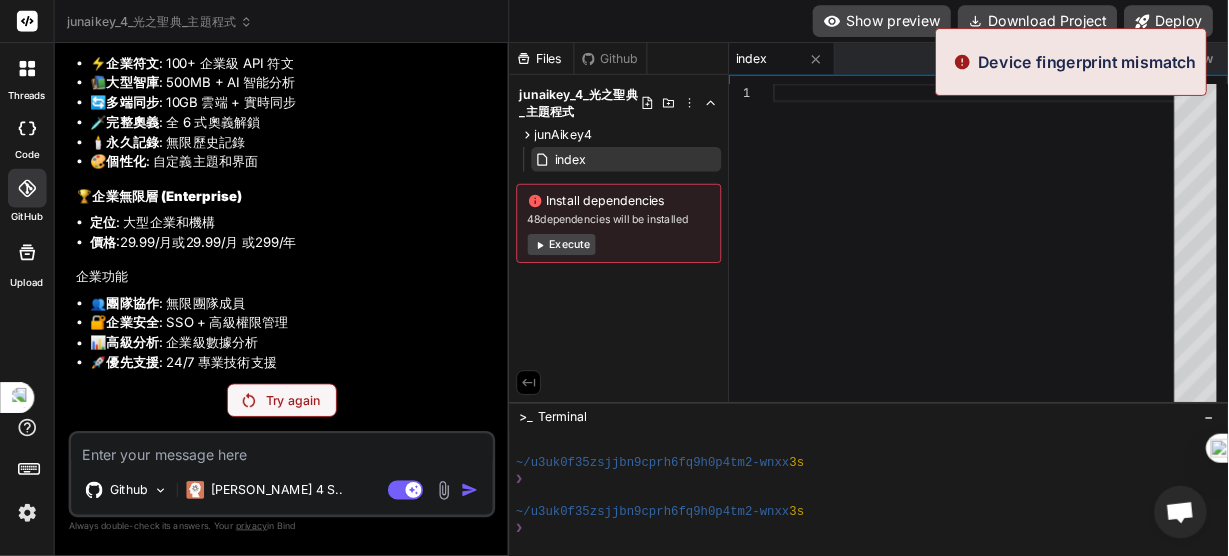 scroll, scrollTop: 9234, scrollLeft: 0, axis: vertical 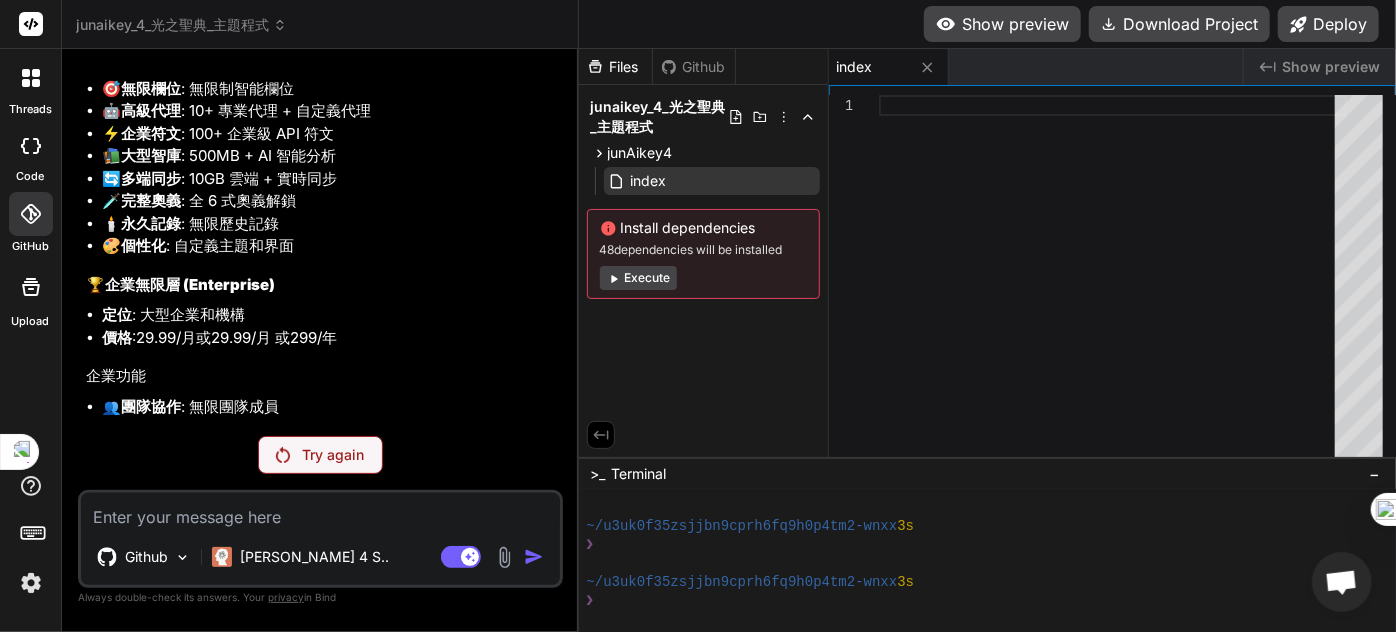 click on "Show preview" at bounding box center [1331, 67] 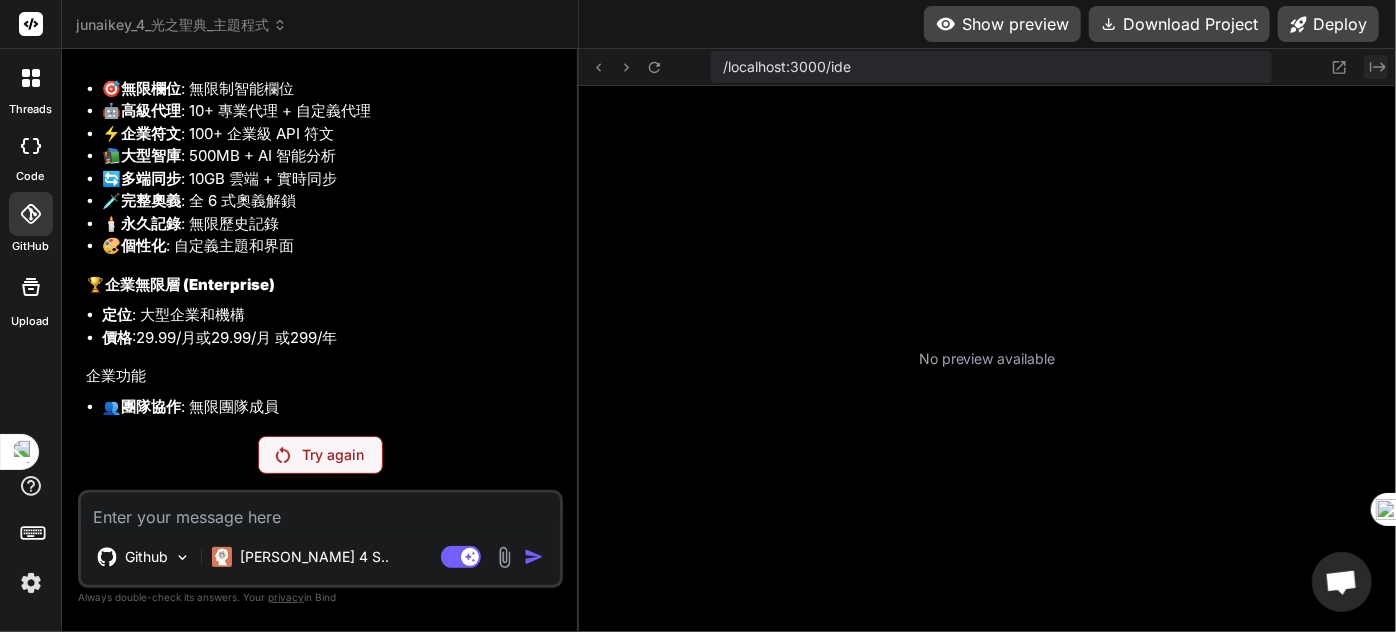 click 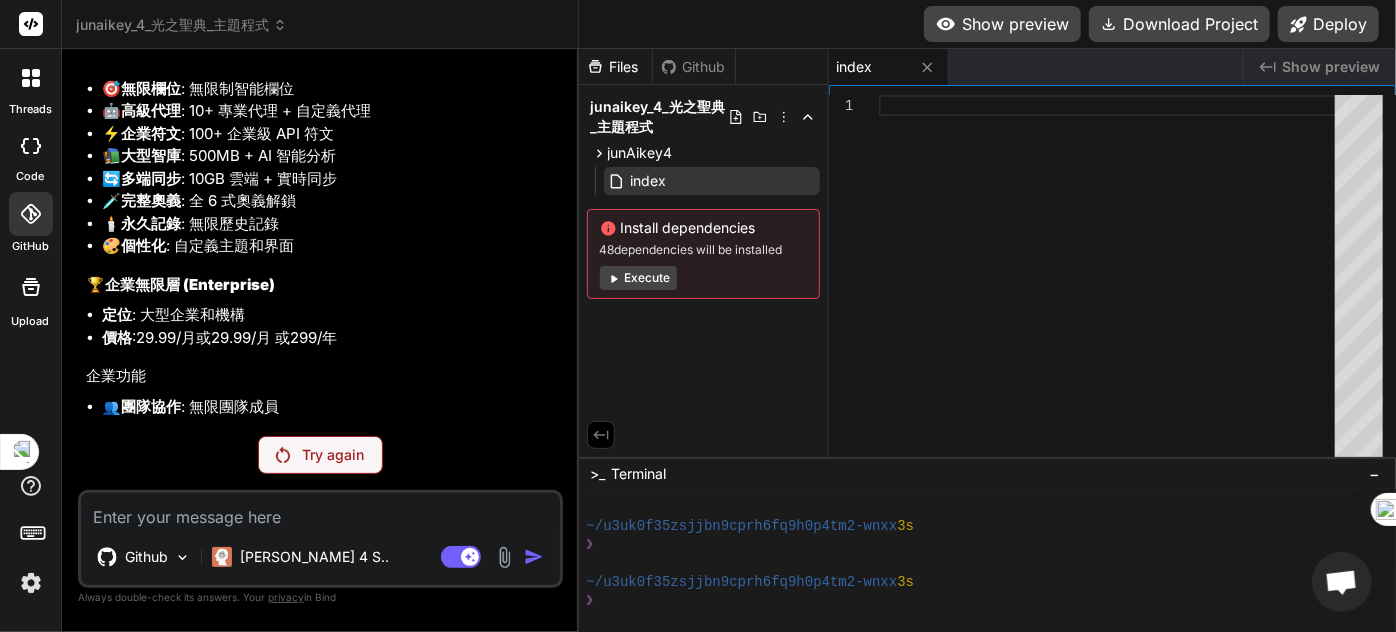 click at bounding box center (320, 511) 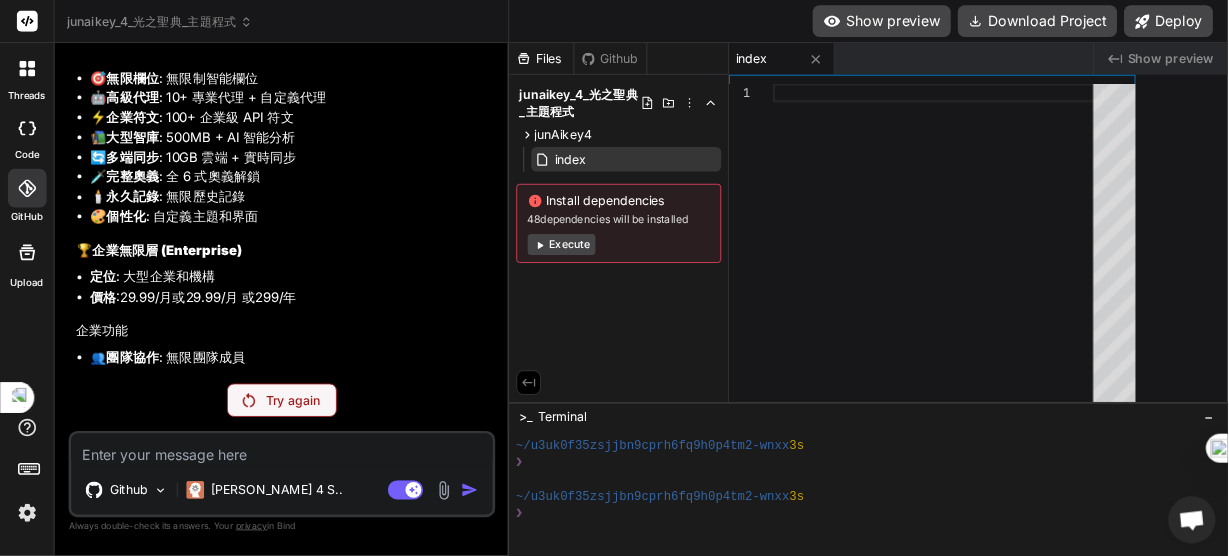 scroll, scrollTop: 9233, scrollLeft: 0, axis: vertical 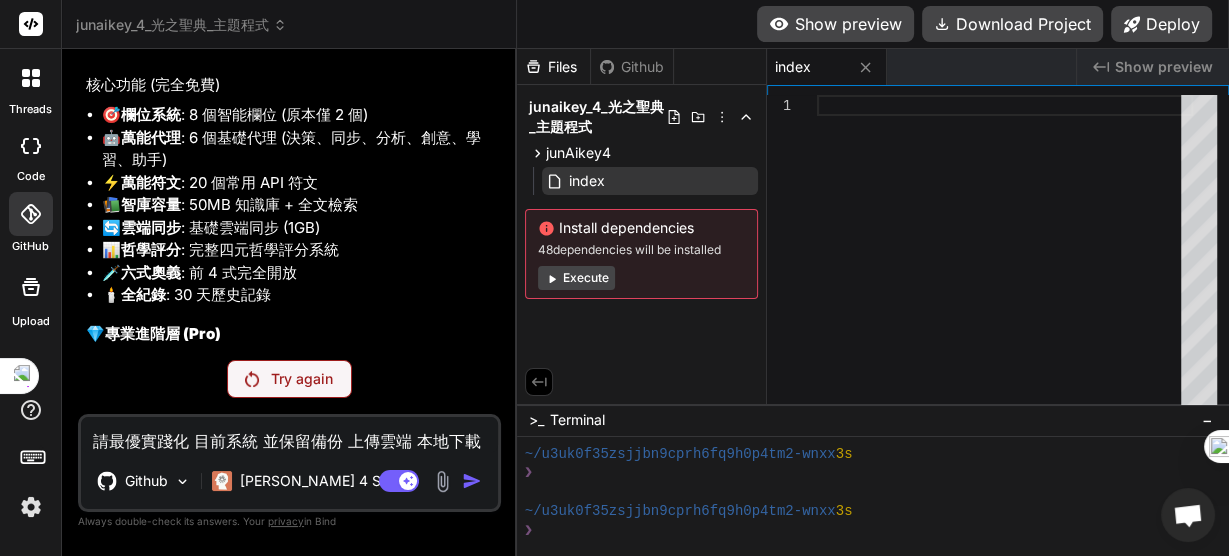 click on "Try again" at bounding box center [289, 379] 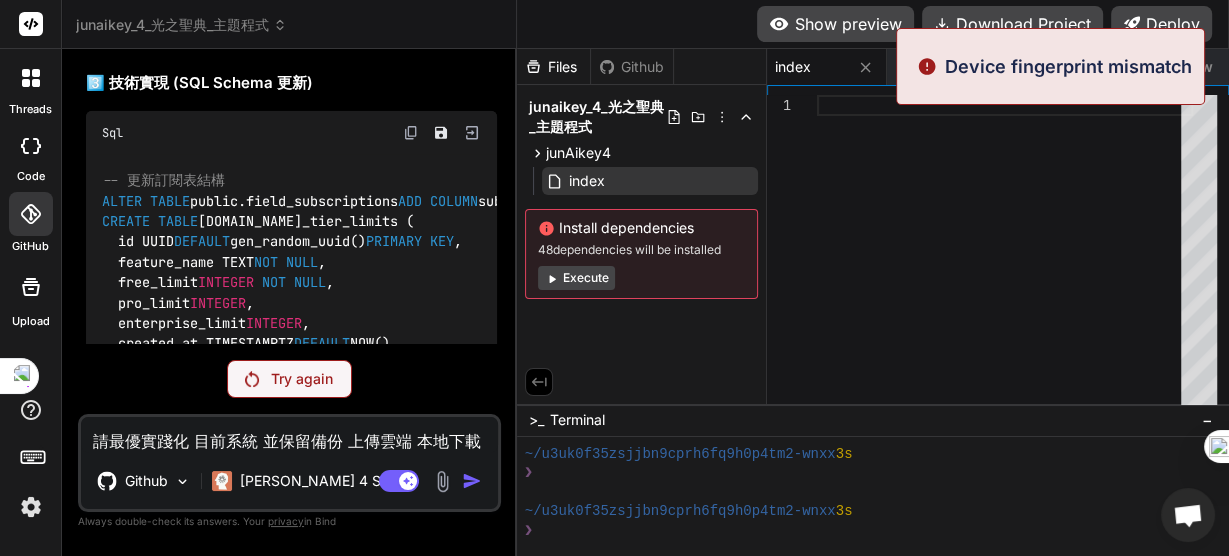 scroll, scrollTop: 9592, scrollLeft: 0, axis: vertical 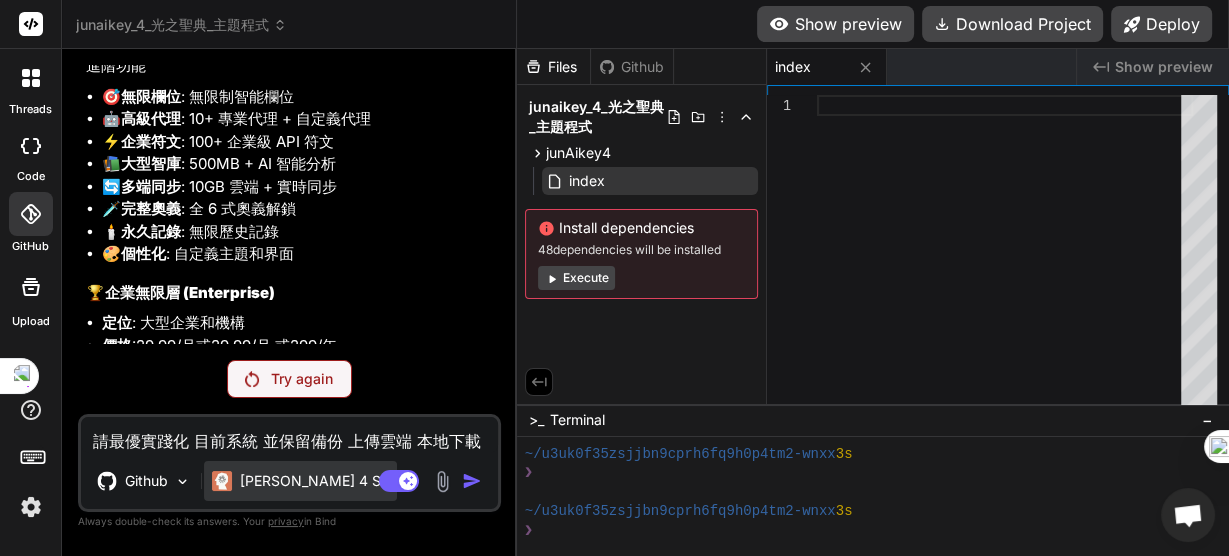 click on "Claude 4 S.." at bounding box center (314, 481) 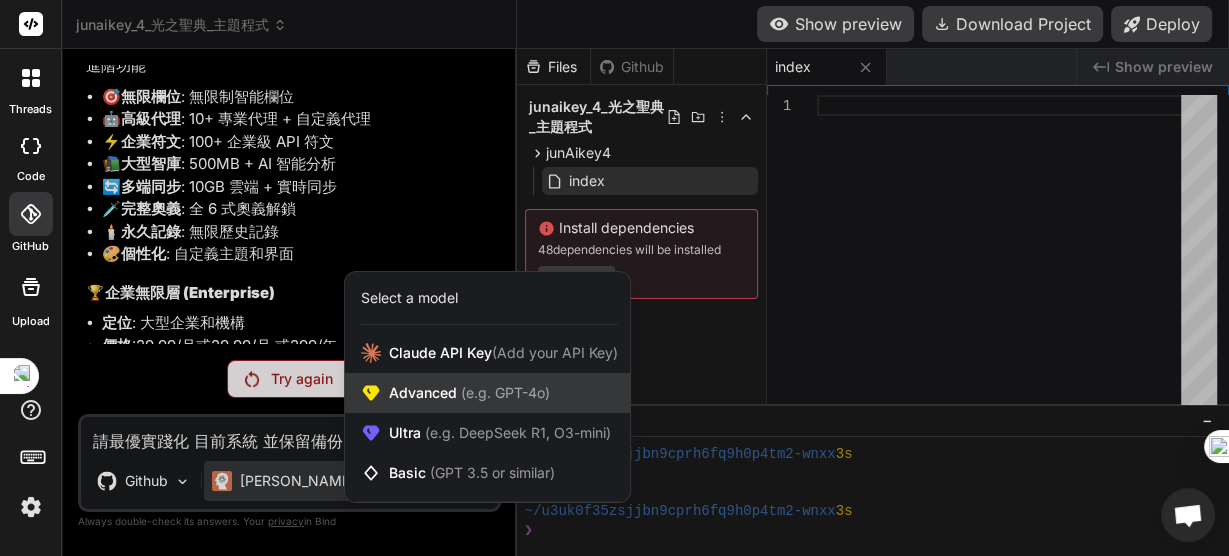 click on "Advanced     (e.g. GPT-4o)" at bounding box center [469, 393] 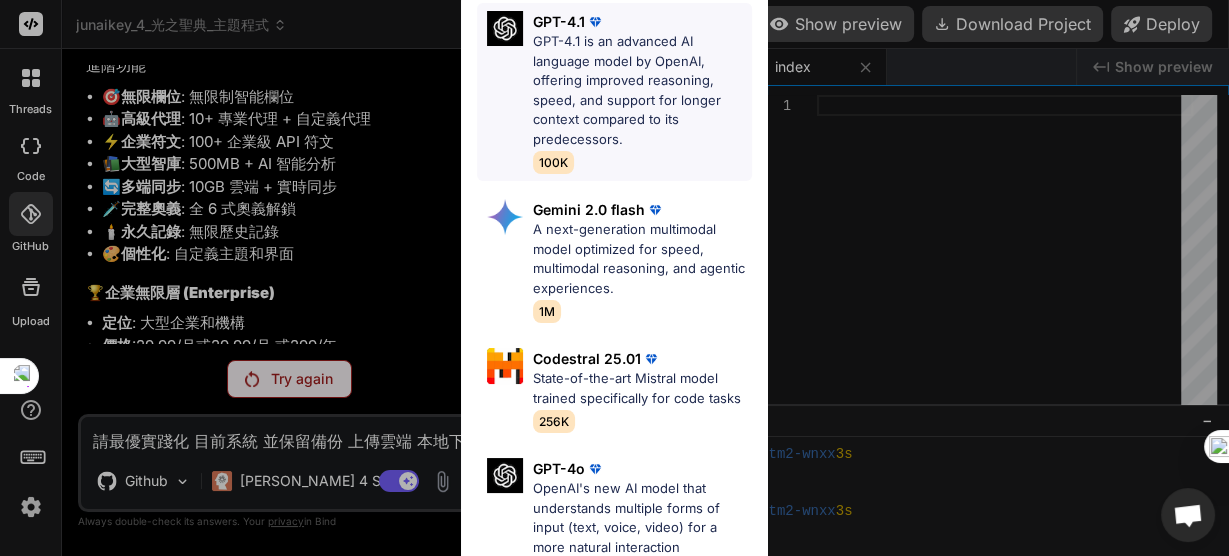 click on "GPT-4.1 is an advanced AI language model by OpenAI, offering improved reasoning, speed, and support for longer context compared to its predecessors." at bounding box center (642, 90) 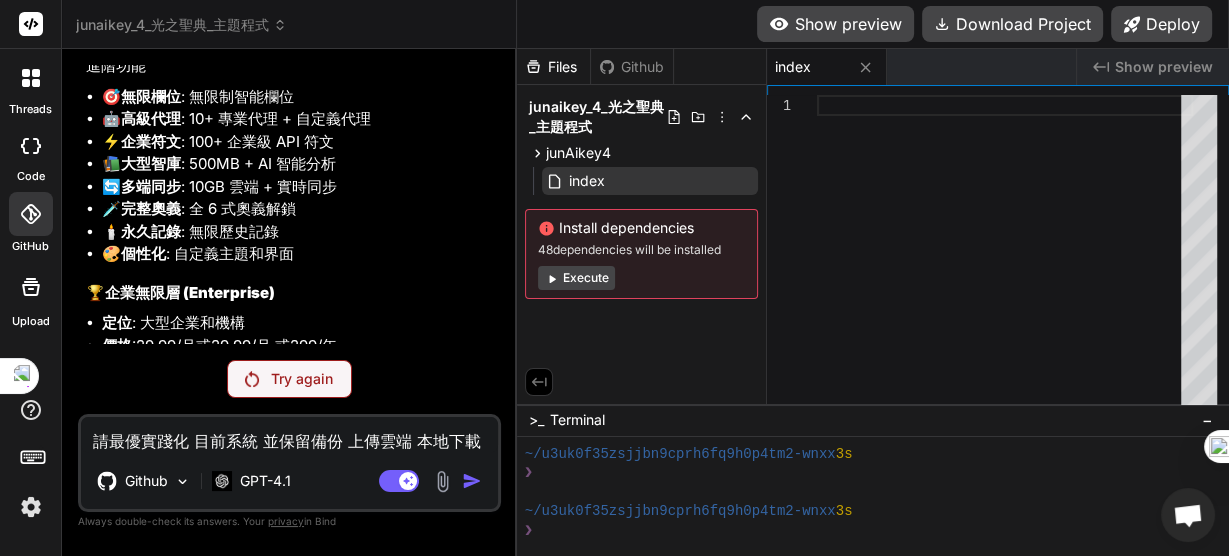 click on "Try again" at bounding box center [289, 379] 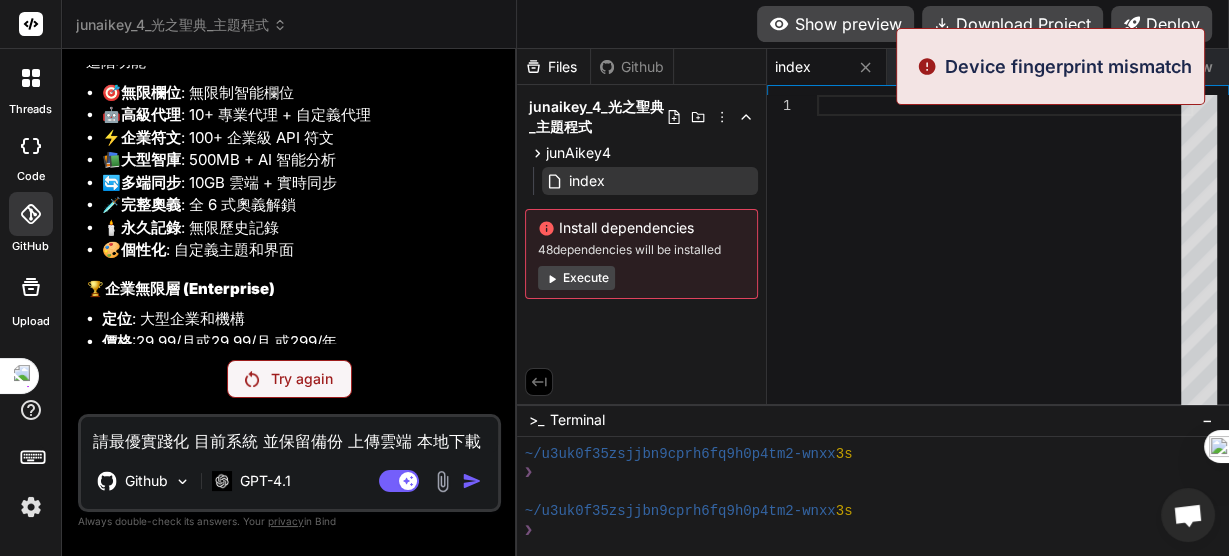 scroll, scrollTop: 9592, scrollLeft: 0, axis: vertical 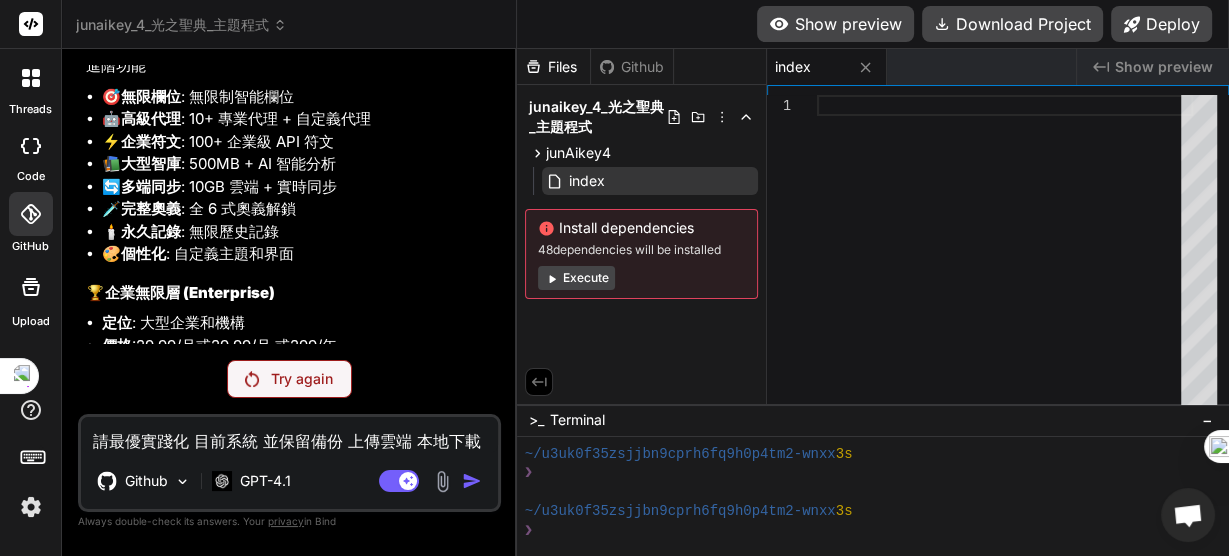 click on "Try again" at bounding box center (289, 379) 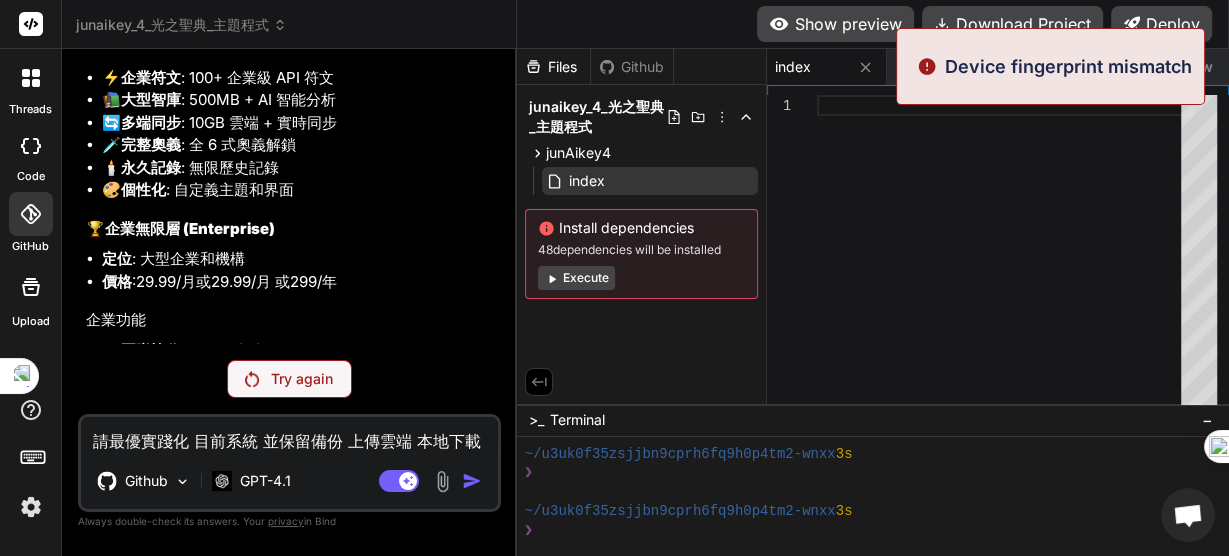 scroll, scrollTop: 9592, scrollLeft: 0, axis: vertical 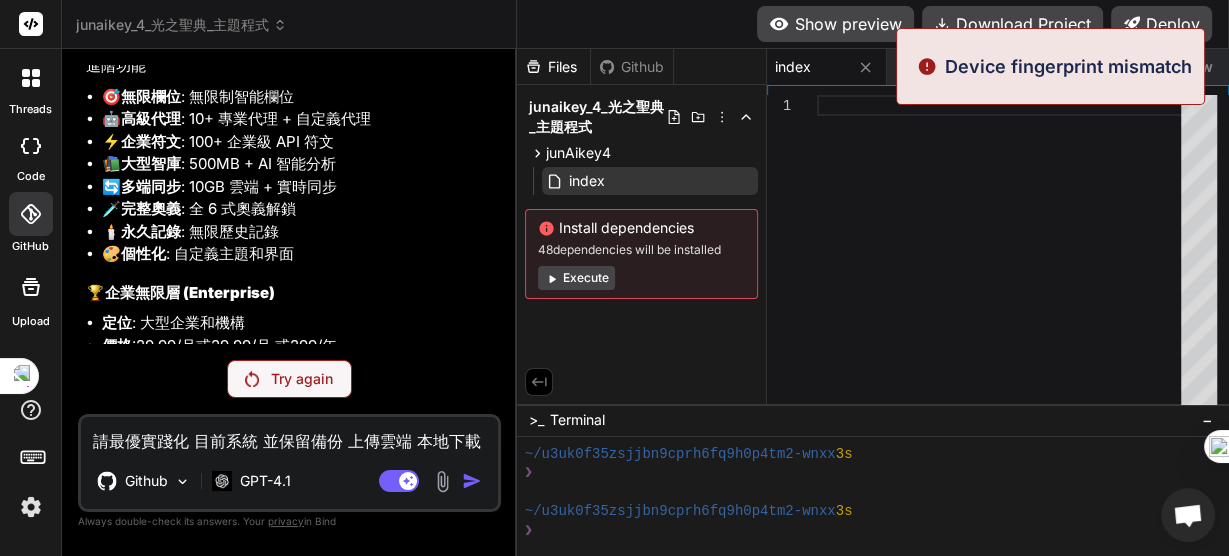 click on "定位 : 專業級免費體驗，功能強大到足以滿足 80% 用戶需求" at bounding box center [299, -335] 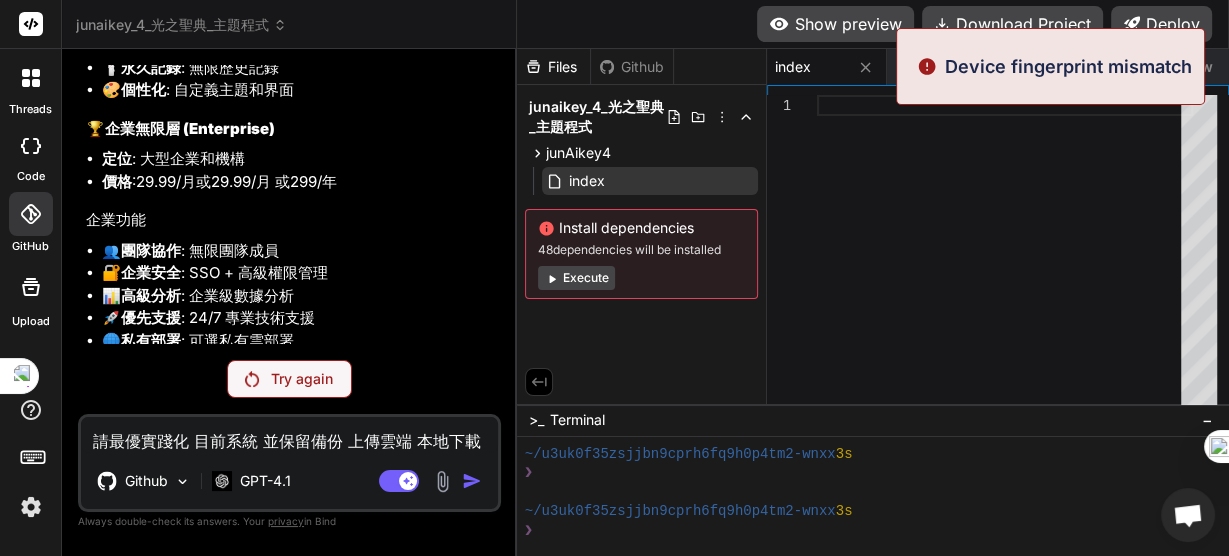 scroll, scrollTop: 9592, scrollLeft: 0, axis: vertical 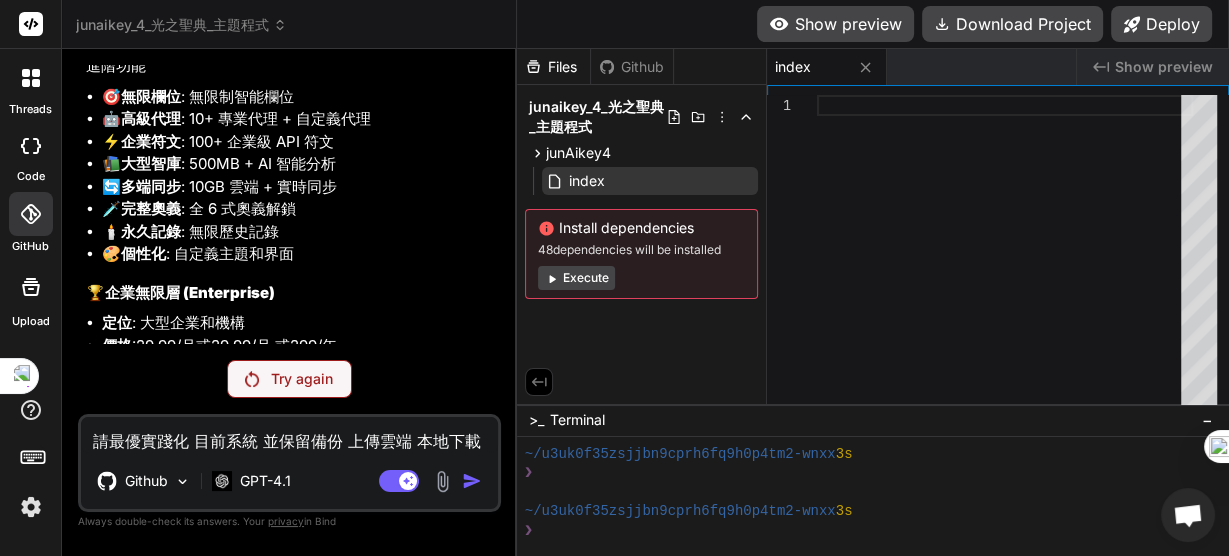 click 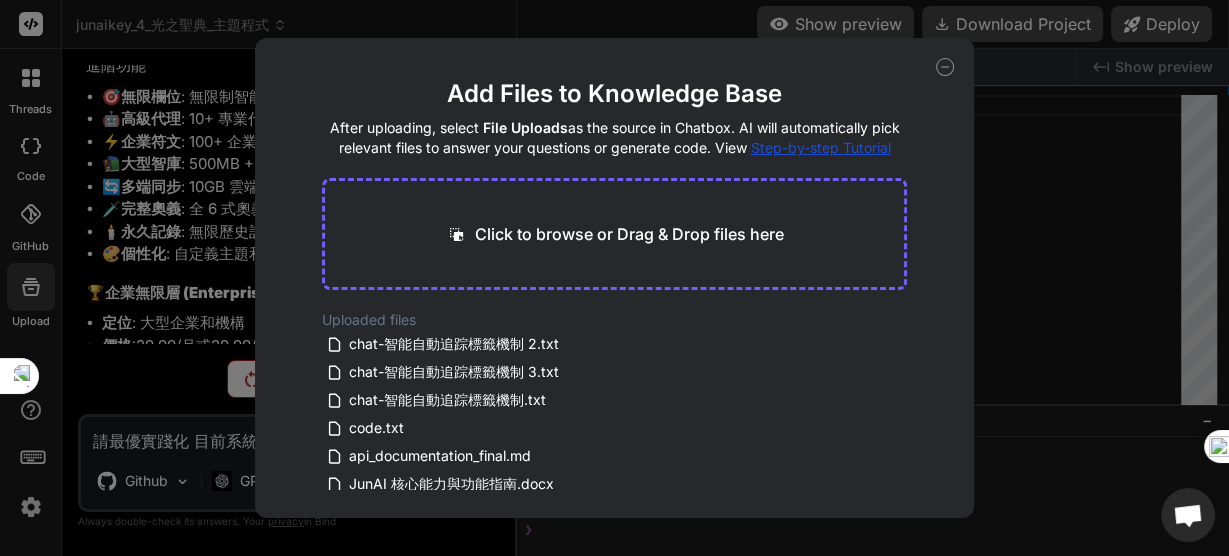 click 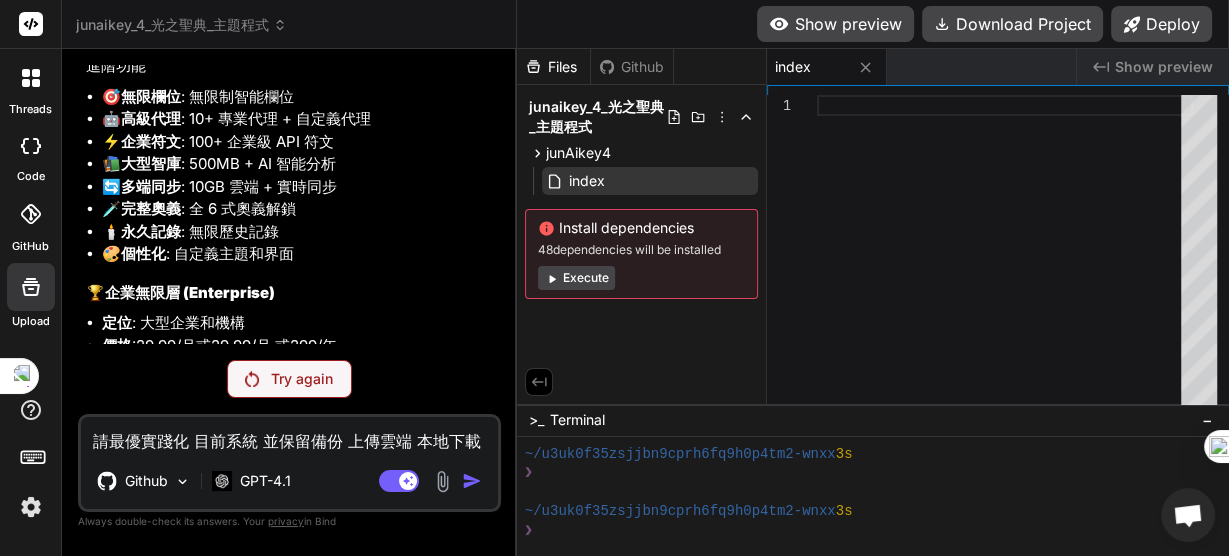 click on "junaikey_4_光之聖典_主題程式" at bounding box center [181, 25] 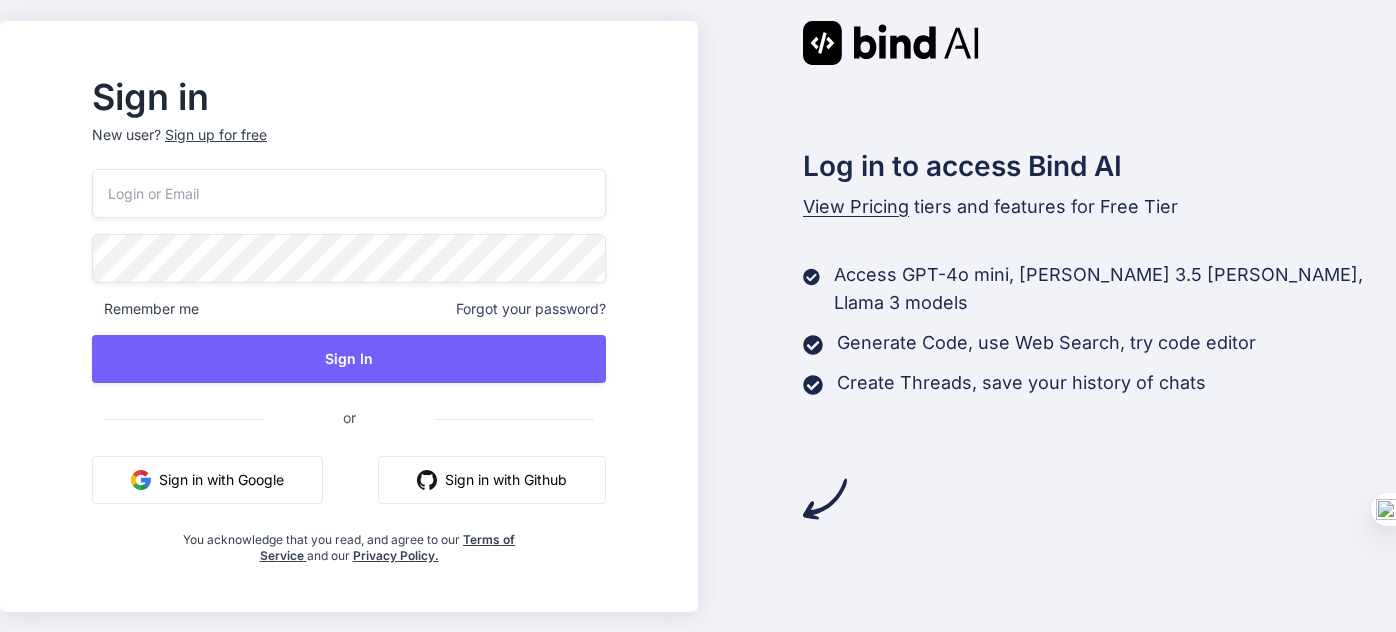 scroll, scrollTop: 0, scrollLeft: 0, axis: both 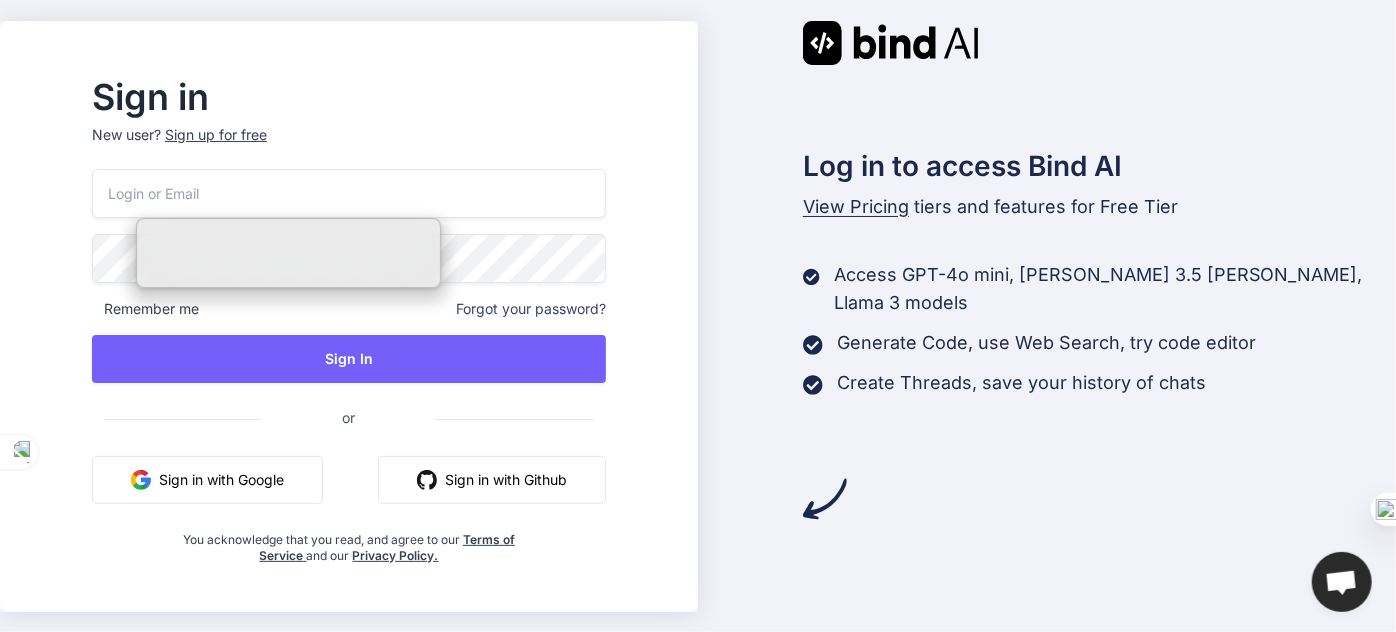 type on "felixlvh@gmail.com" 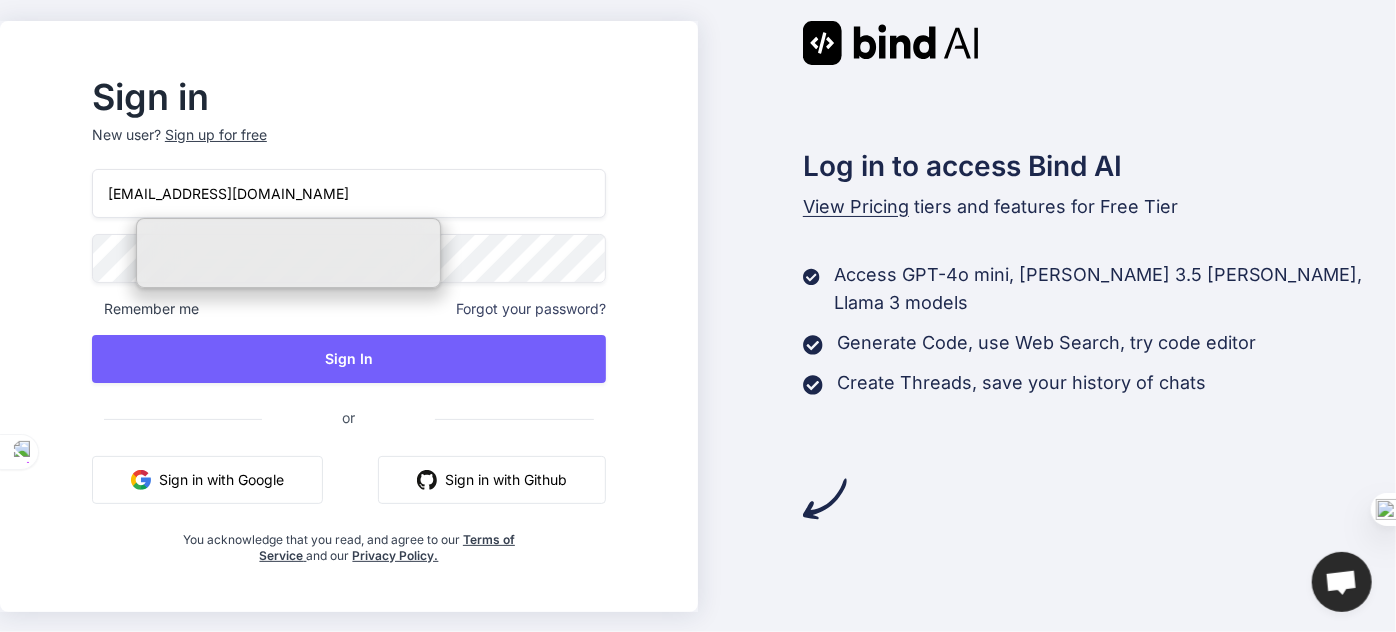 click on "Sign in with Google" at bounding box center (207, 480) 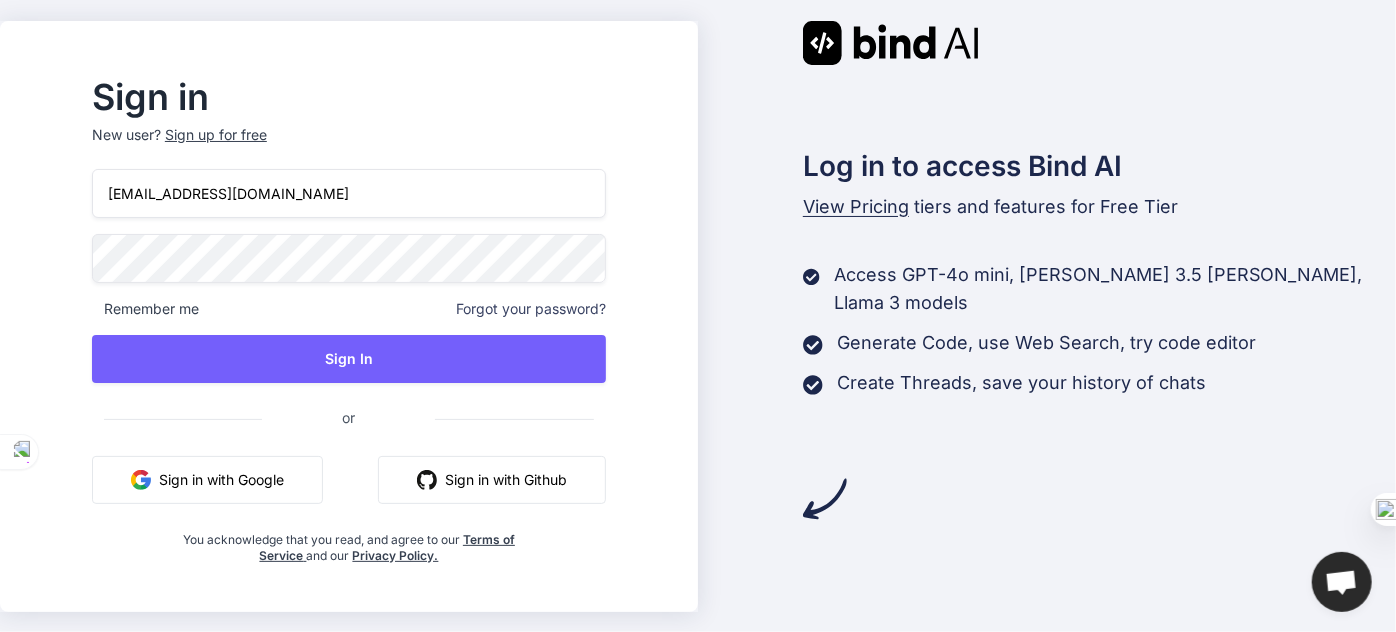 drag, startPoint x: 350, startPoint y: 191, endPoint x: 121, endPoint y: 160, distance: 231.08873 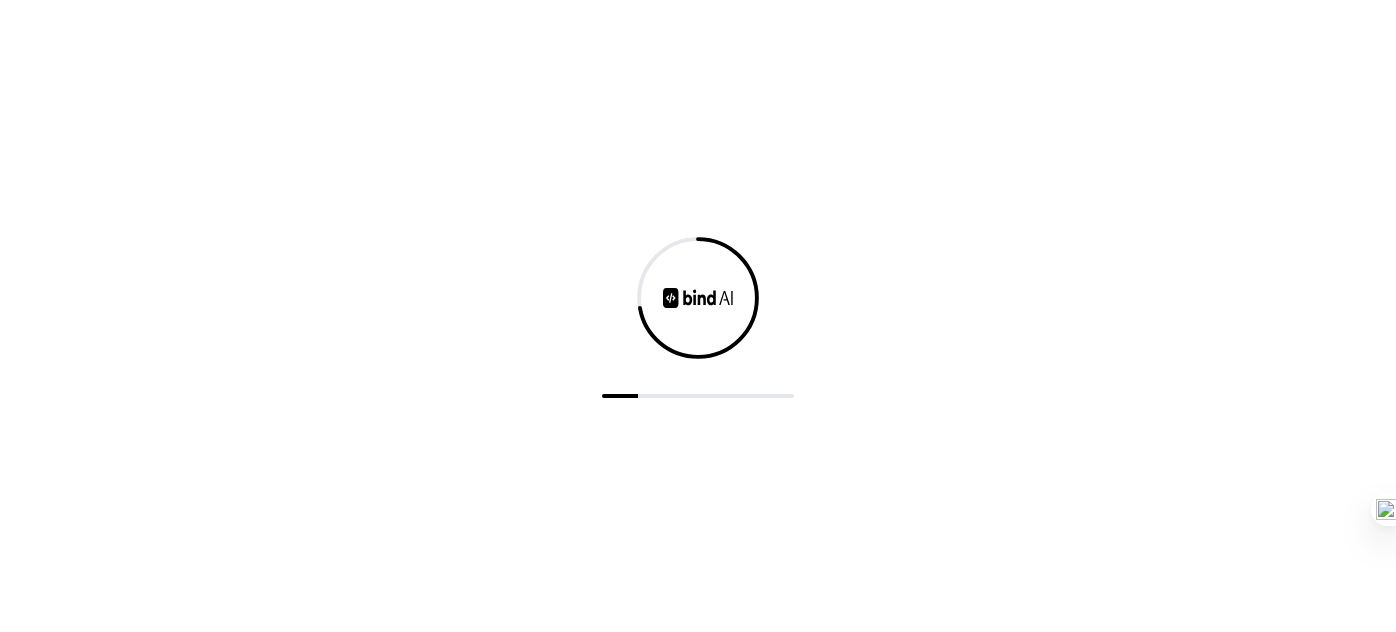 scroll, scrollTop: 0, scrollLeft: 0, axis: both 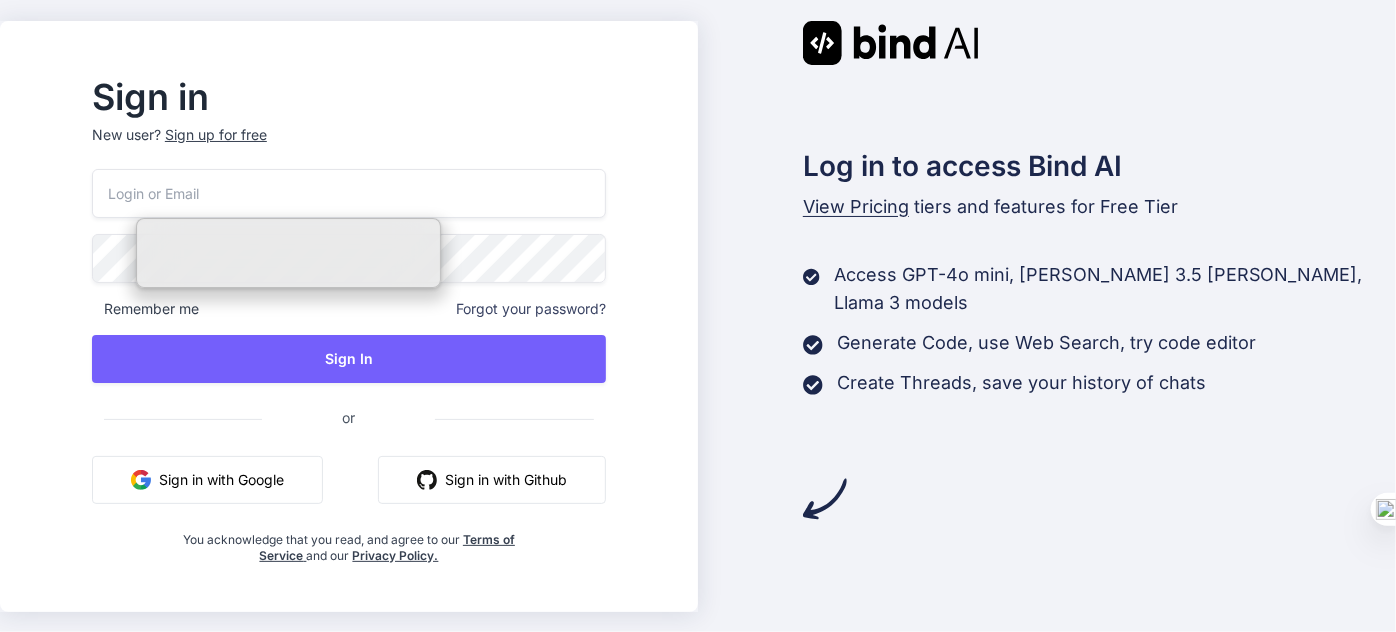 type on "felixlvh@gmail.com" 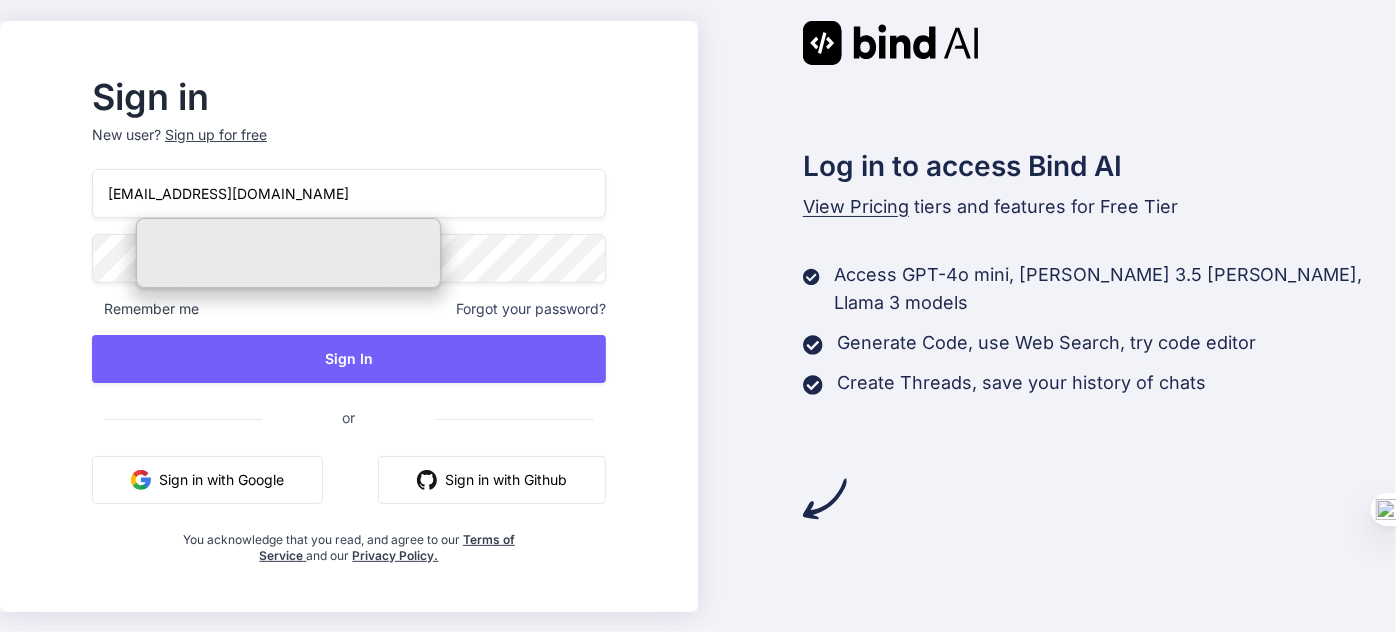 click on "Sign in with Google" at bounding box center [207, 480] 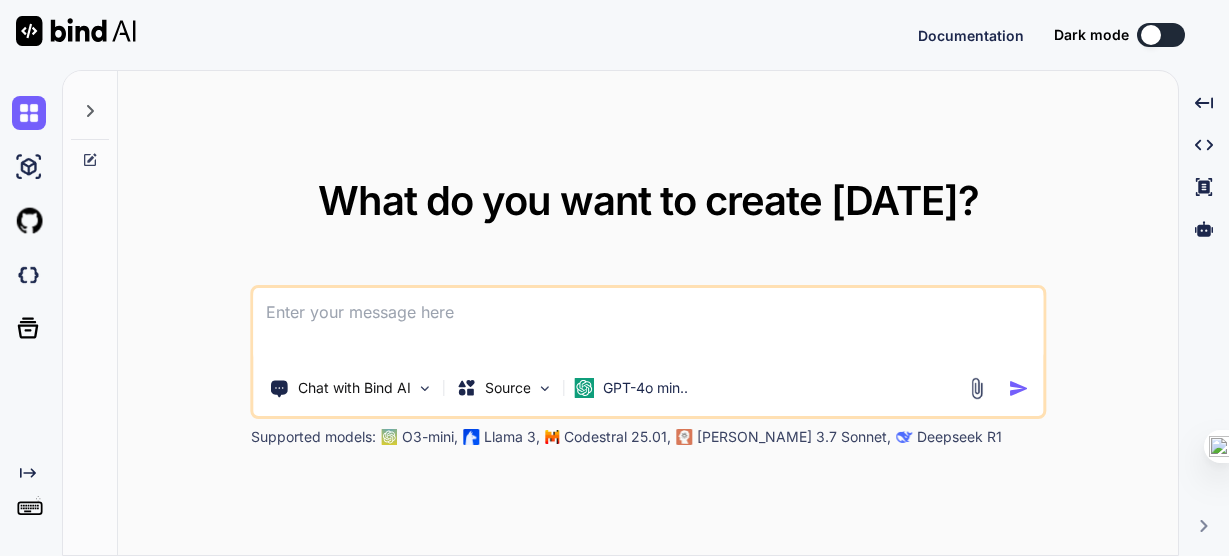 scroll, scrollTop: 0, scrollLeft: 0, axis: both 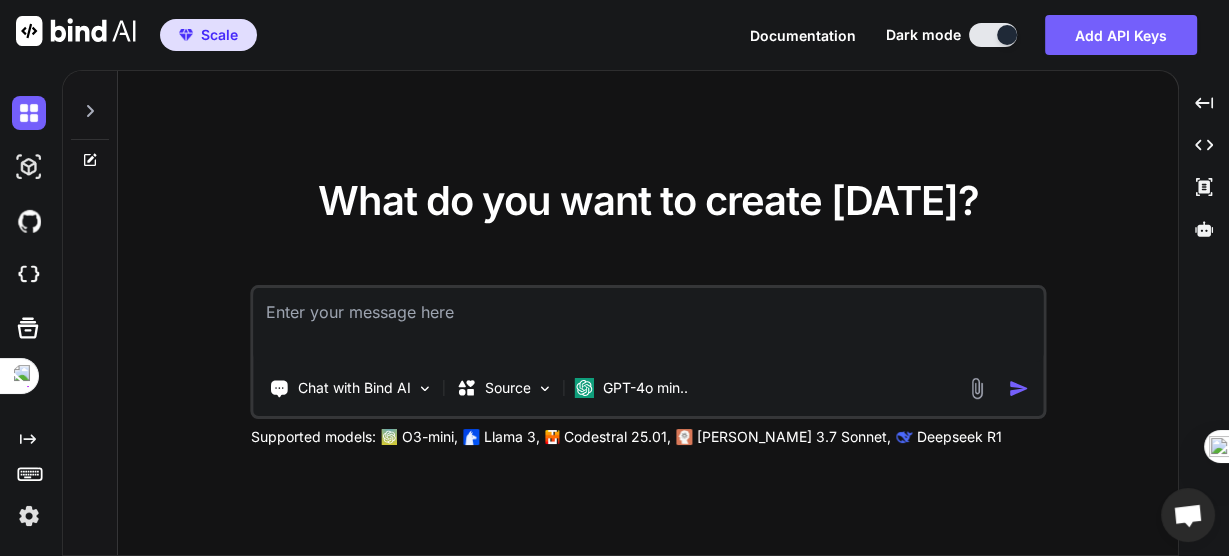 click at bounding box center (614, 575) 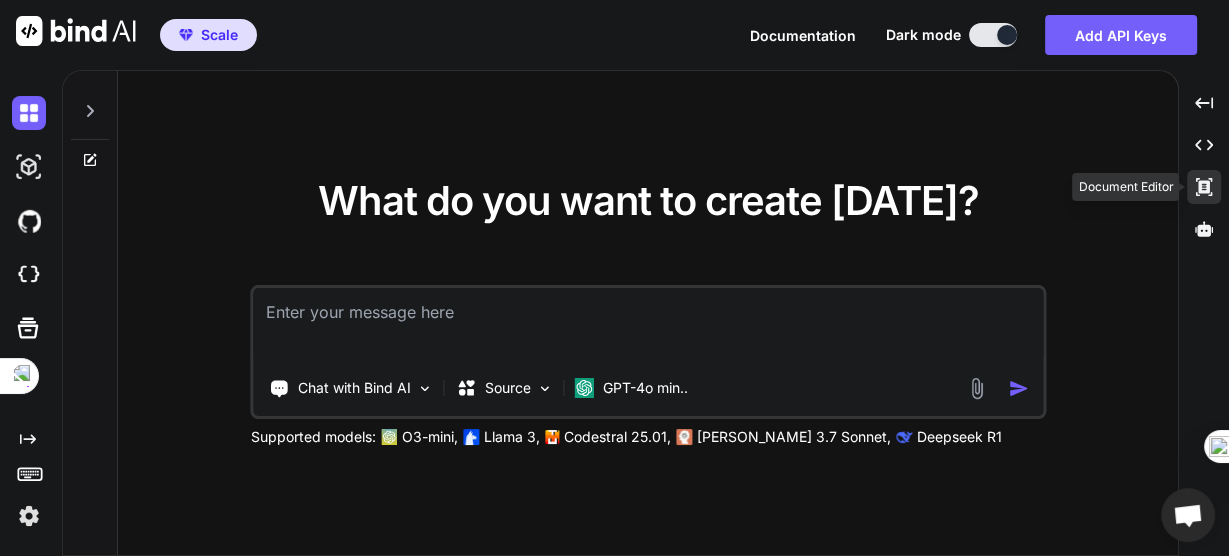 click on "Created with Pixso." at bounding box center [1204, 187] 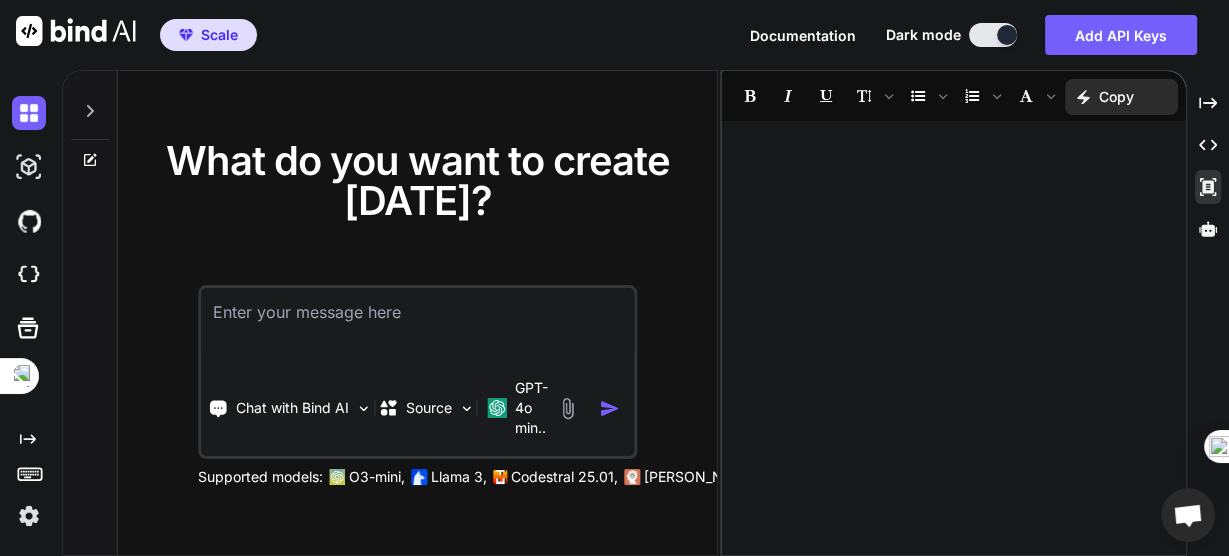 click at bounding box center [614, 575] 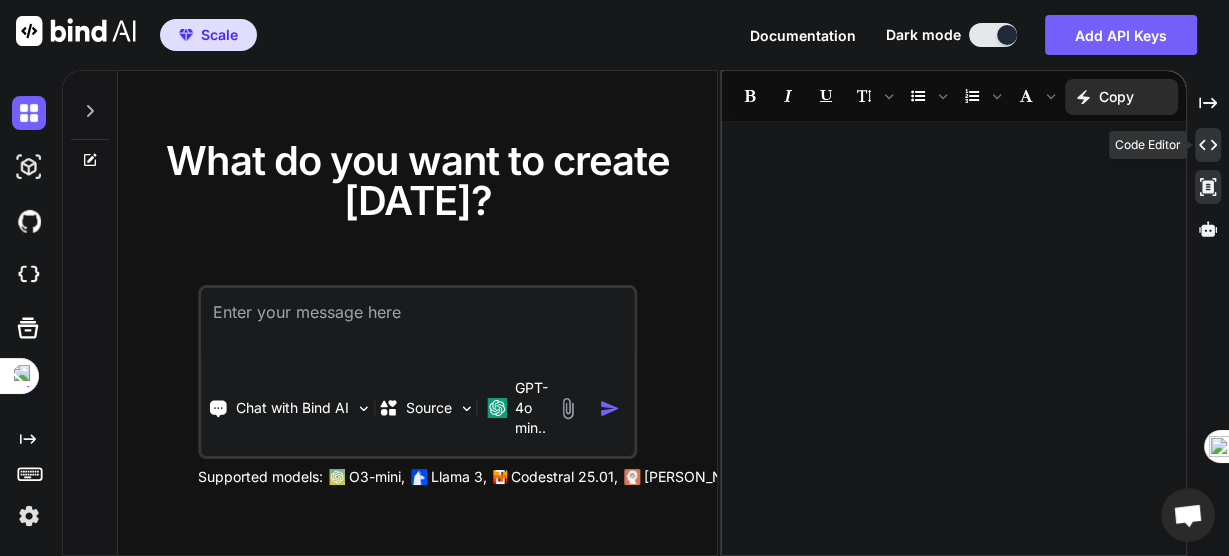 click on "Created with Pixso." 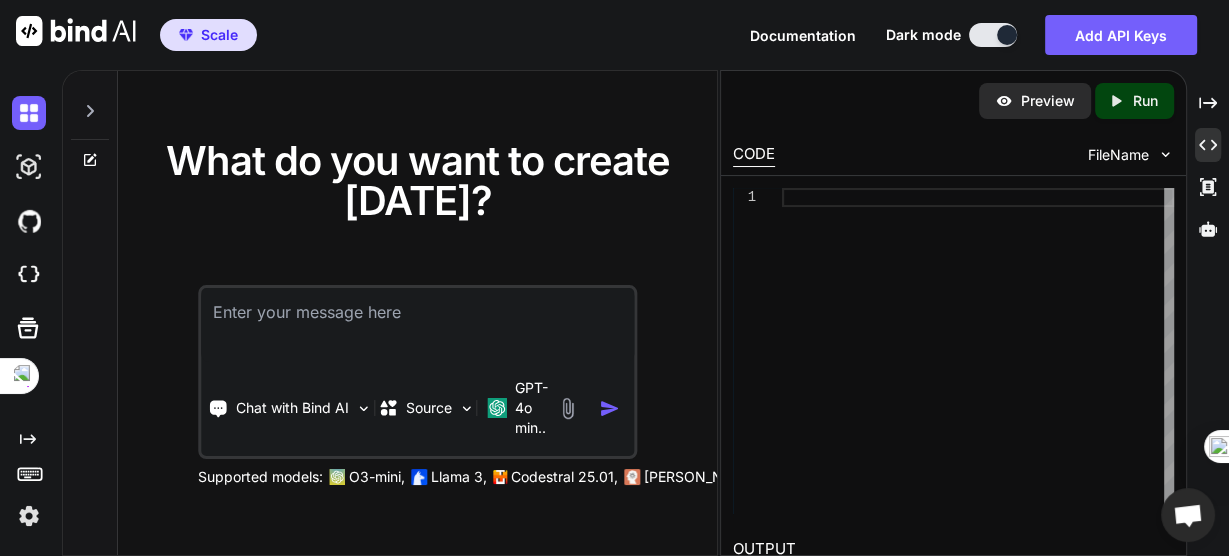 scroll, scrollTop: 0, scrollLeft: 0, axis: both 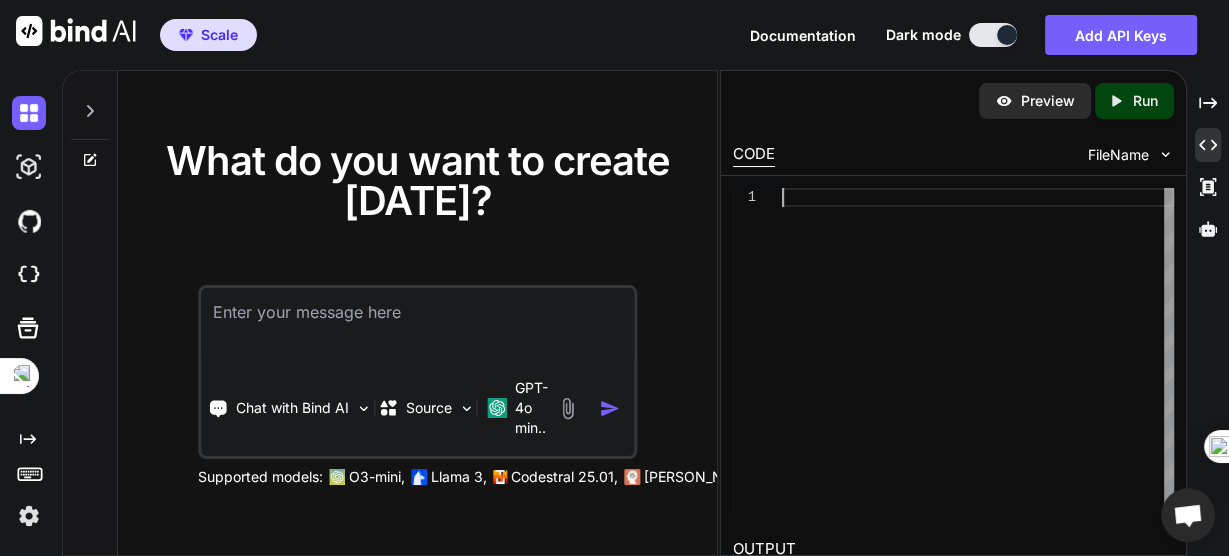 click at bounding box center [978, 351] 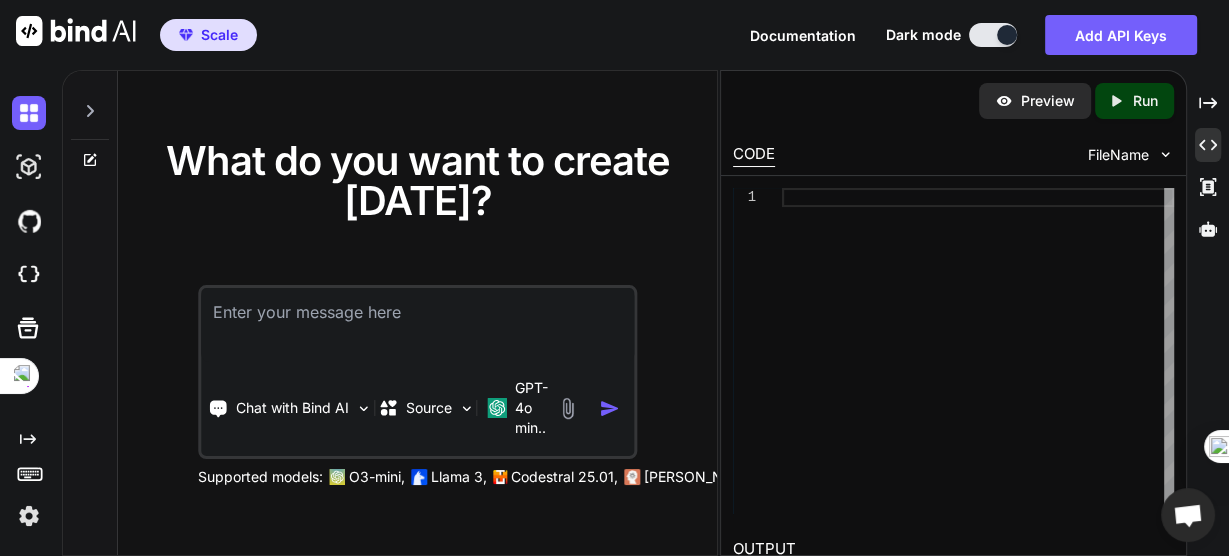 click at bounding box center [614, 575] 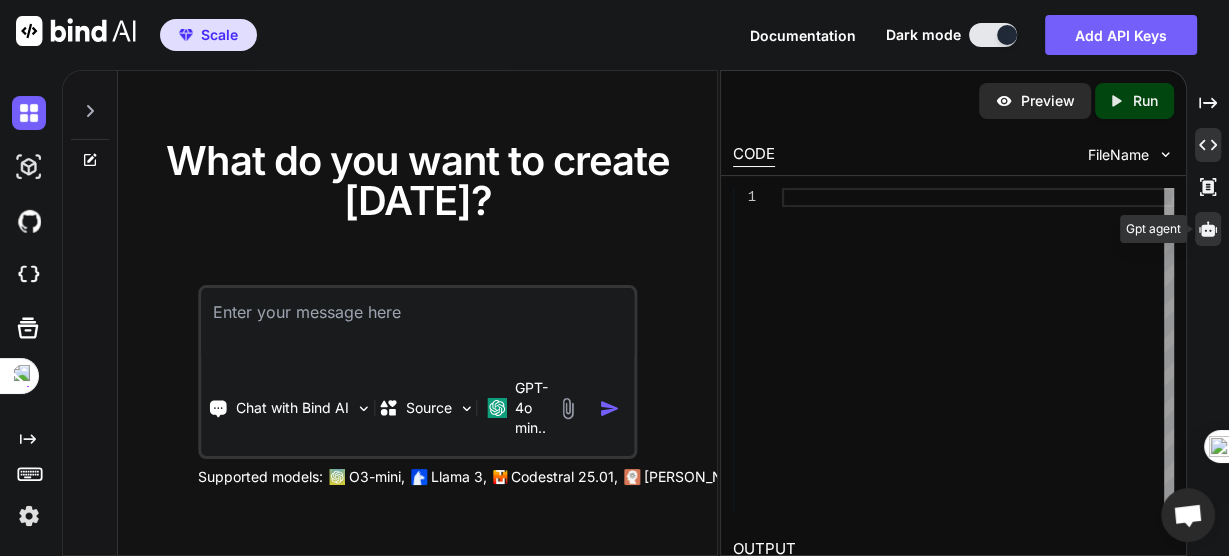 click at bounding box center [1208, 229] 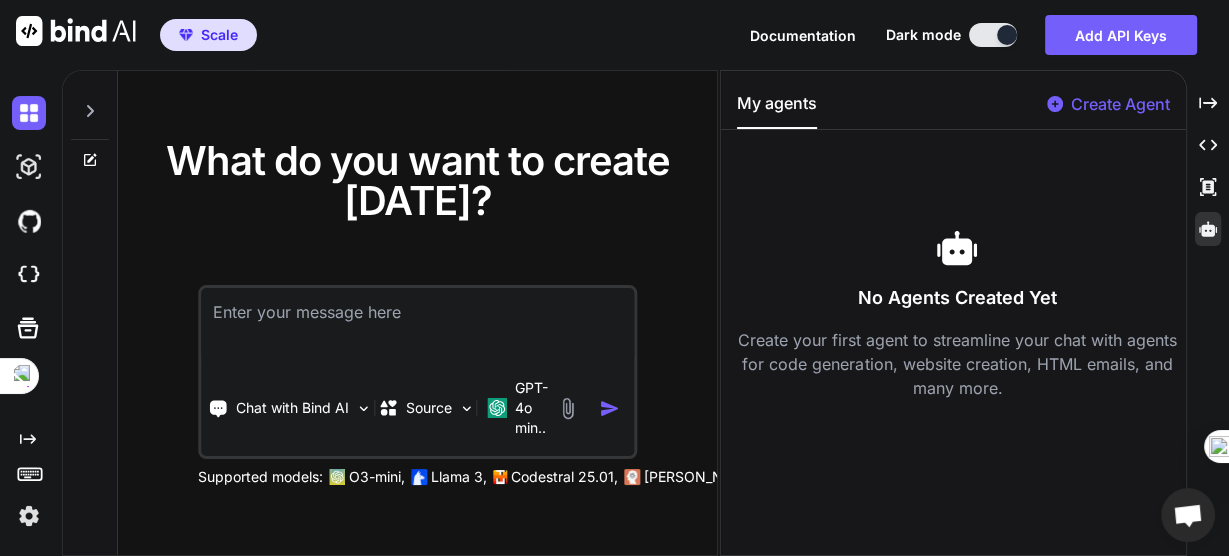 click on "Create Agent" at bounding box center [1120, 104] 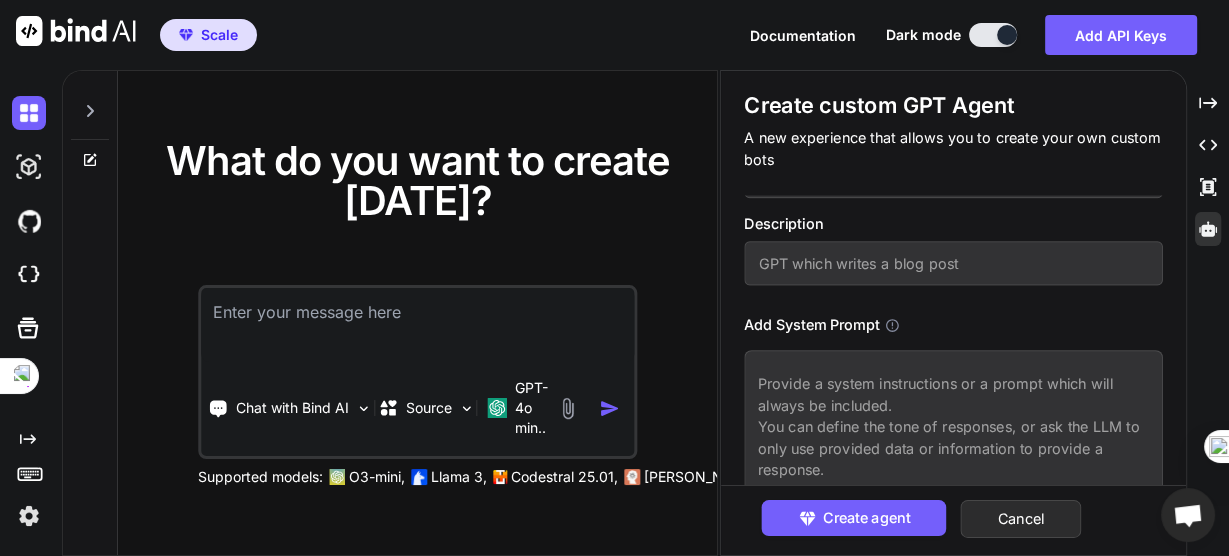 scroll, scrollTop: 142, scrollLeft: 0, axis: vertical 